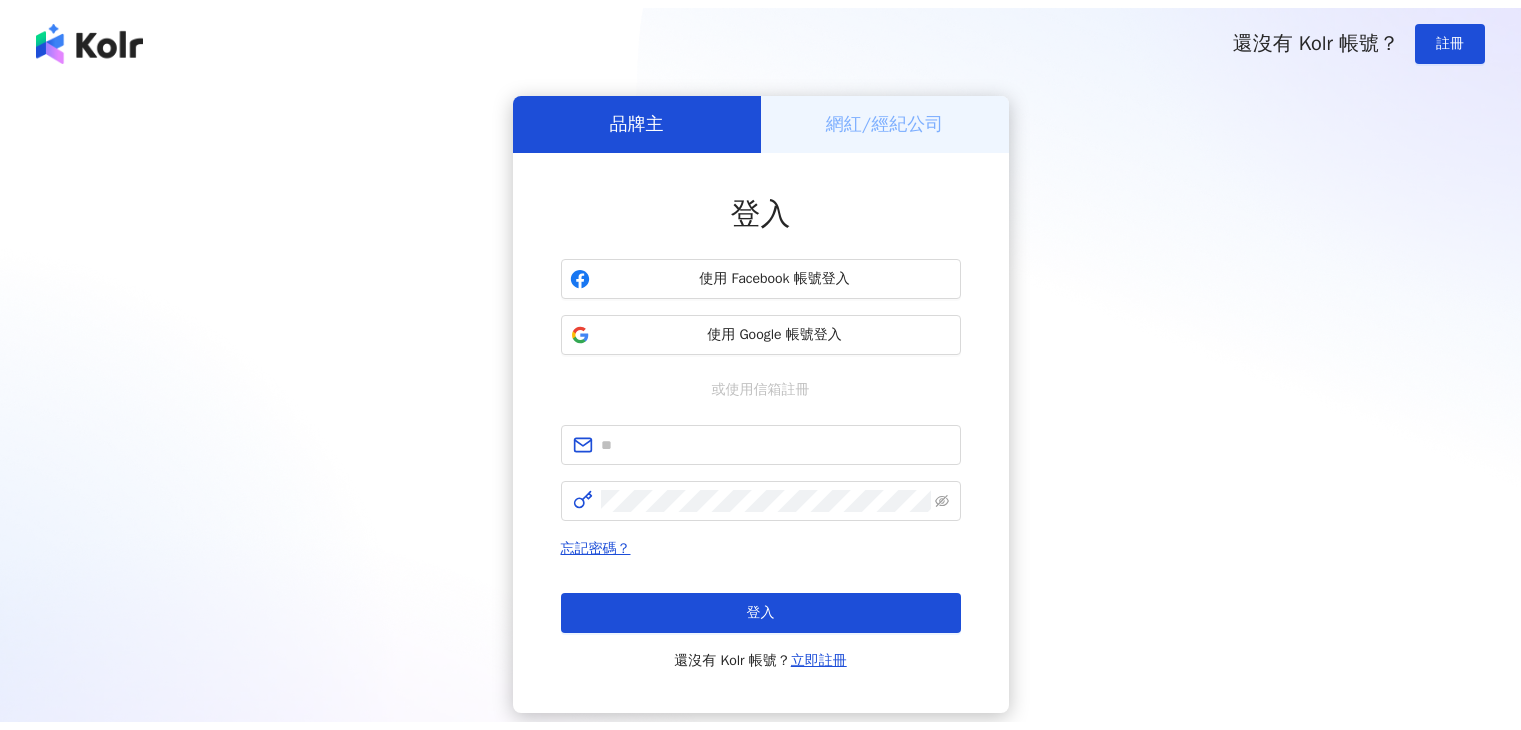 scroll, scrollTop: 0, scrollLeft: 0, axis: both 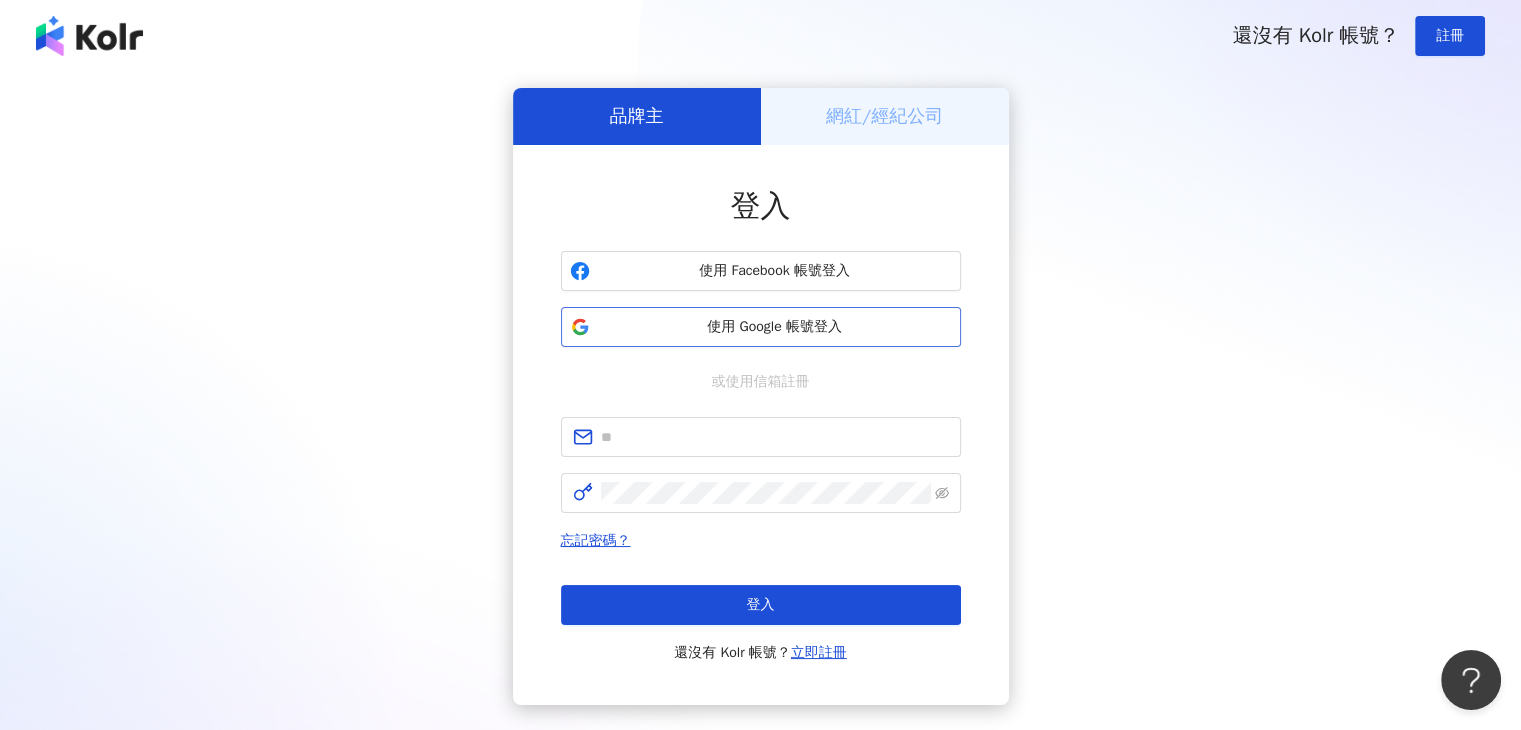 click on "使用 Google 帳號登入" at bounding box center [775, 327] 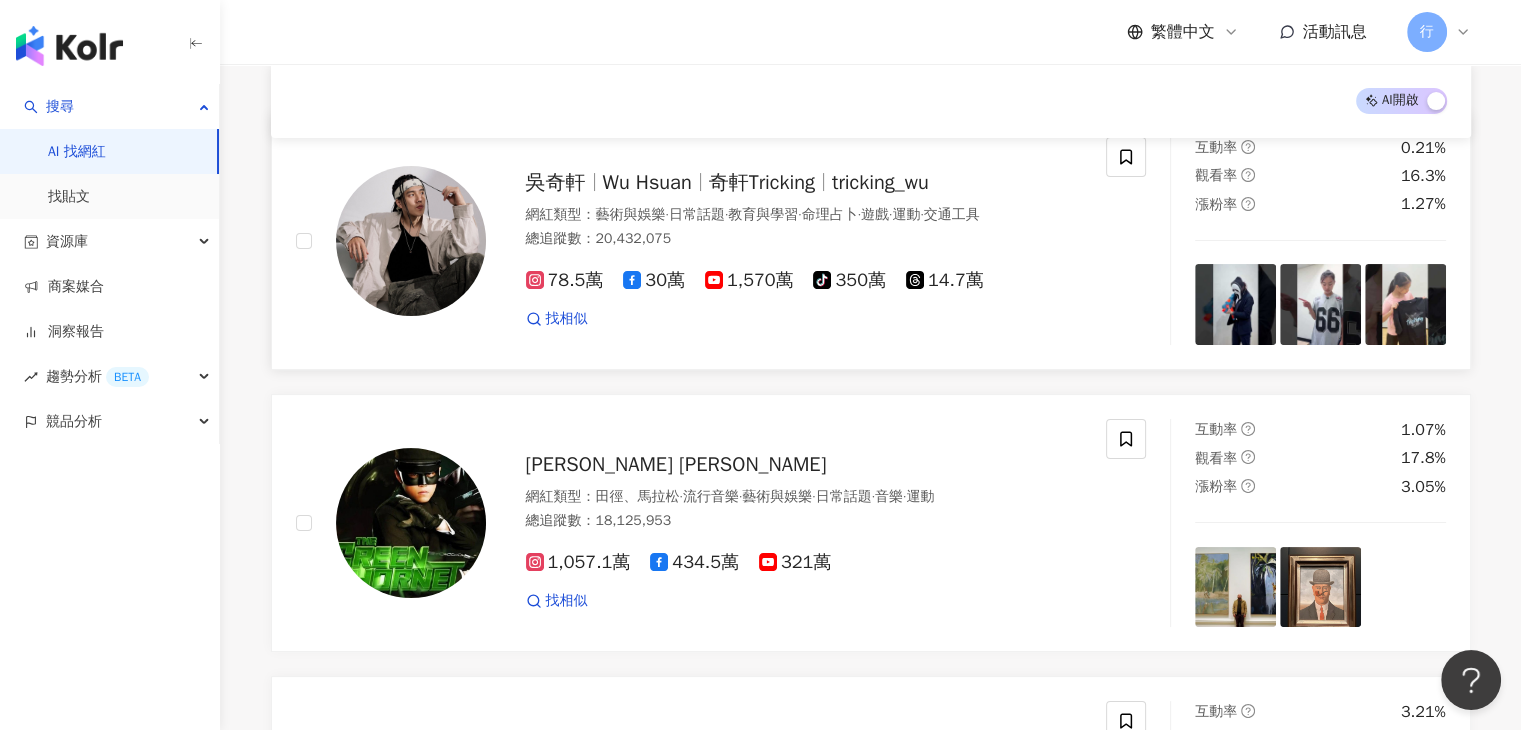 scroll, scrollTop: 393, scrollLeft: 0, axis: vertical 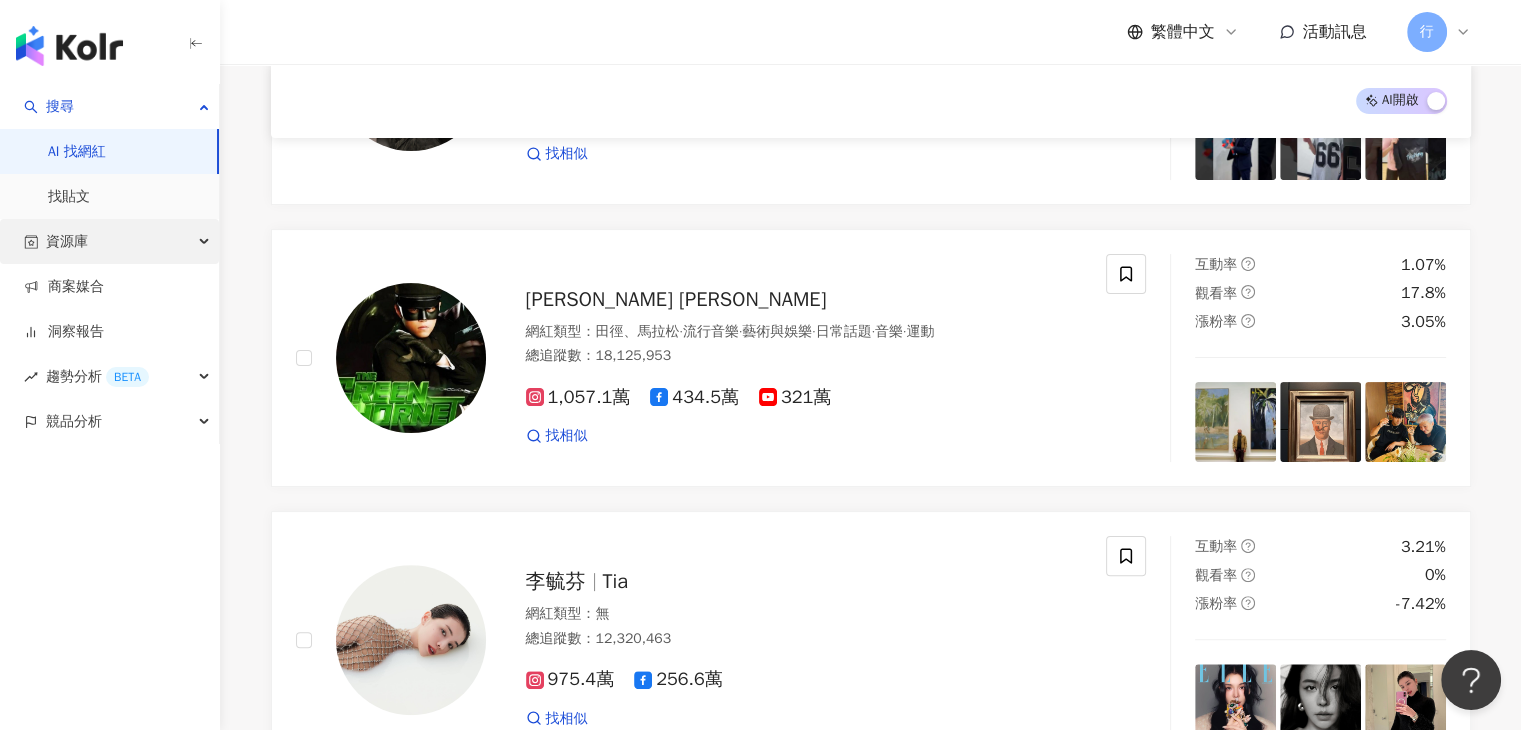 click on "資源庫" at bounding box center [109, 241] 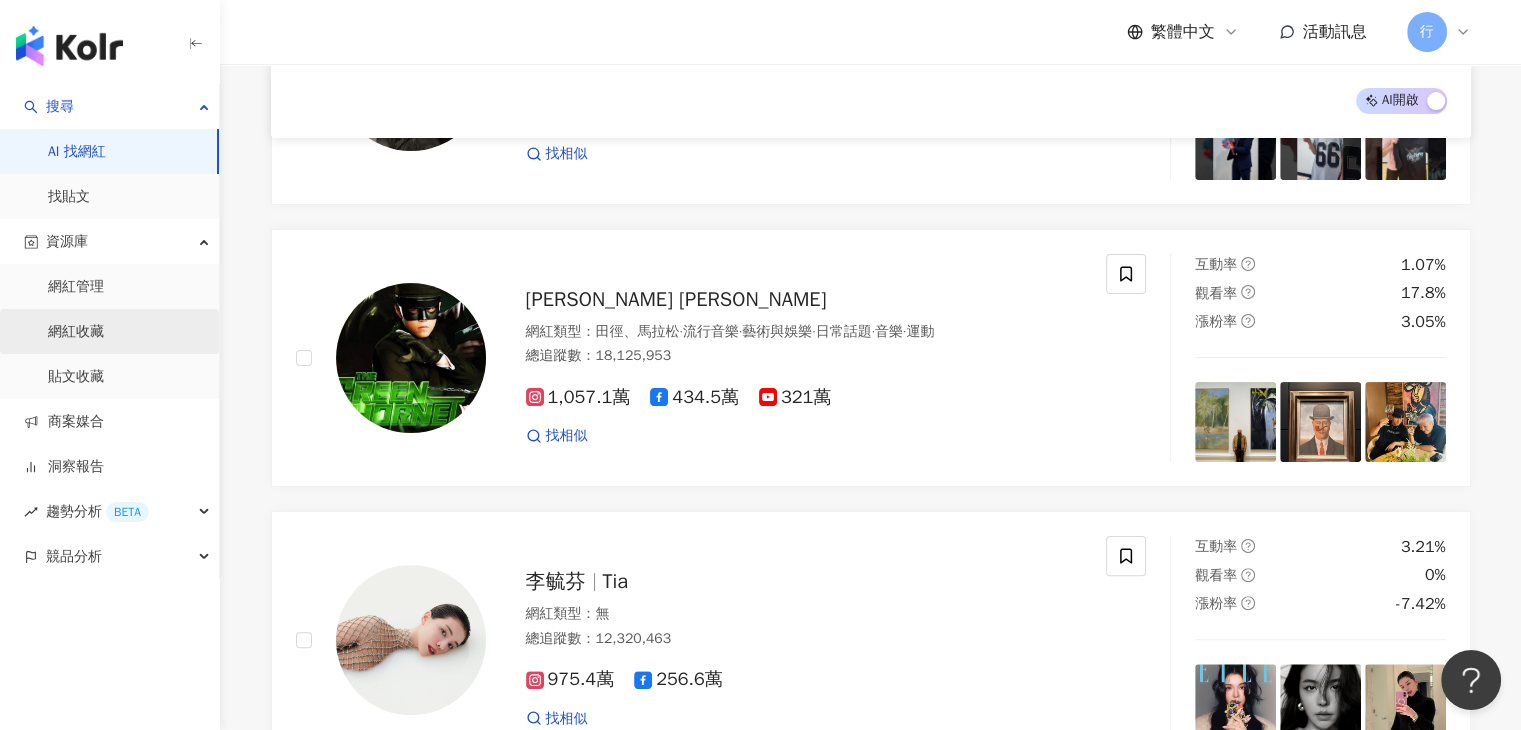 click on "網紅收藏" at bounding box center [76, 332] 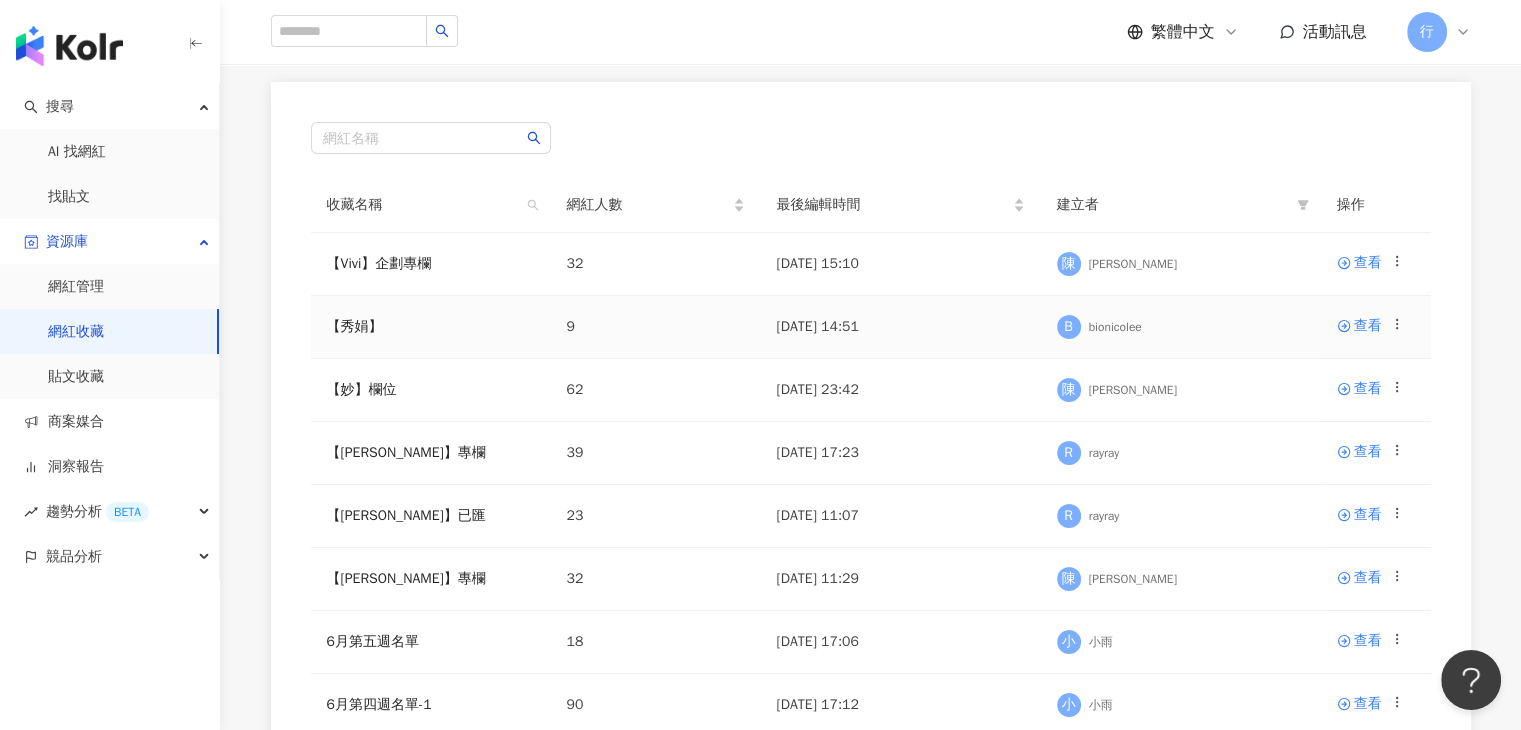 scroll, scrollTop: 300, scrollLeft: 0, axis: vertical 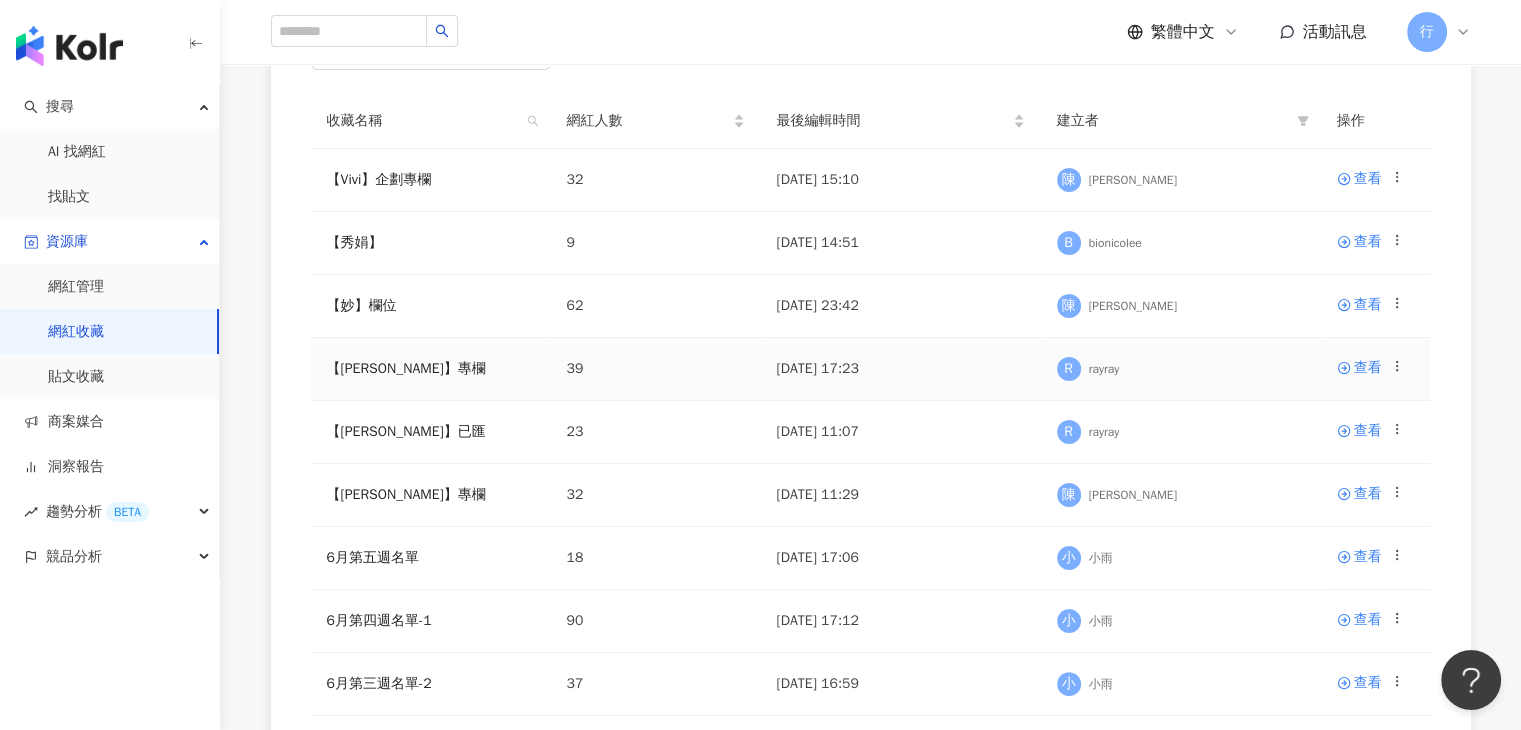 click on "rayray" at bounding box center (1104, 369) 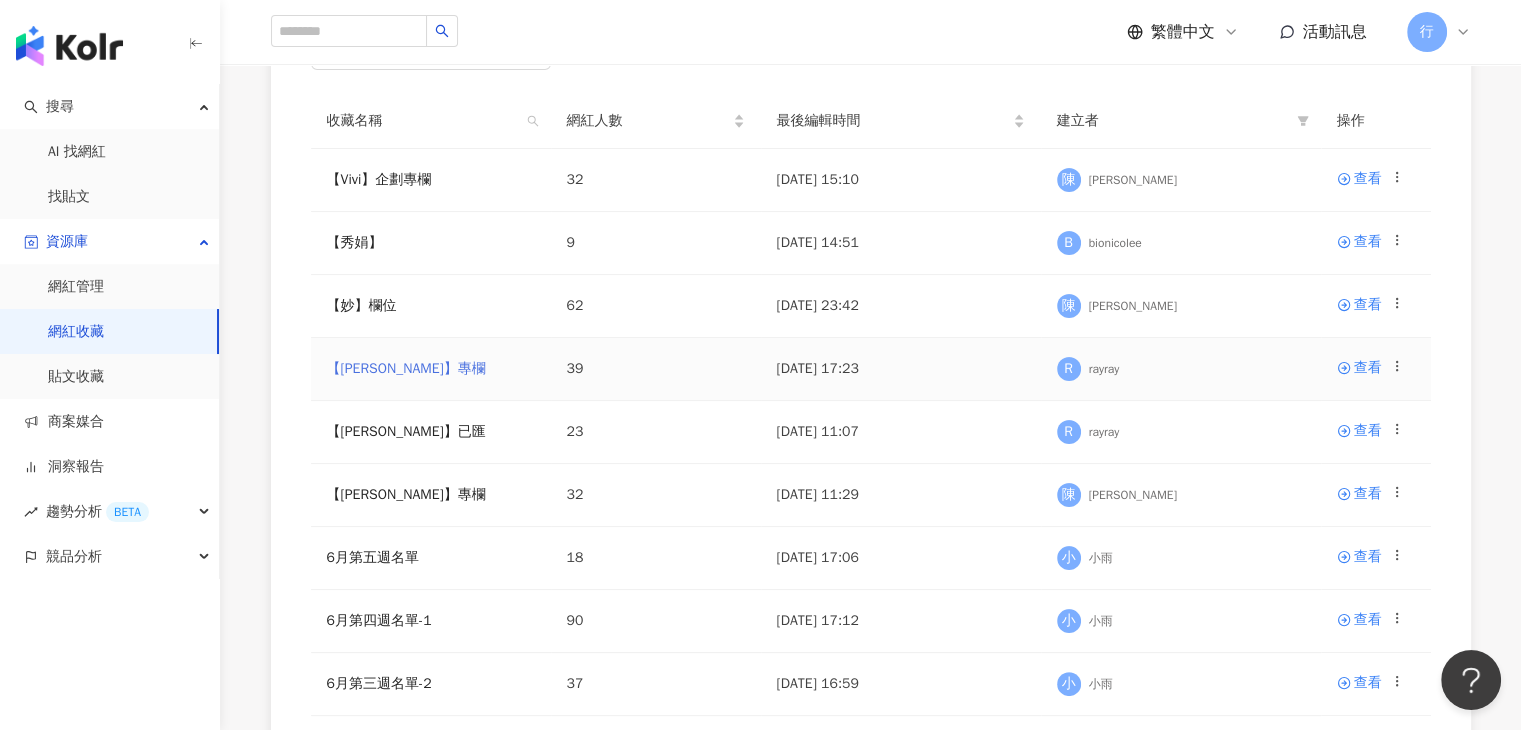 click on "【RAY】專欄" at bounding box center (406, 368) 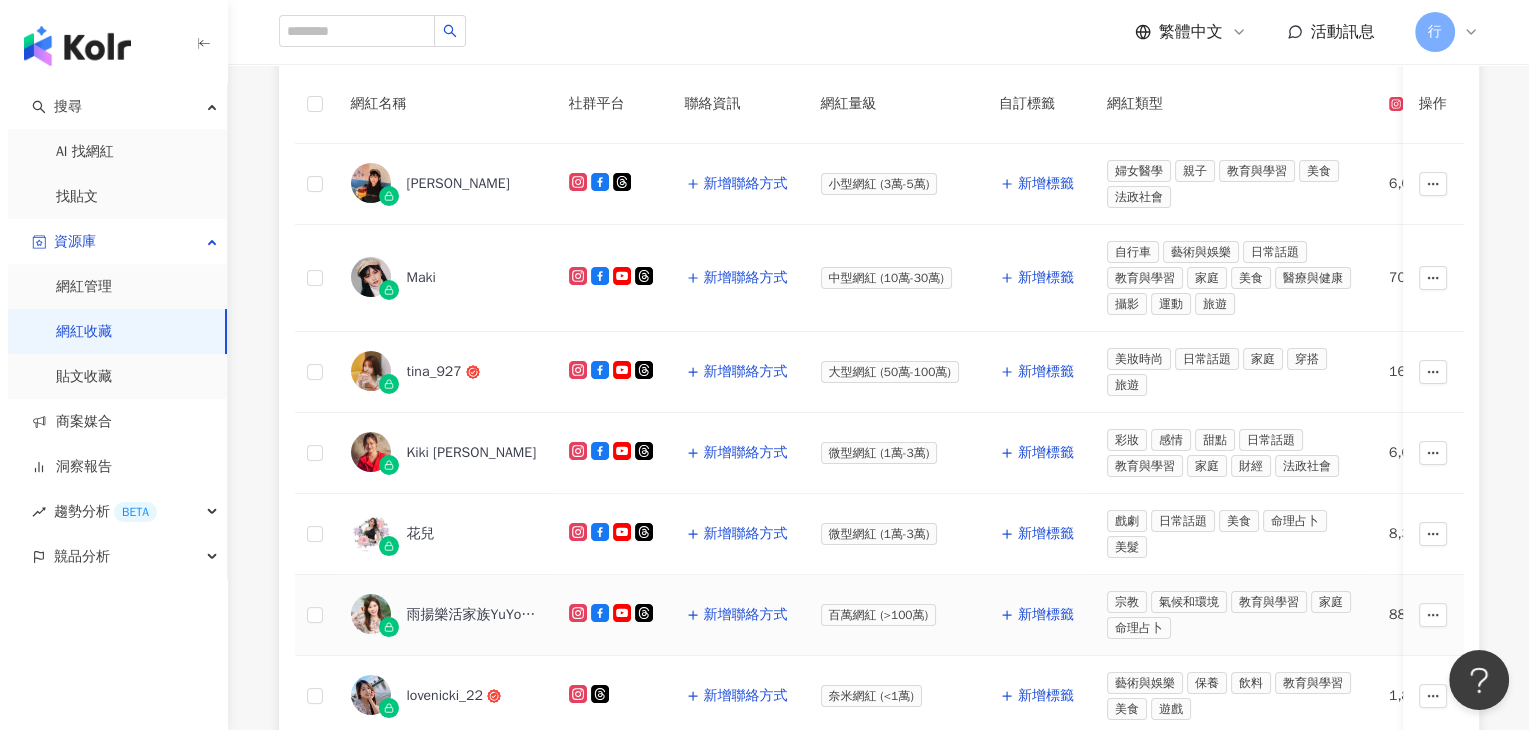 scroll, scrollTop: 259, scrollLeft: 0, axis: vertical 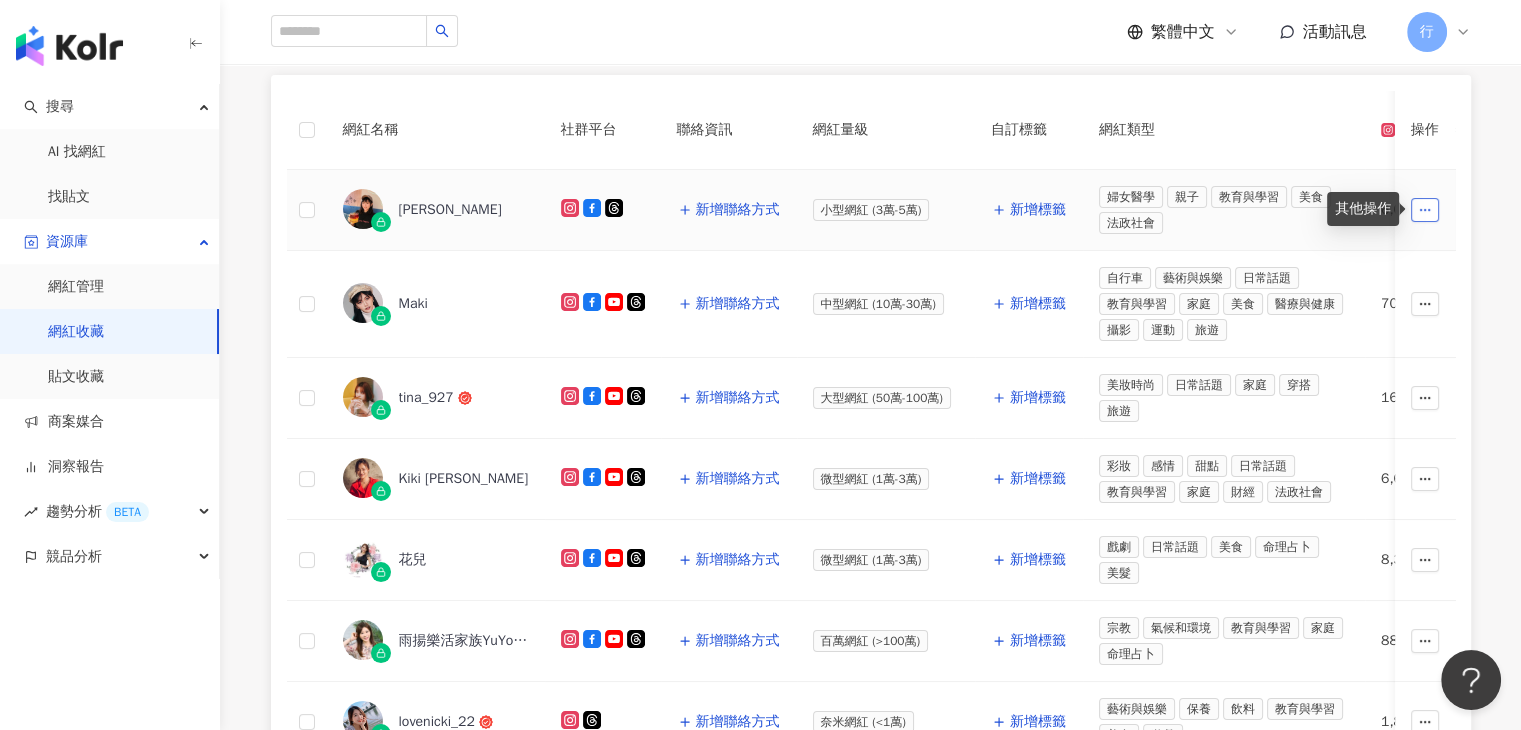 click at bounding box center [1425, 209] 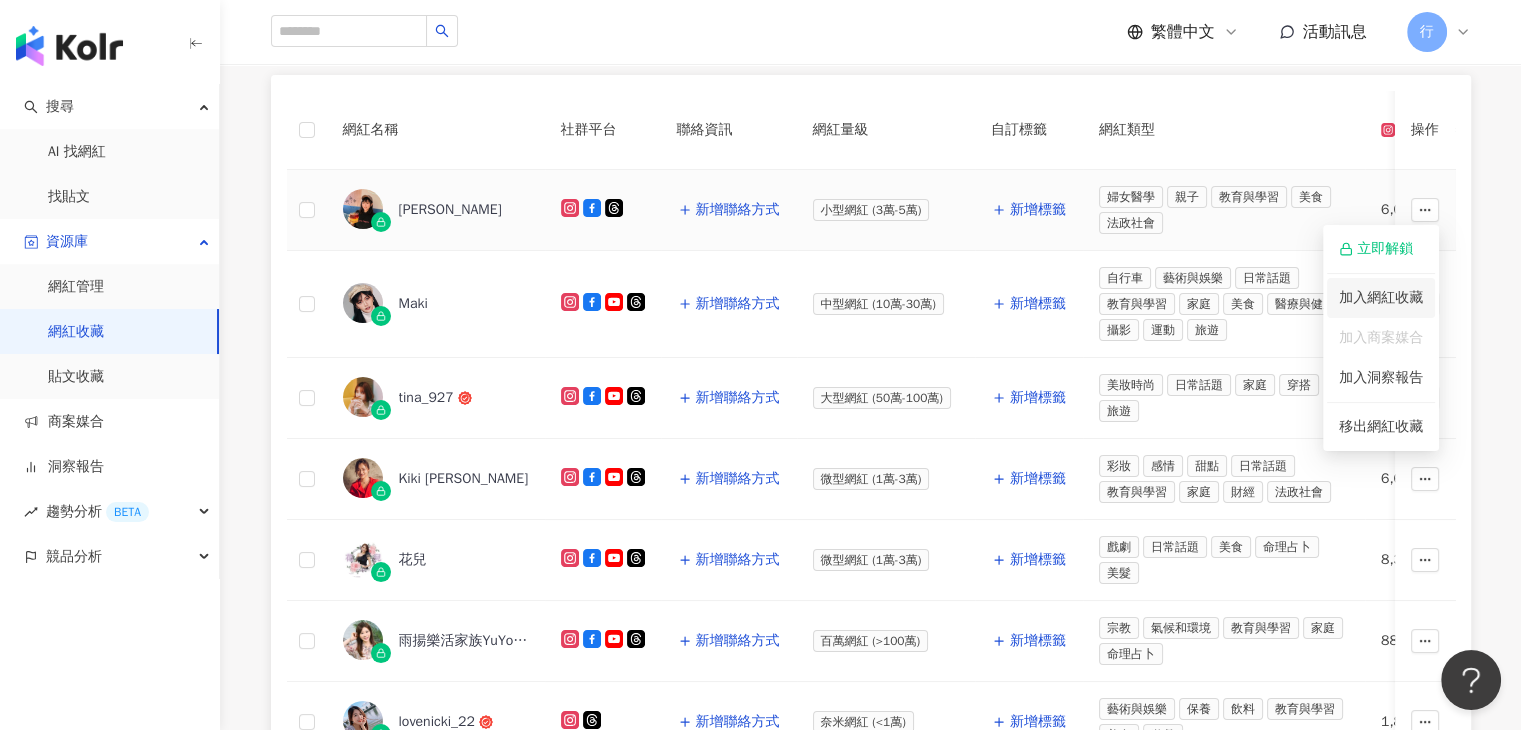 click on "加入網紅收藏" at bounding box center (1381, 298) 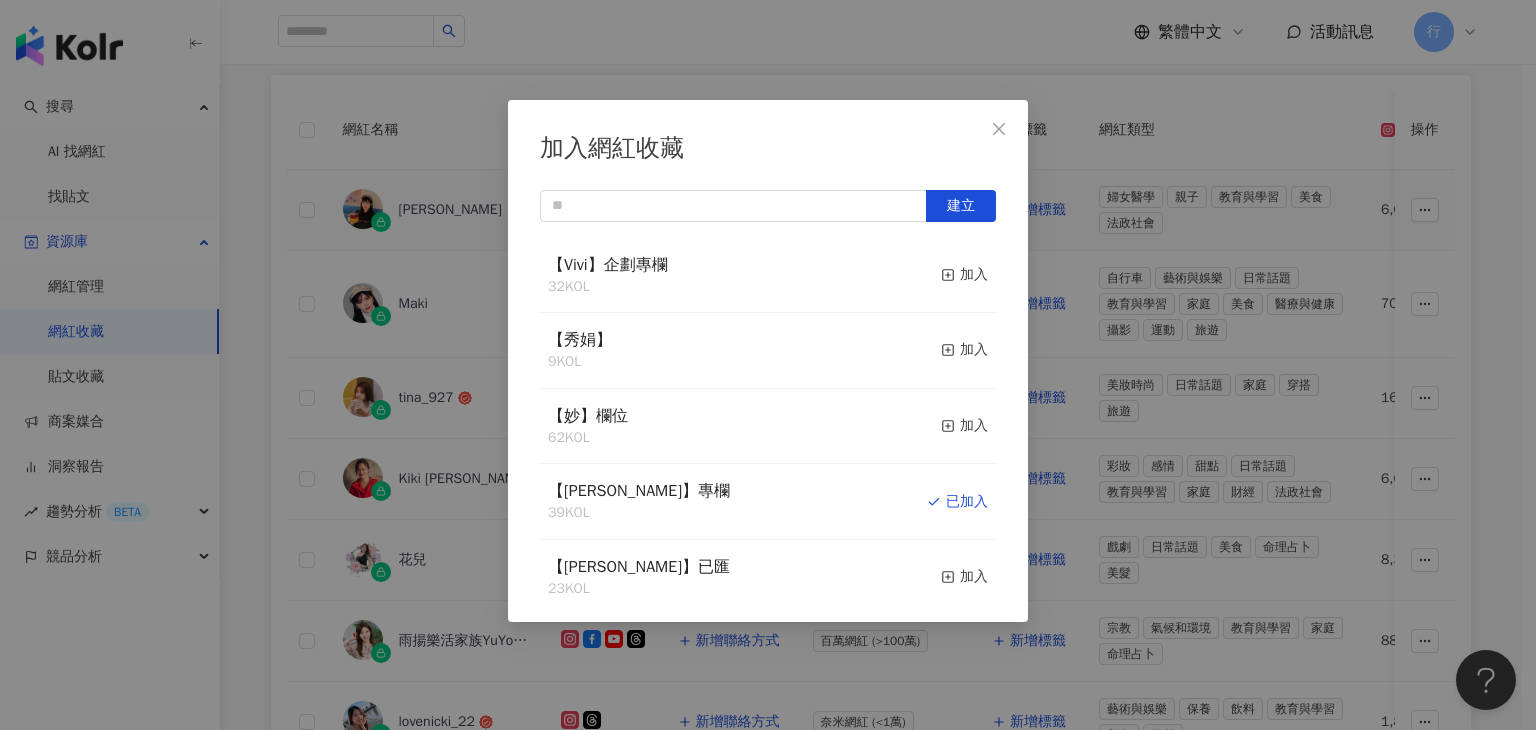 scroll, scrollTop: 300, scrollLeft: 0, axis: vertical 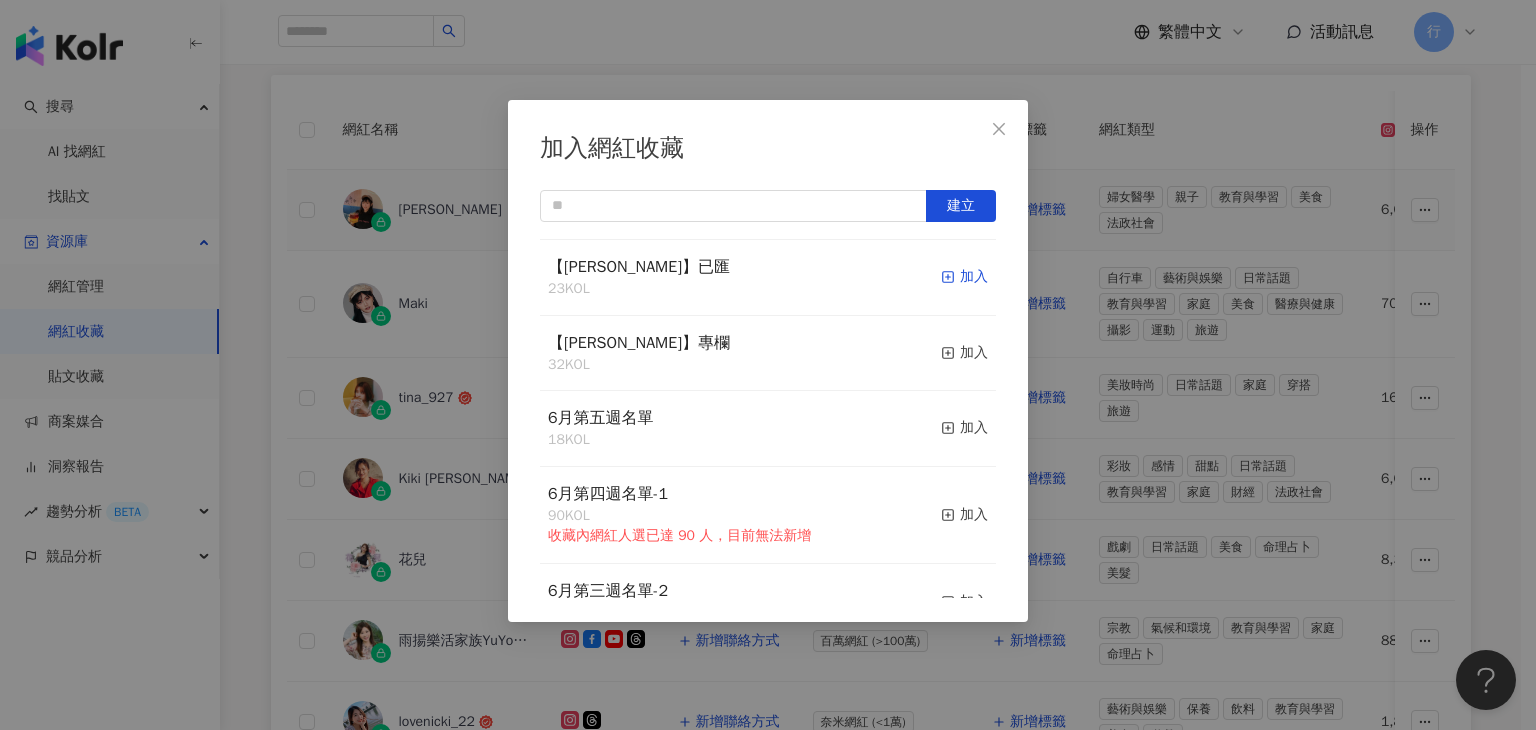 click on "加入" at bounding box center (964, 277) 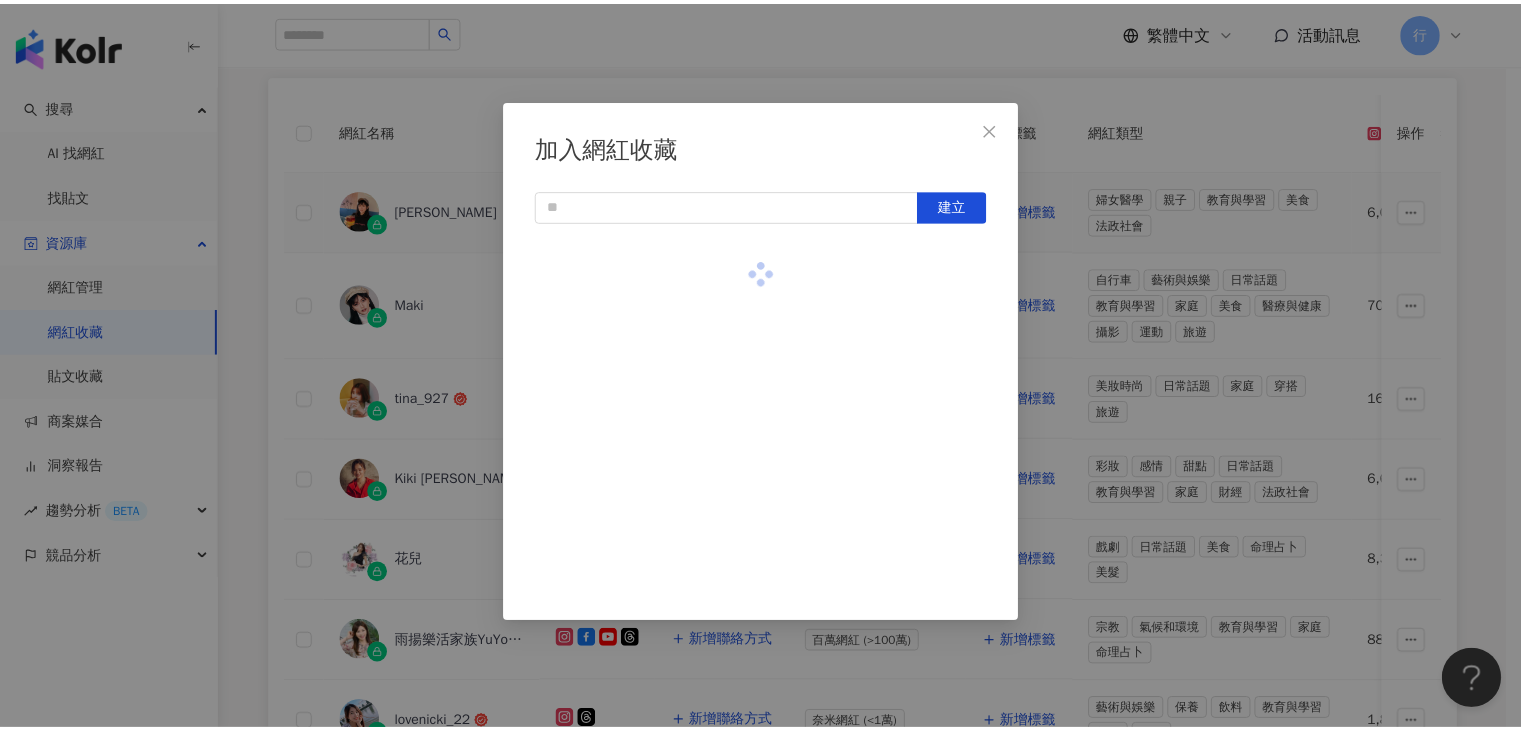 scroll, scrollTop: 0, scrollLeft: 0, axis: both 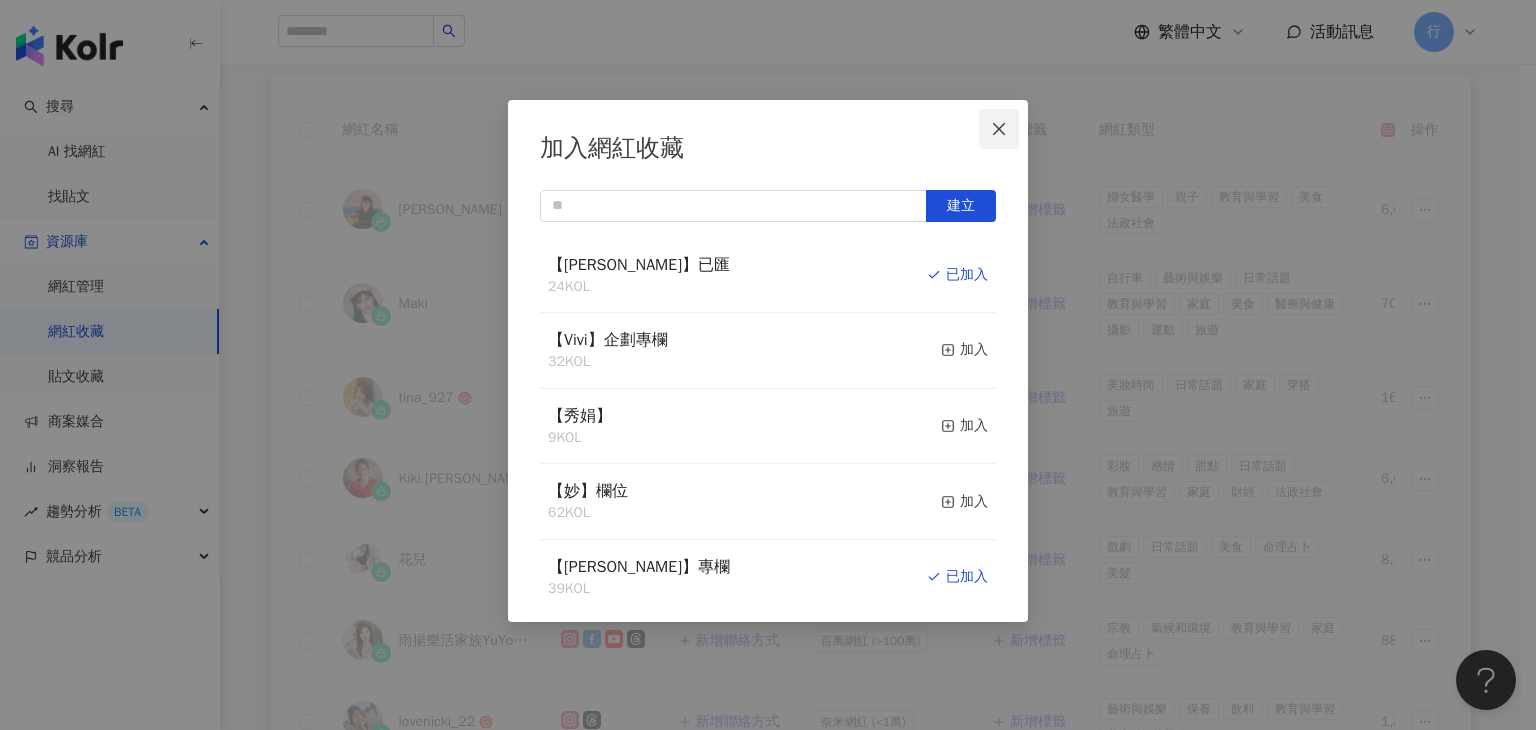click 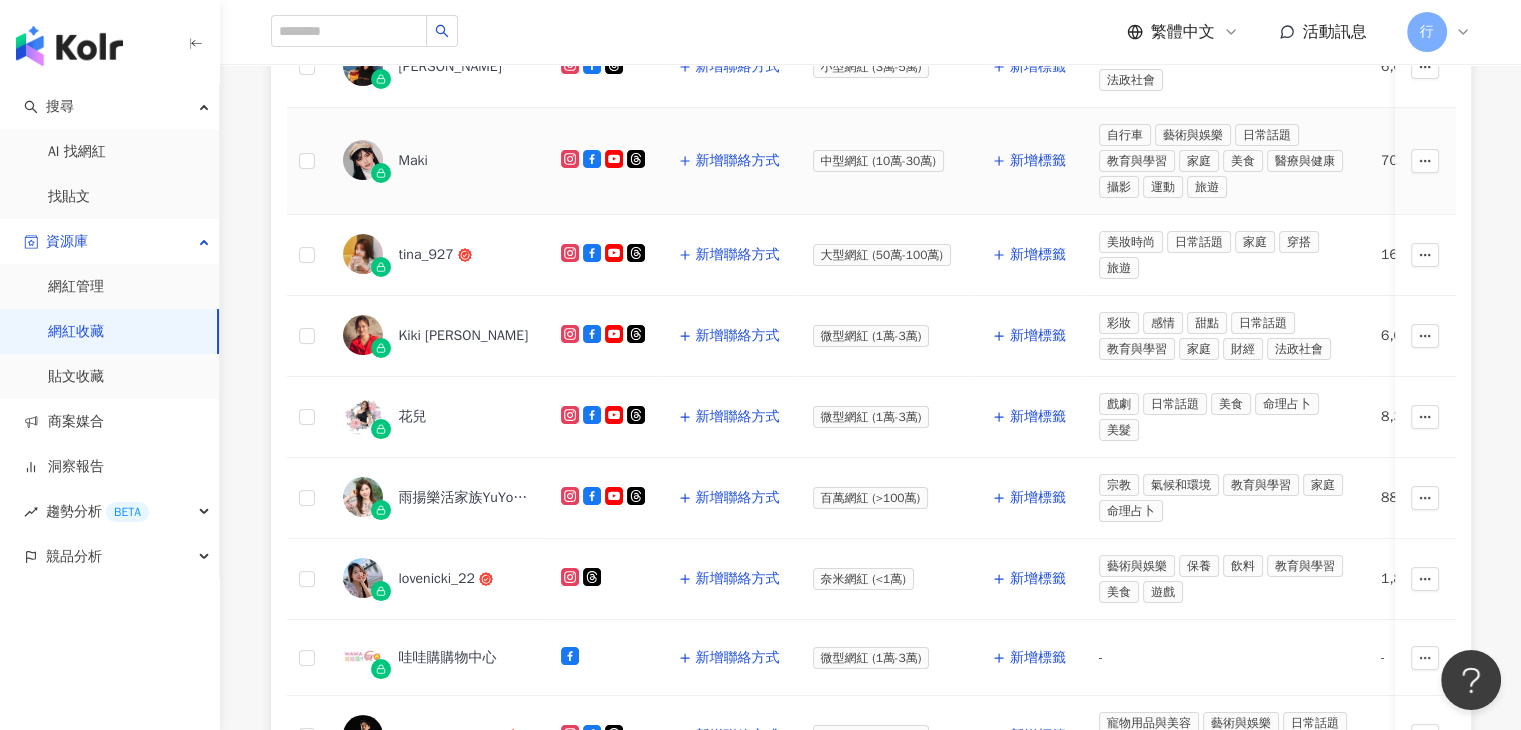scroll, scrollTop: 259, scrollLeft: 0, axis: vertical 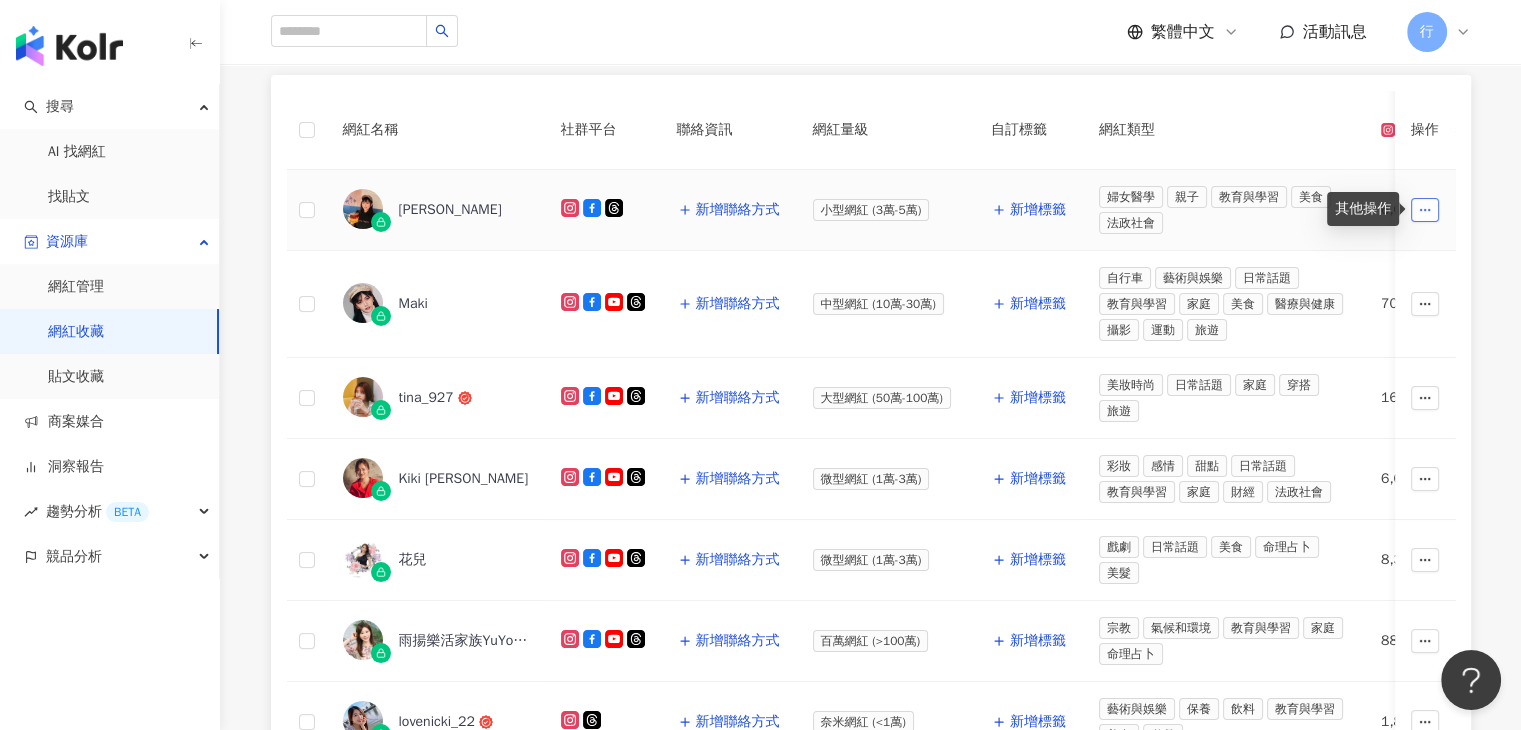 click 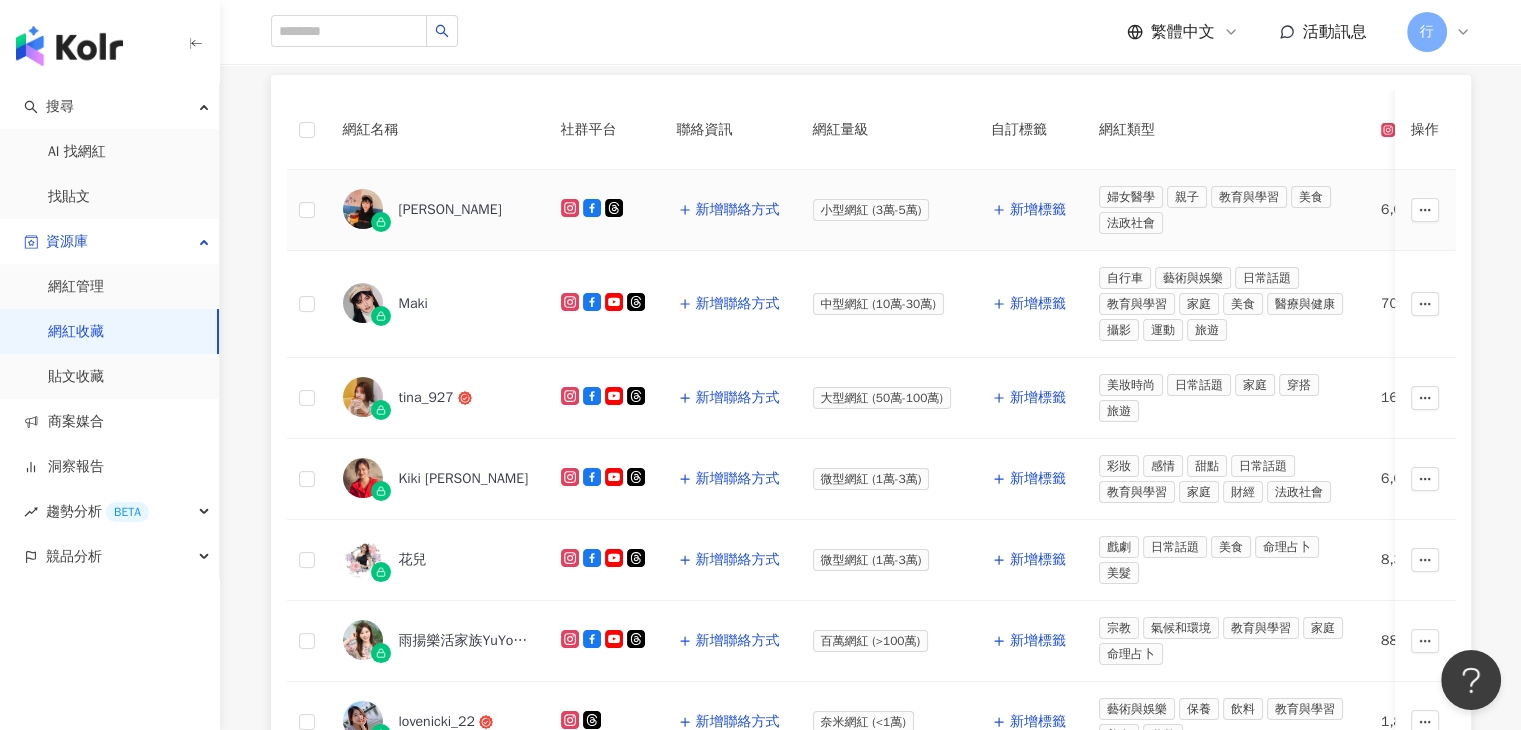 click on "布魯桑" at bounding box center (450, 210) 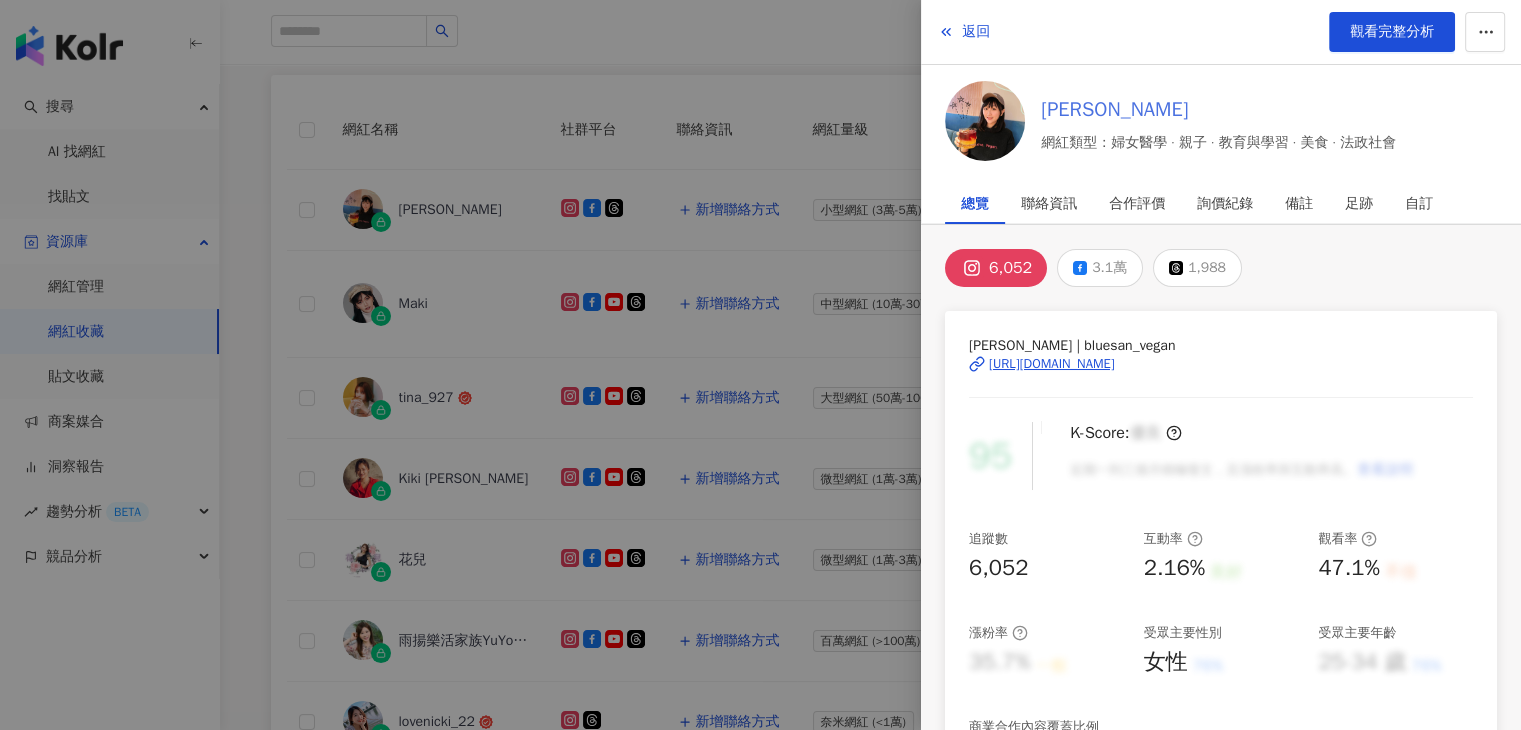 click on "布魯桑" at bounding box center (1218, 110) 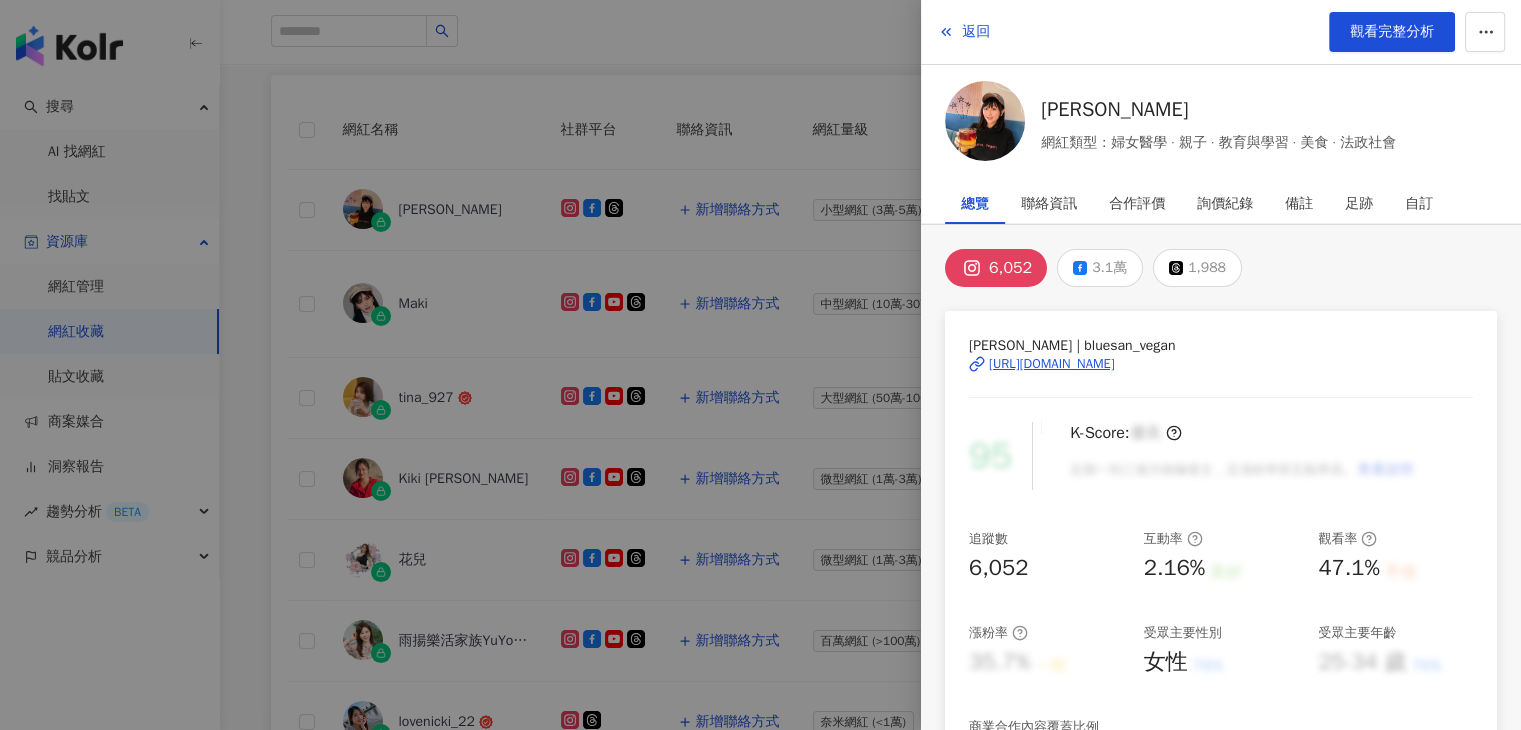click at bounding box center [760, 365] 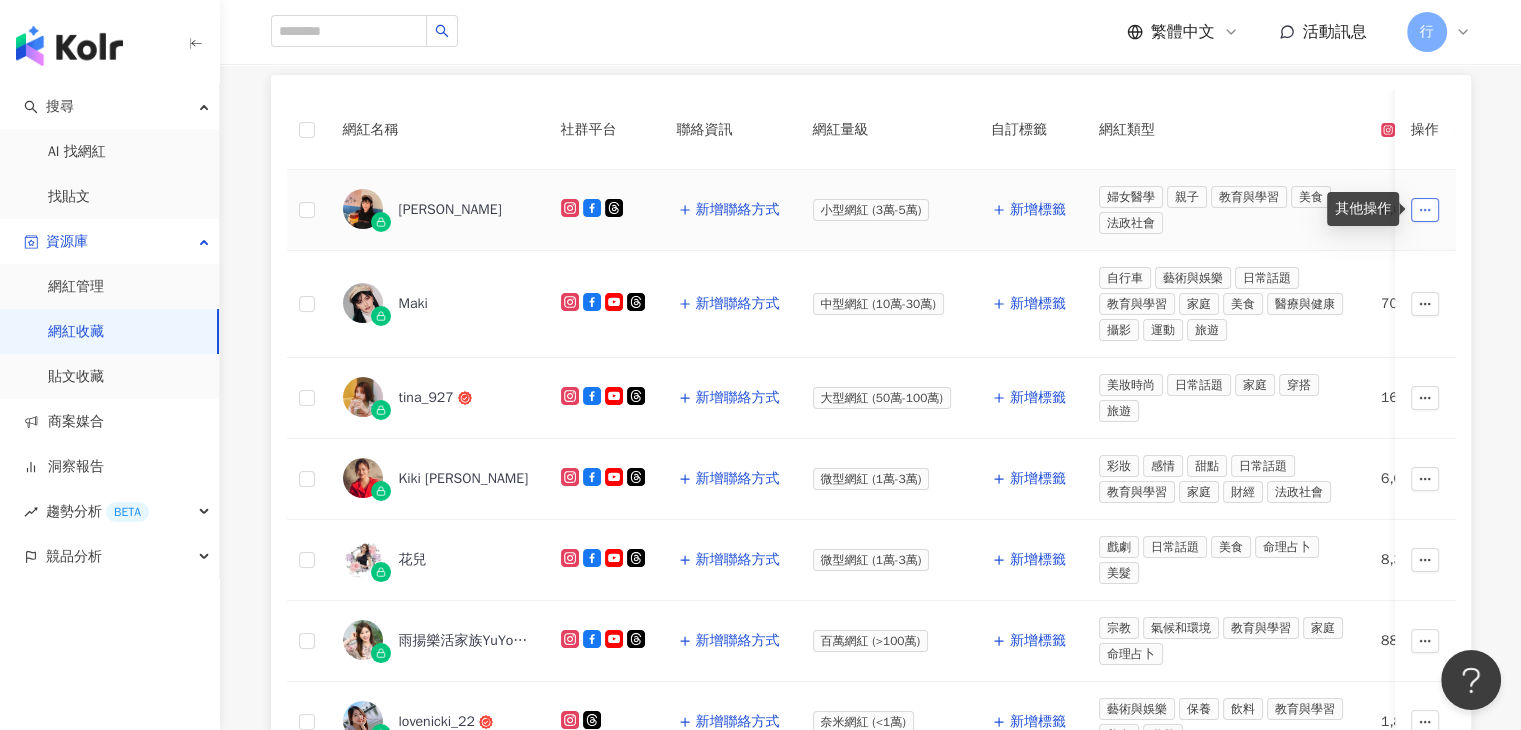 click 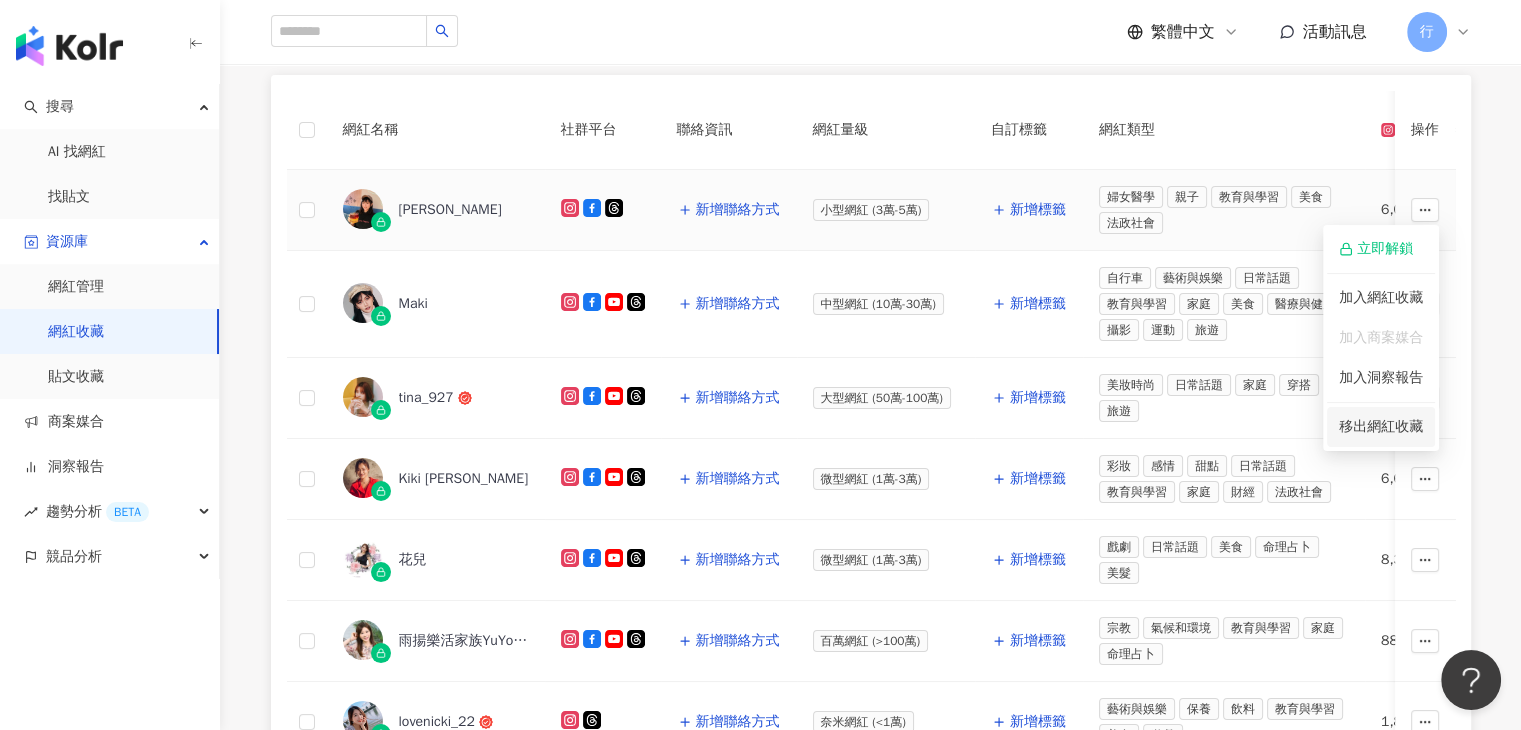 click on "移出網紅收藏" at bounding box center [1381, 426] 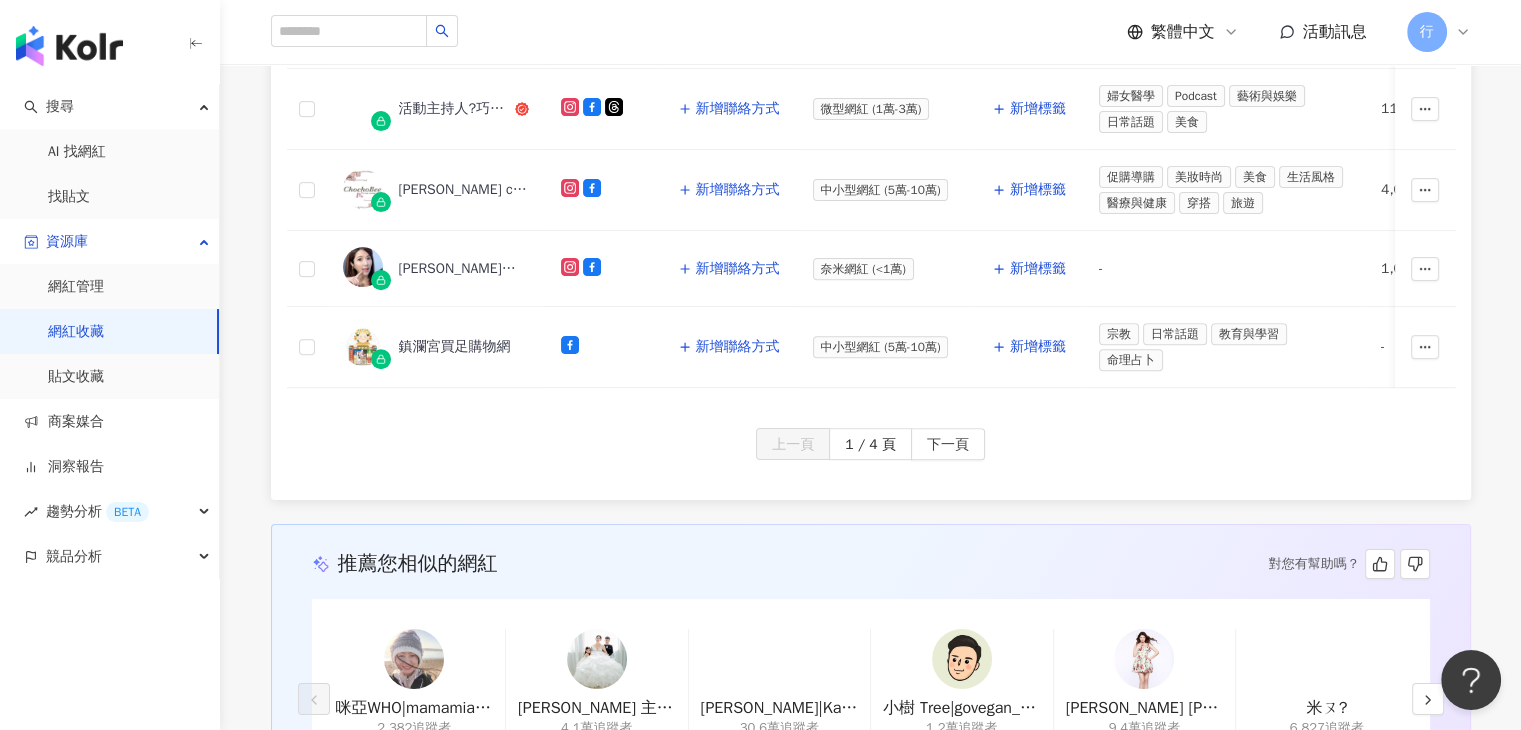 scroll, scrollTop: 1259, scrollLeft: 0, axis: vertical 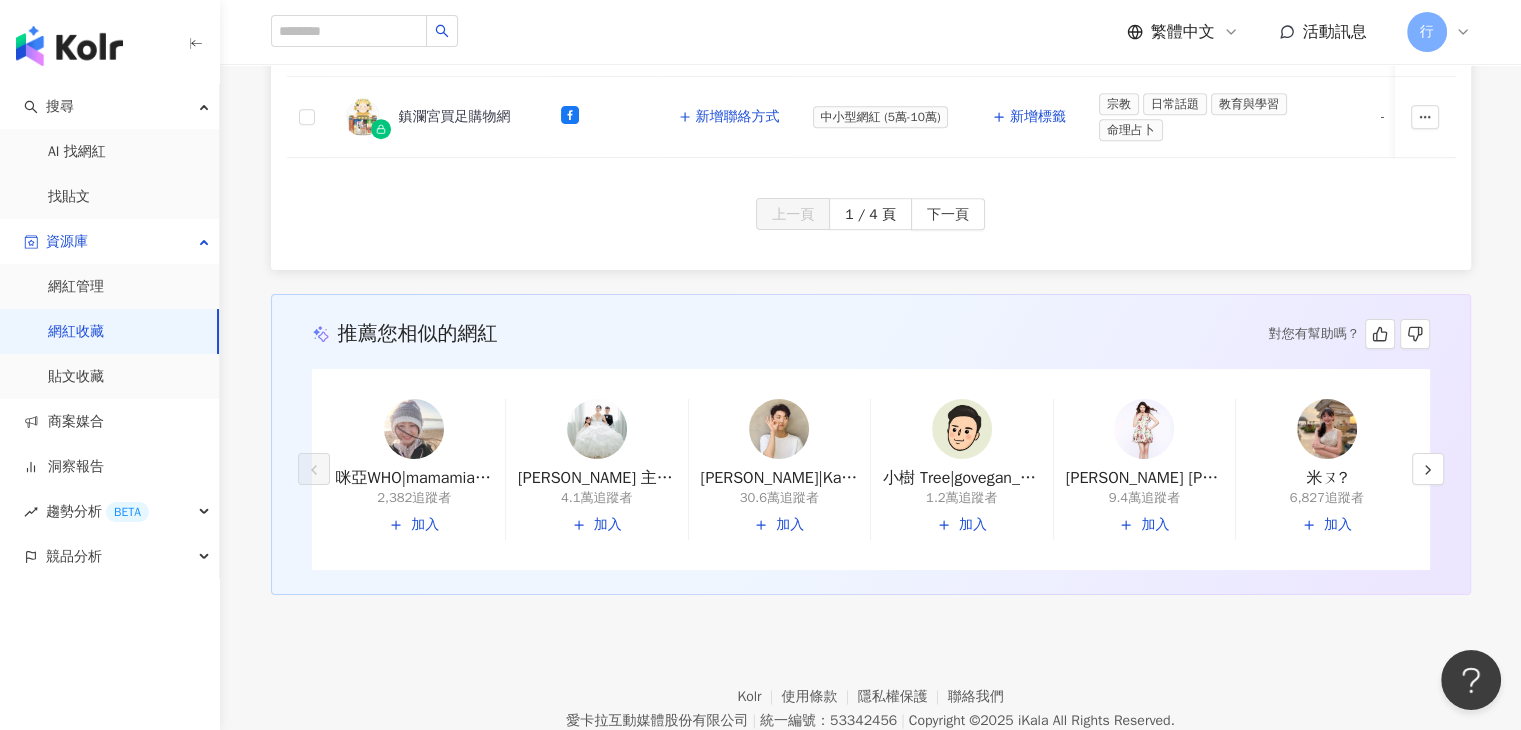 click on "上一頁 1 / 4 頁 下一頁" at bounding box center (871, 234) 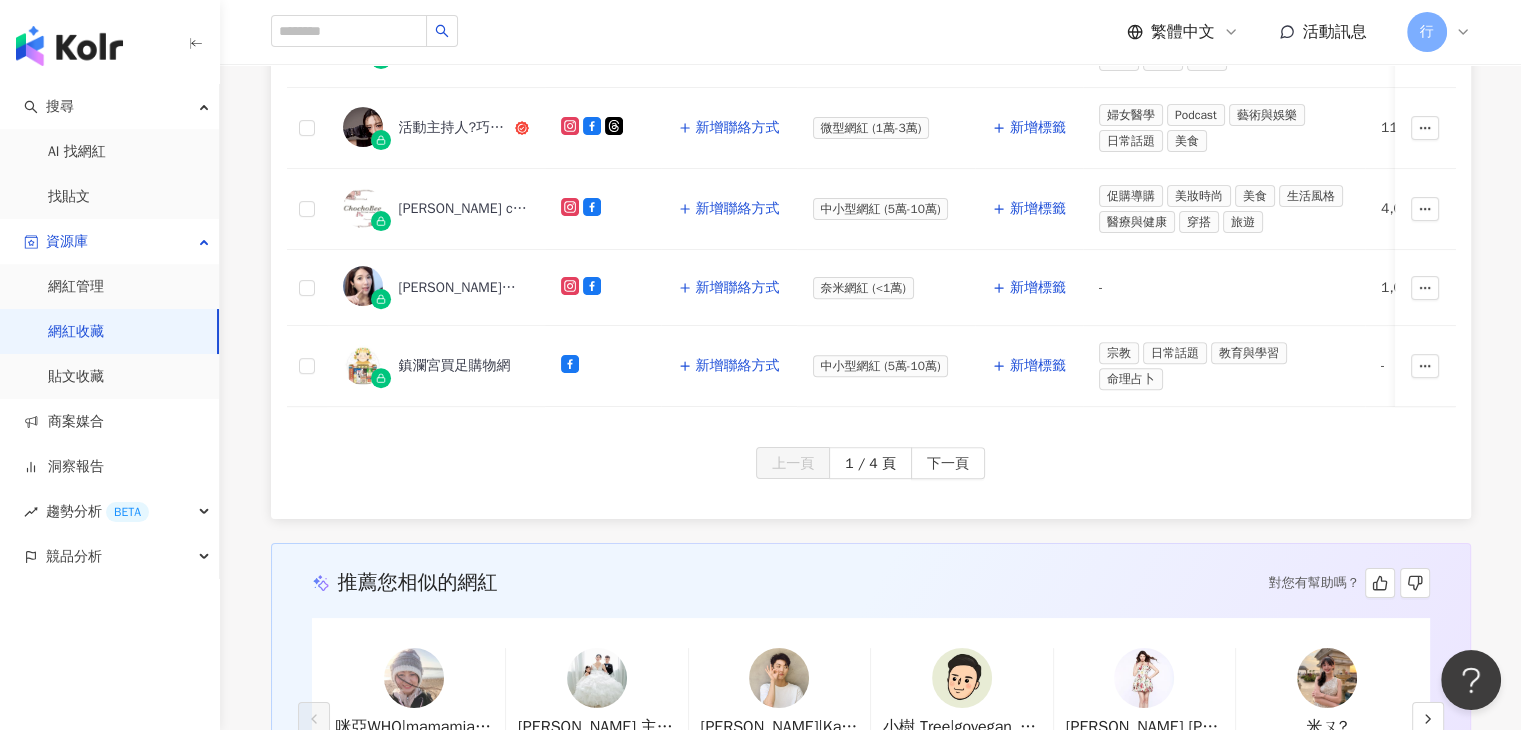 scroll, scrollTop: 859, scrollLeft: 0, axis: vertical 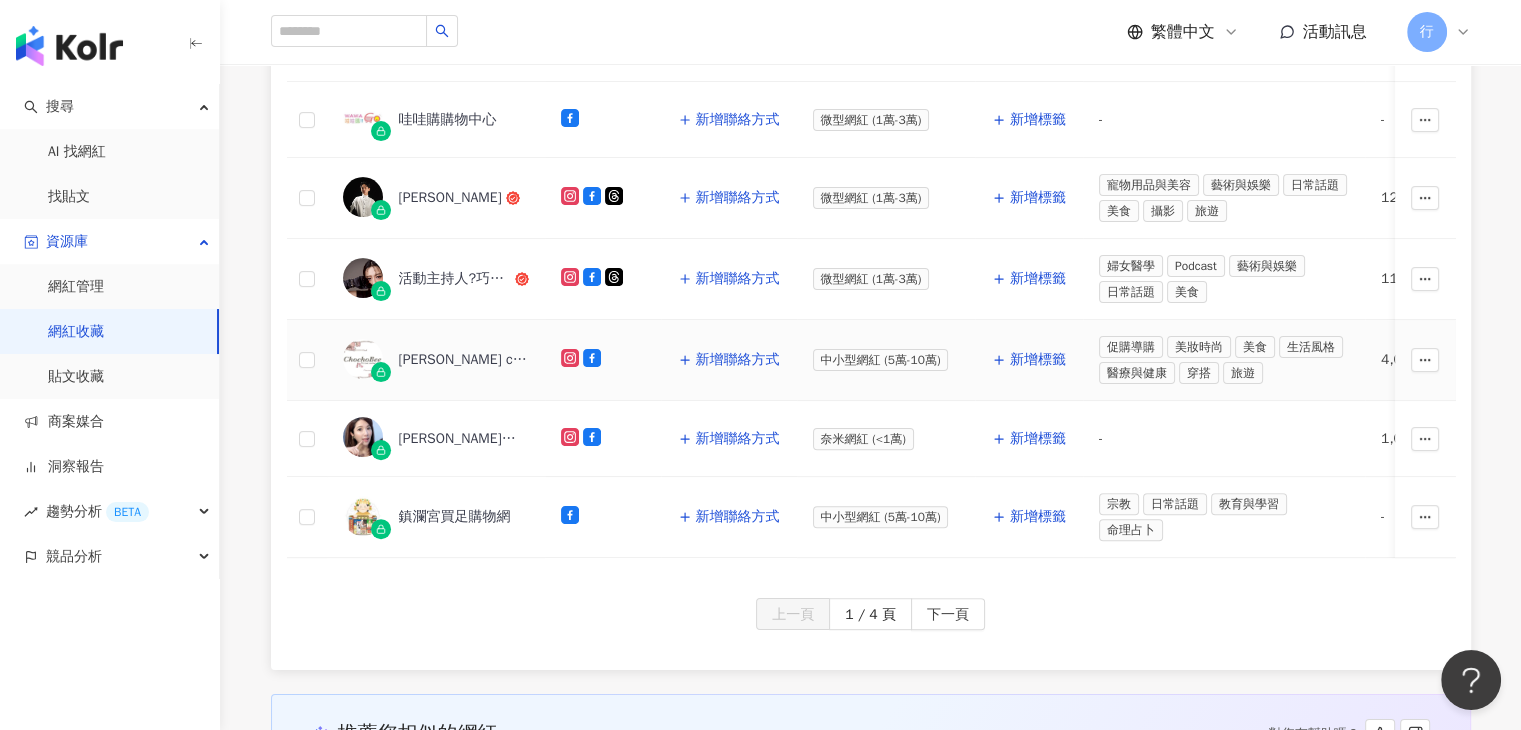 click on "Chochobee's closet" at bounding box center [464, 360] 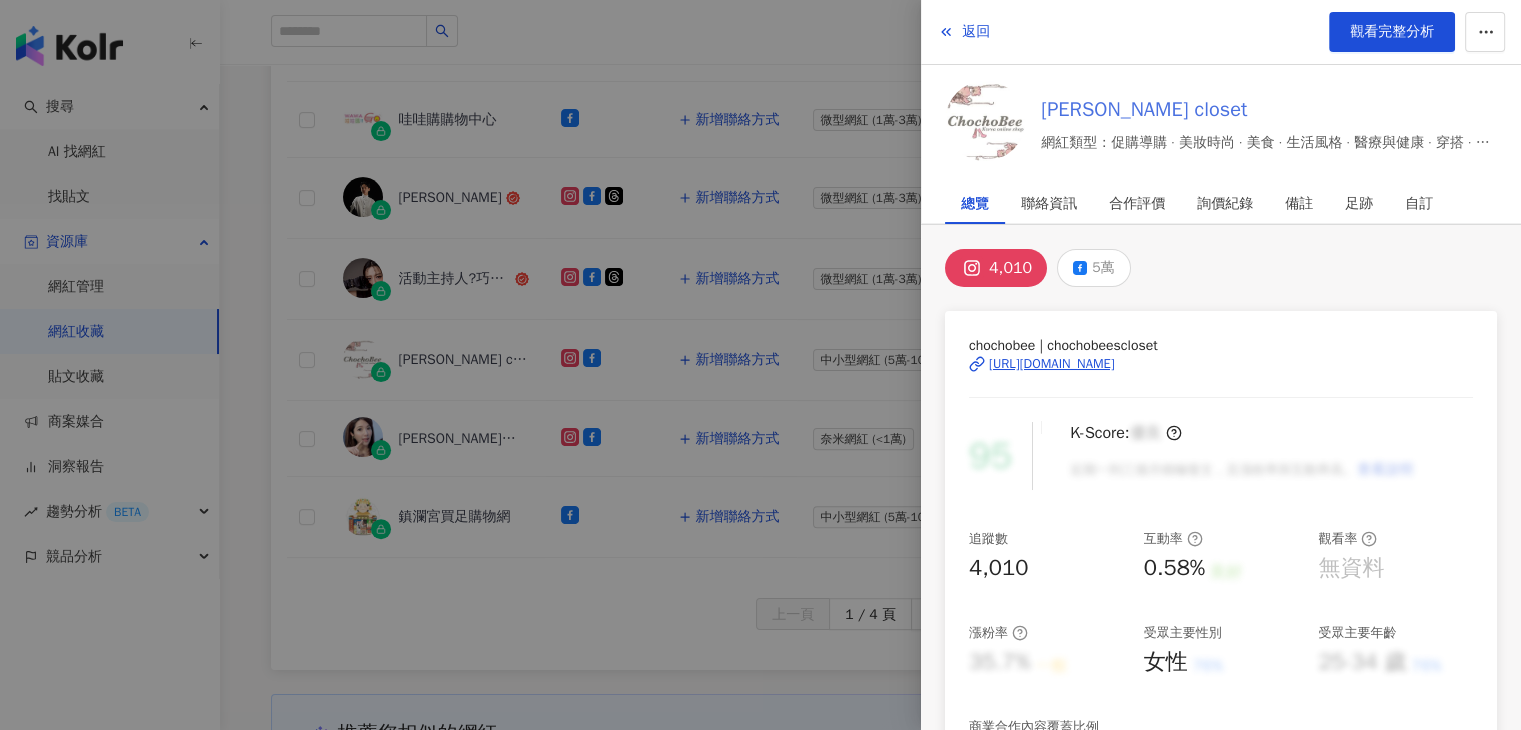 click on "Chochobee's closet" at bounding box center [1269, 110] 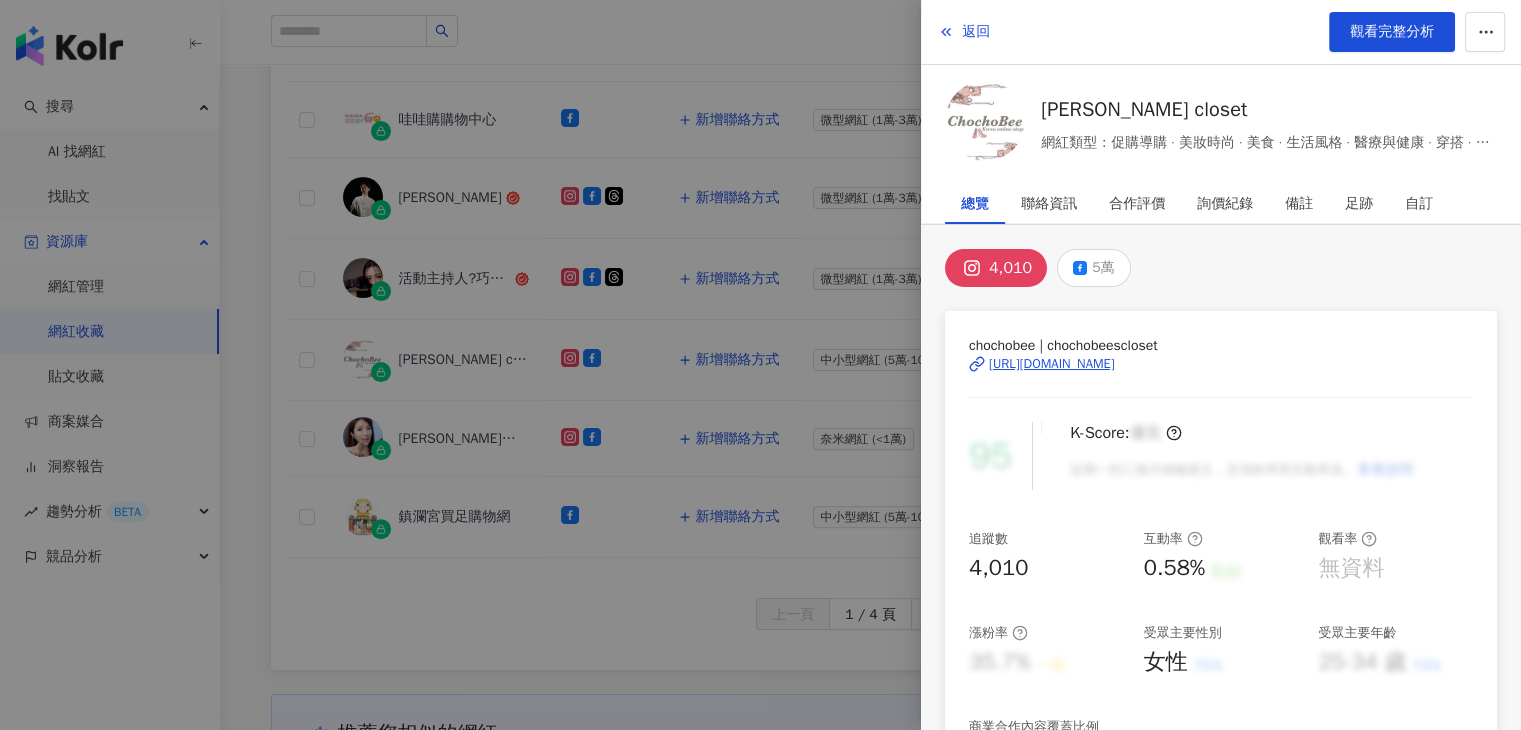 click at bounding box center (760, 365) 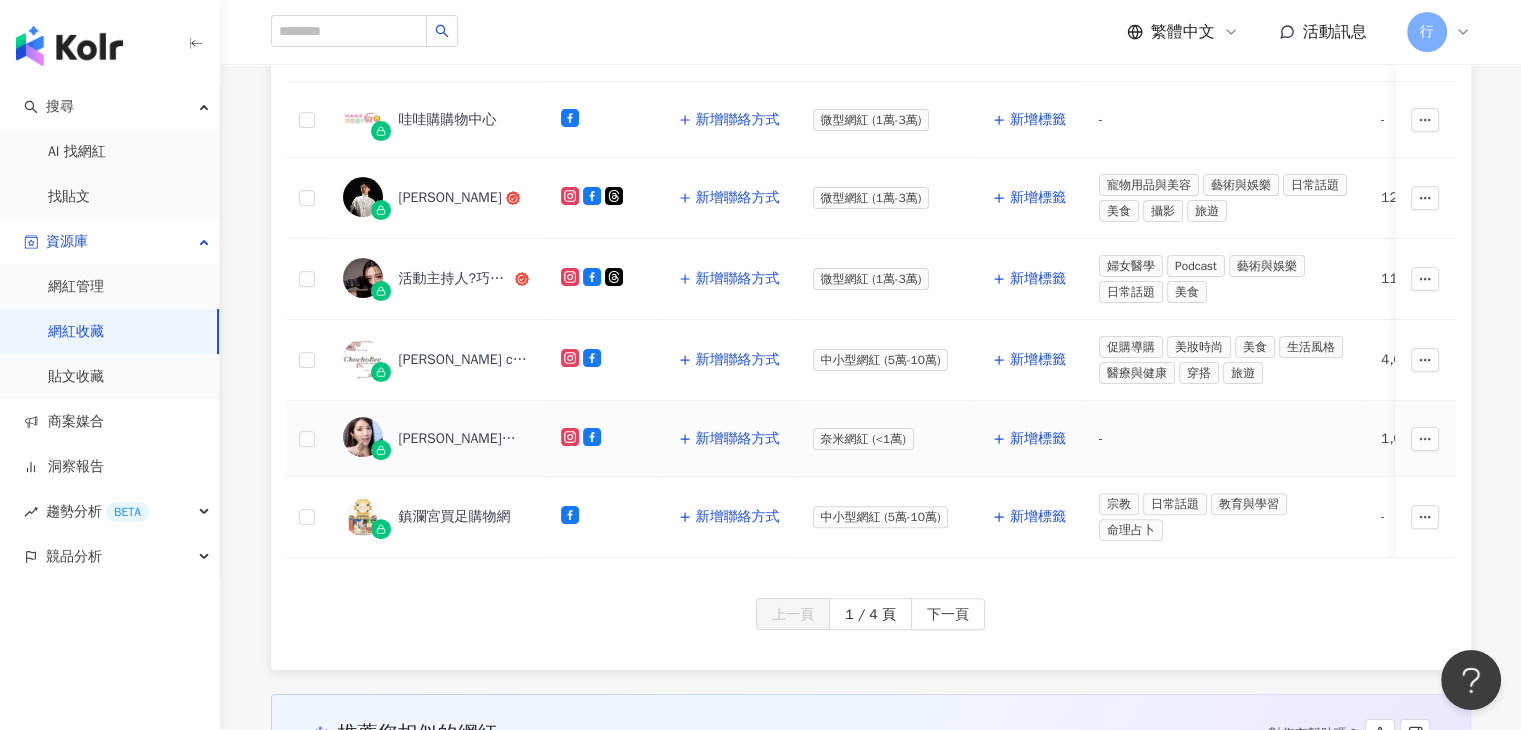 click on "孫佳瑩購物專家，主持人" at bounding box center [464, 439] 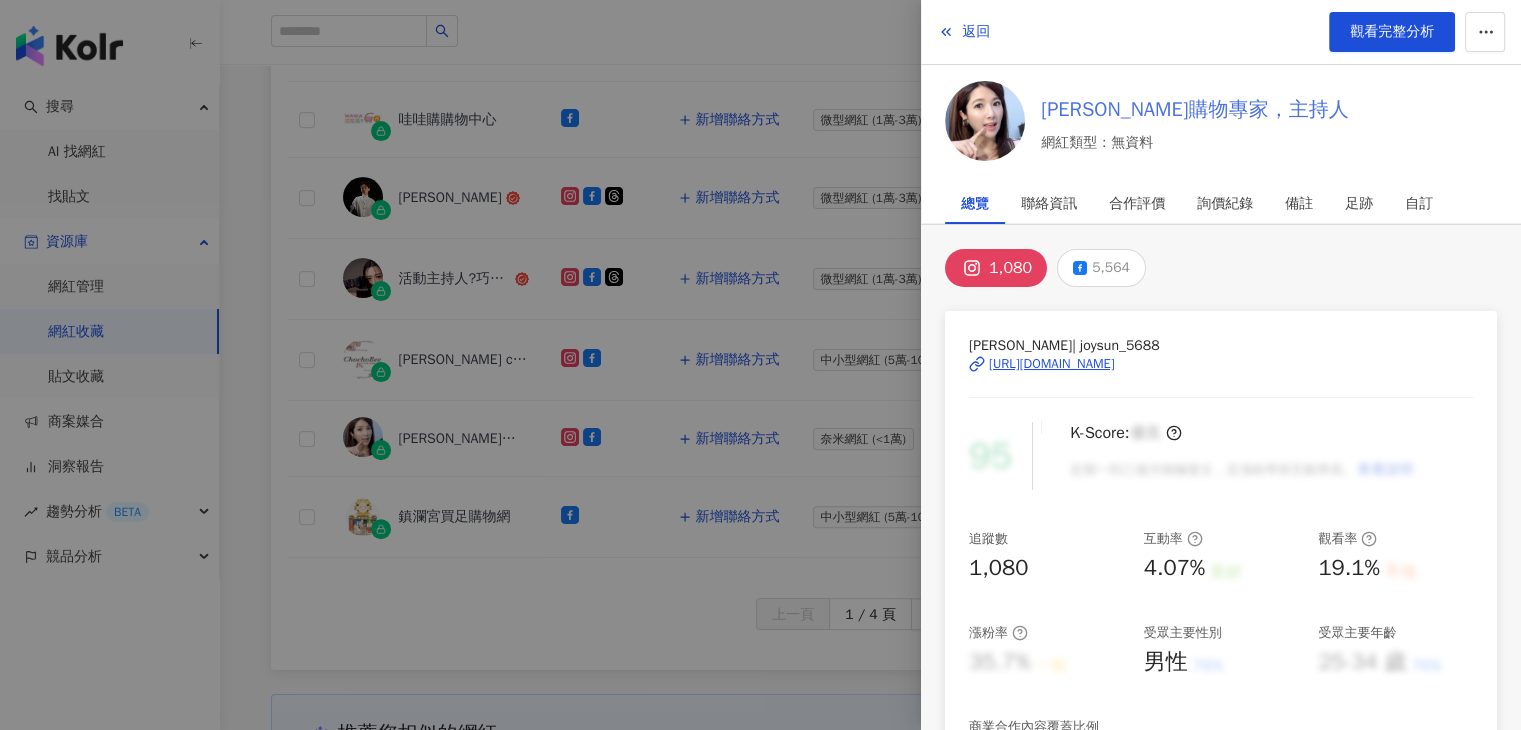 click on "孫佳瑩購物專家，主持人" at bounding box center (1194, 110) 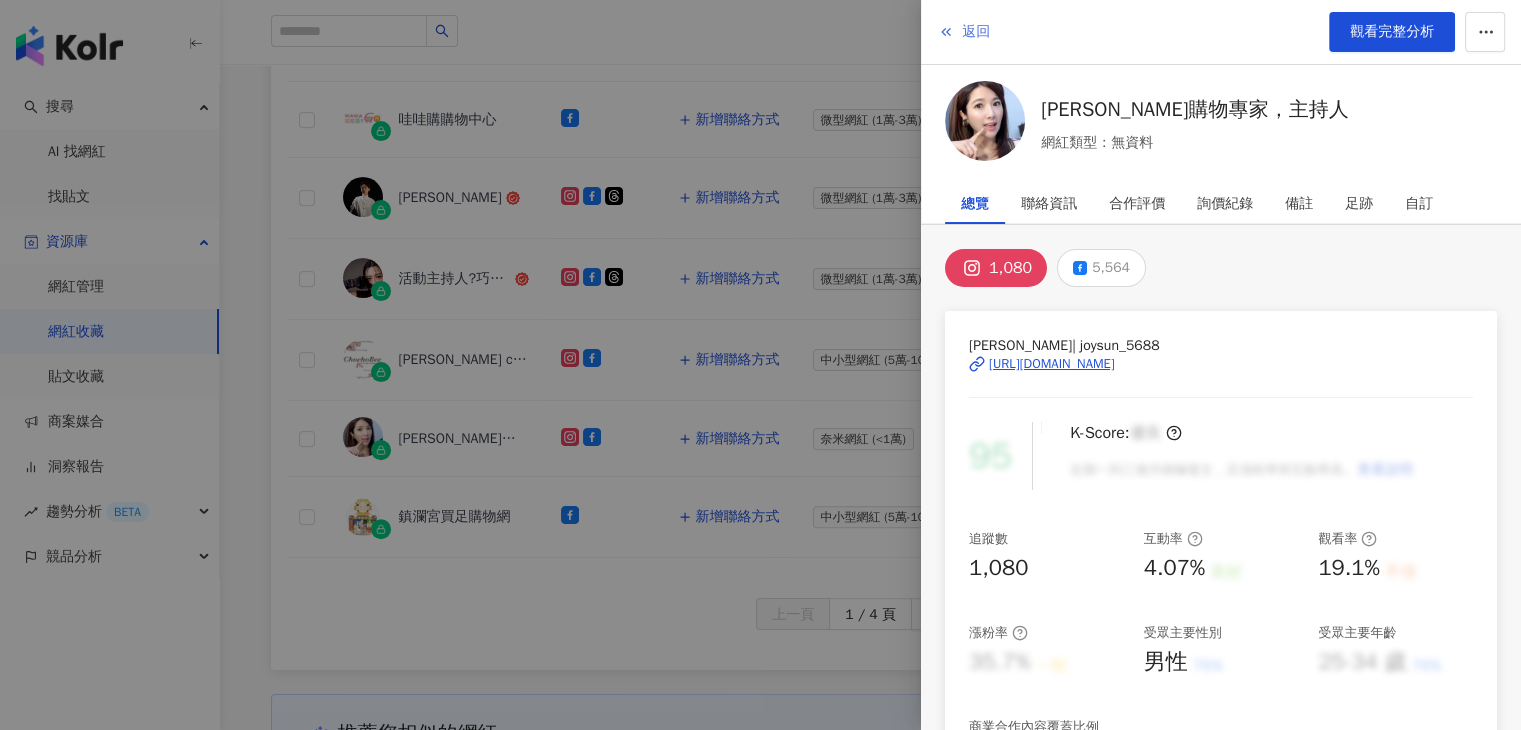 click 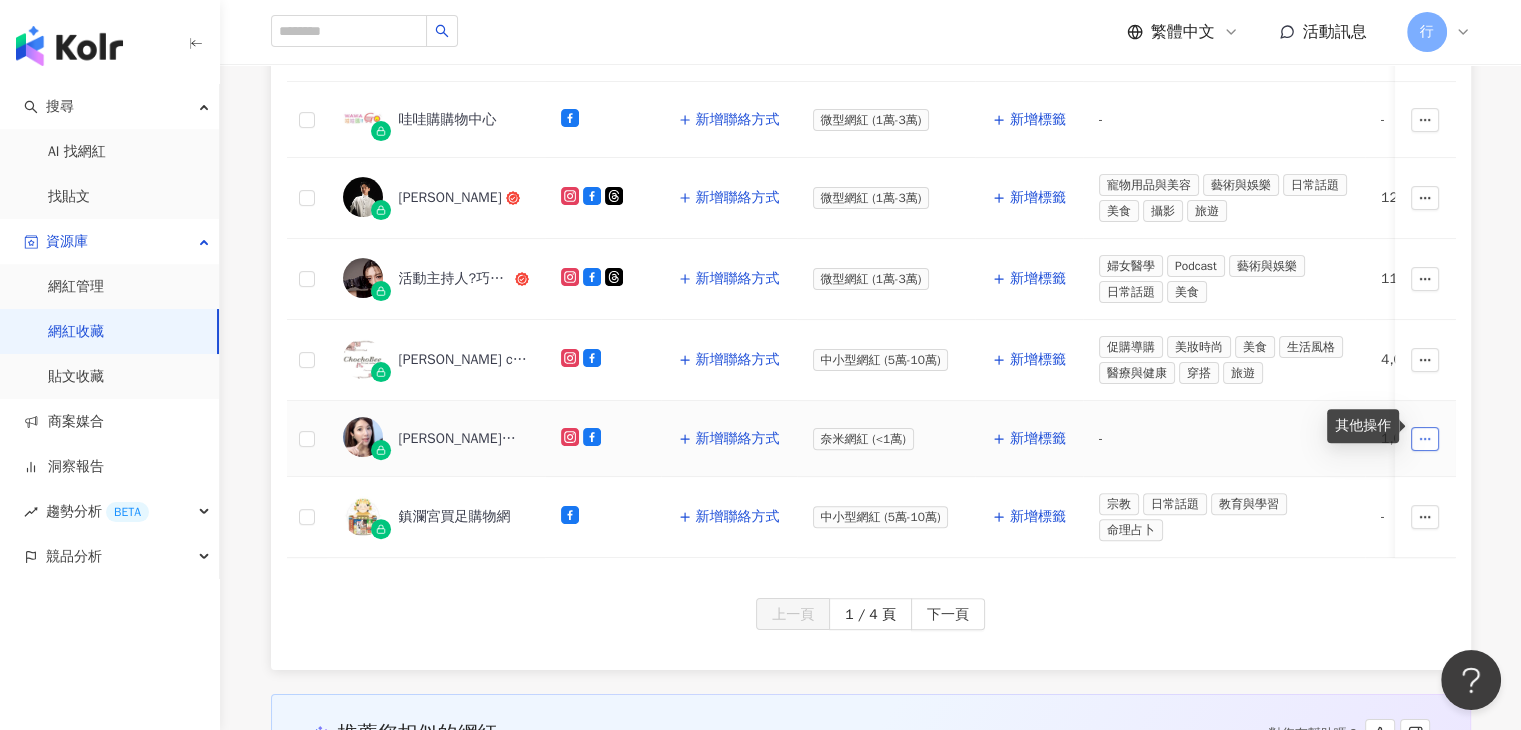 click at bounding box center (1425, 438) 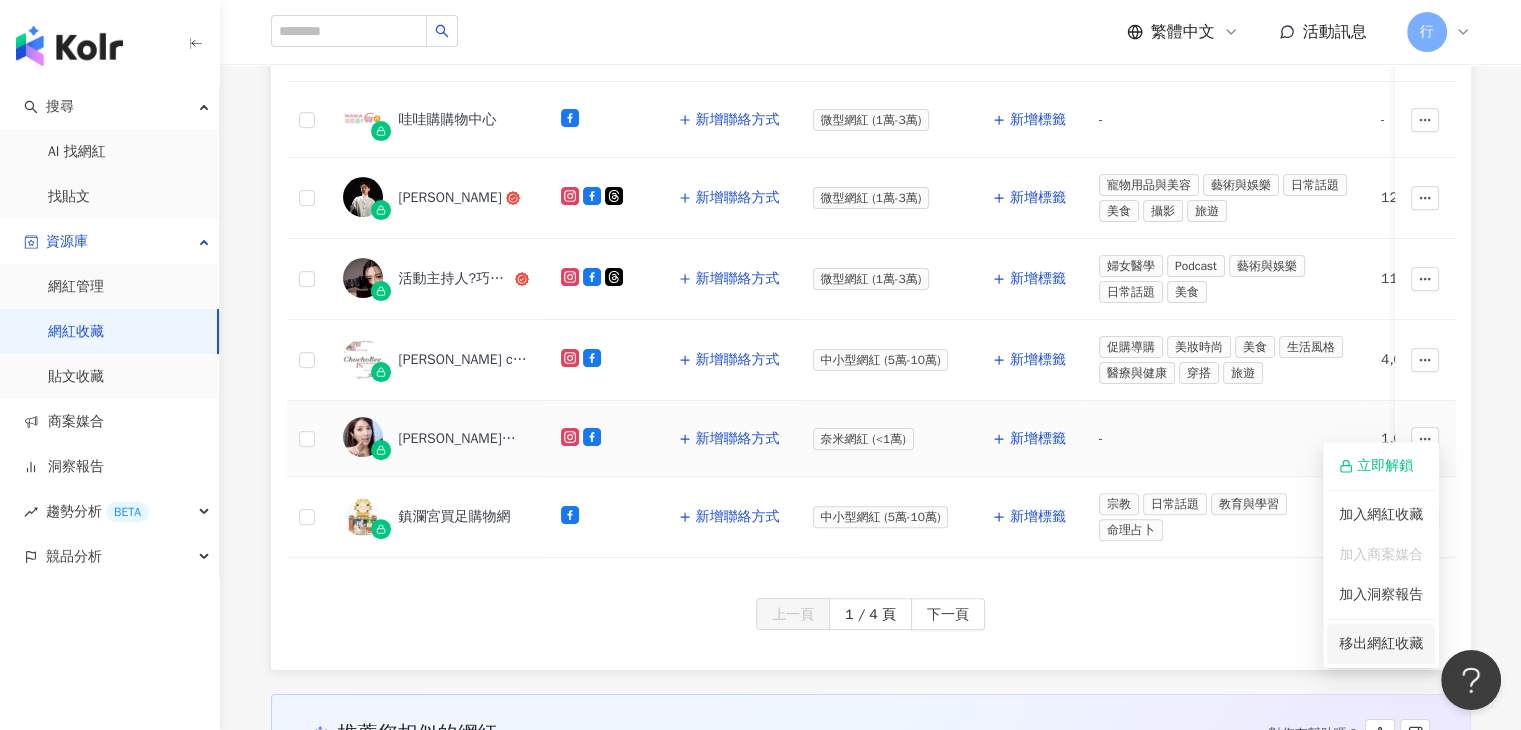 click on "移出網紅收藏" at bounding box center [1381, 643] 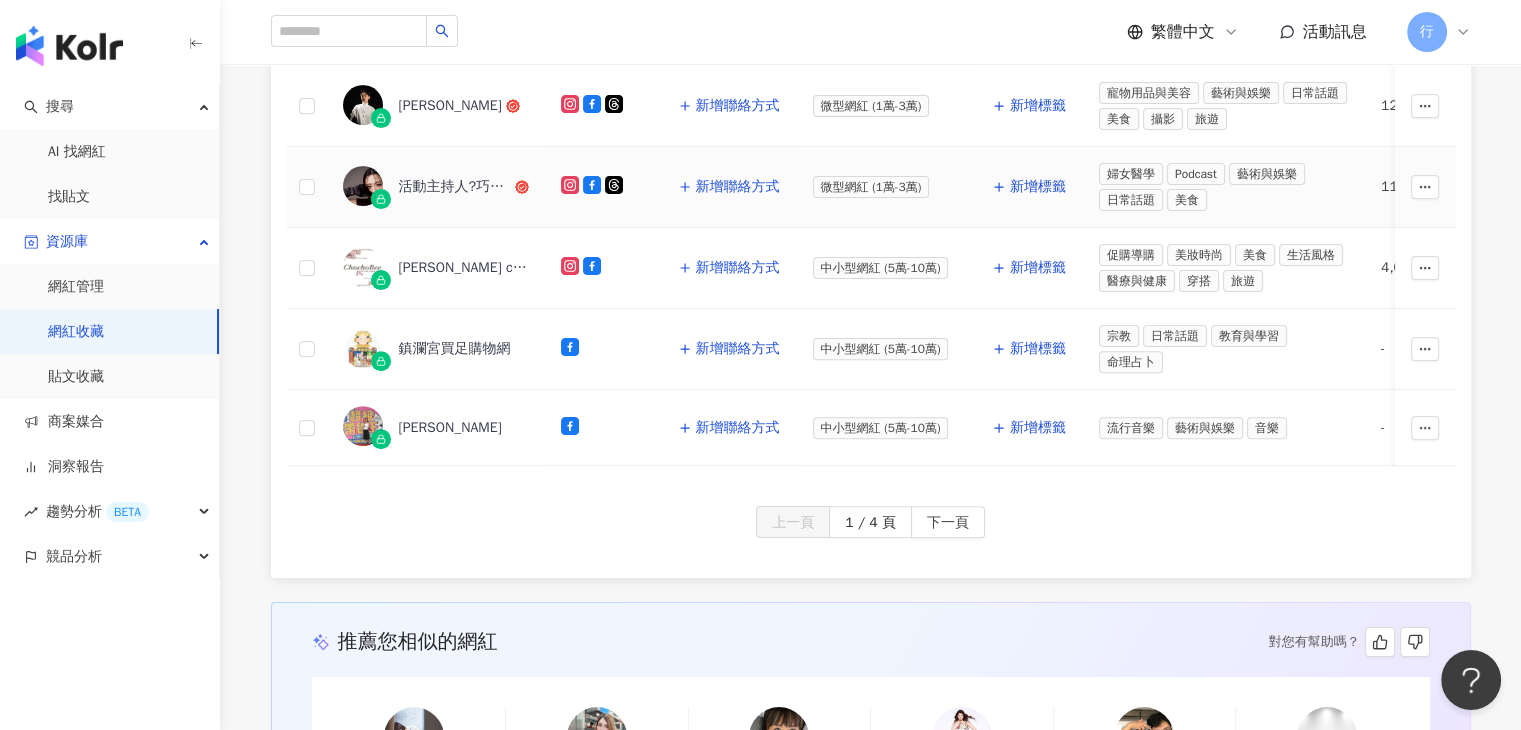 scroll, scrollTop: 959, scrollLeft: 0, axis: vertical 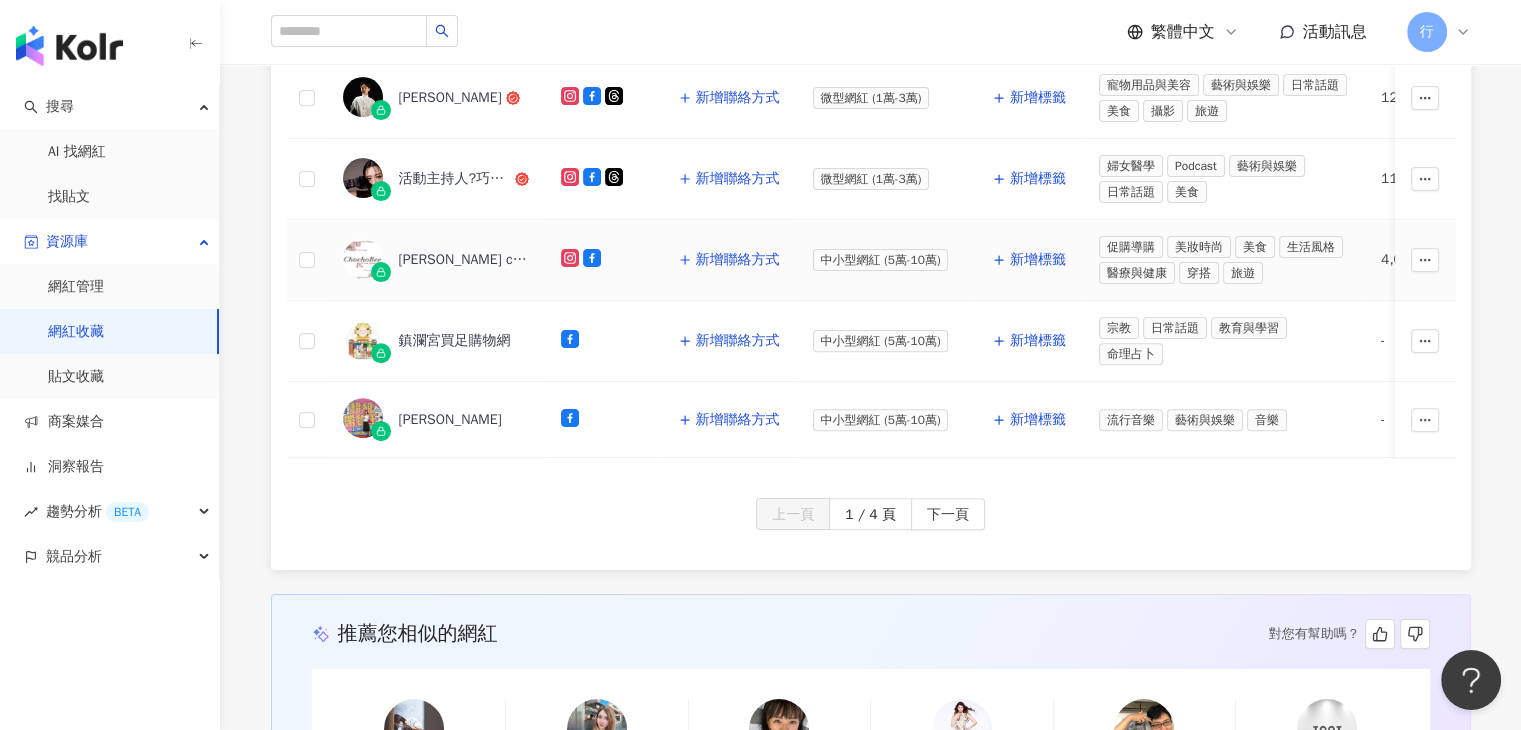 click 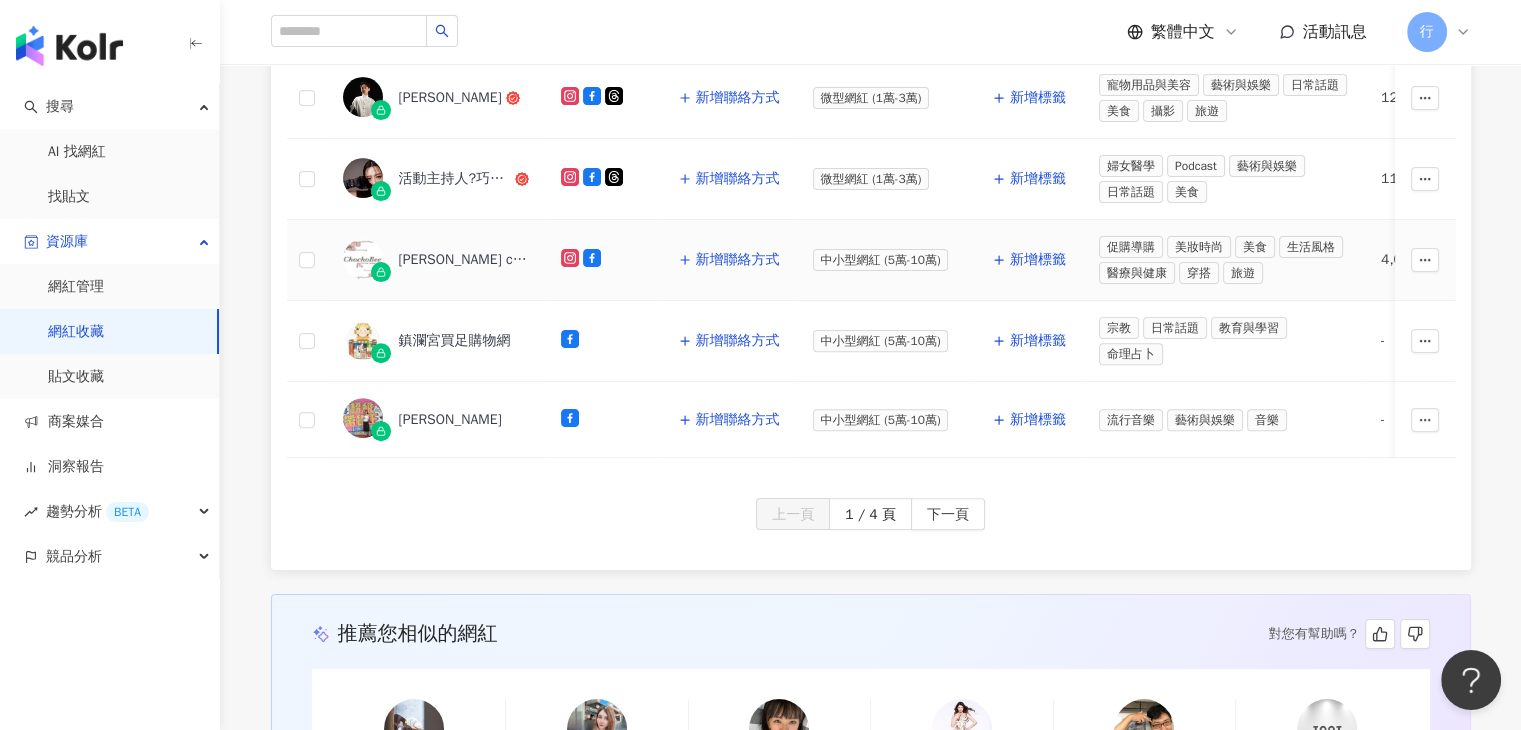 click on "Chochobee's closet" at bounding box center [464, 260] 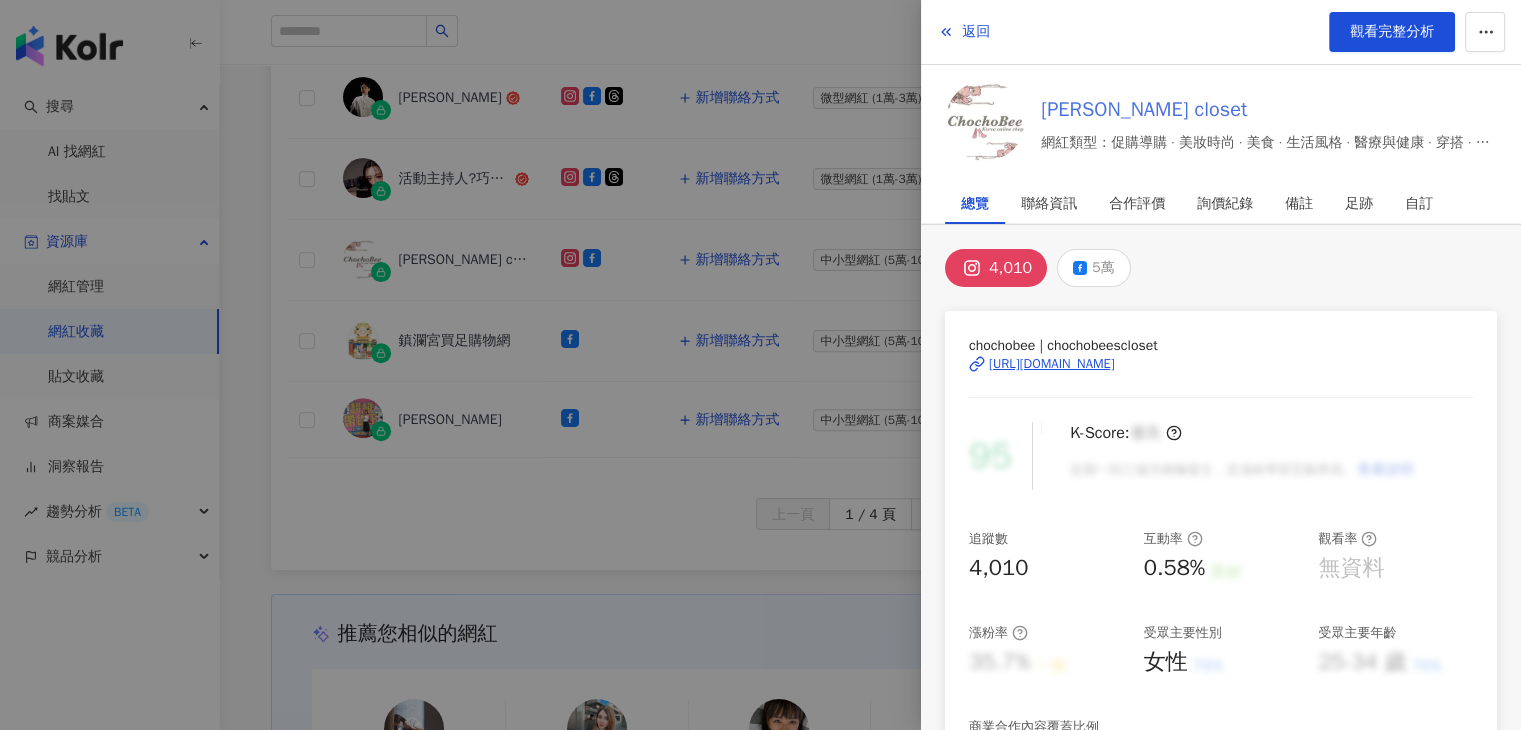 click on "Chochobee's closet" at bounding box center (1269, 110) 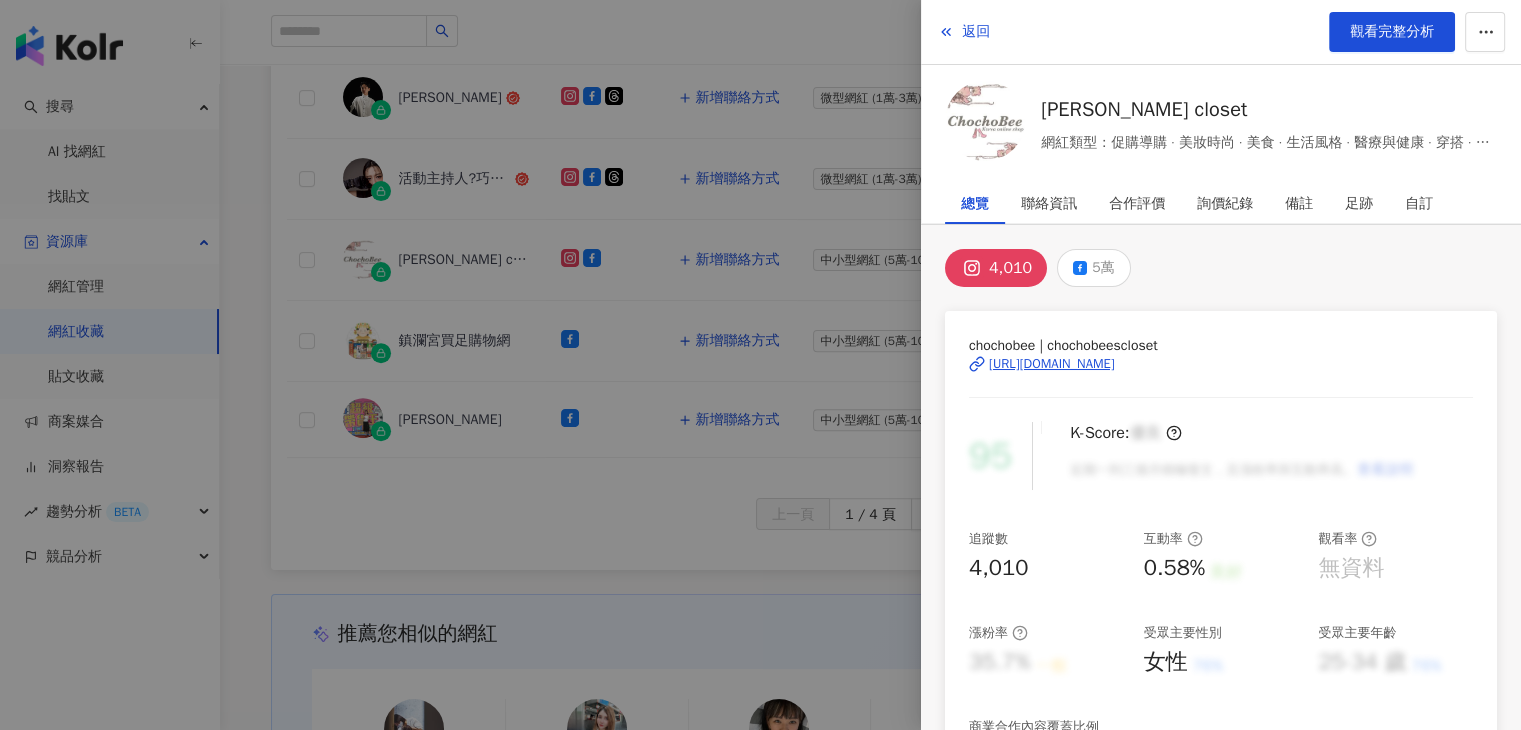 click on "chochobee | chochobeescloset https://www.instagram.com/chochobeescloset/ 95 K-Score :   優良 近期一到三個月積極發文，且漲粉率與互動率高。 查看說明 追蹤數   4,010 互動率   0.58% 良好 觀看率   無資料 漲粉率   35.7% 一般 受眾主要性別   女性 76% 受眾主要年齡   25-34 歲 76% 商業合作內容覆蓋比例   30% 合作價值預估 幣值：TWD 圖文合作費用預估   $500 - $1,000 影音合作費用預估   $1,200 - $12,000 解鎖網紅檔案，獲得進階數據 立即解鎖" at bounding box center (1221, 675) 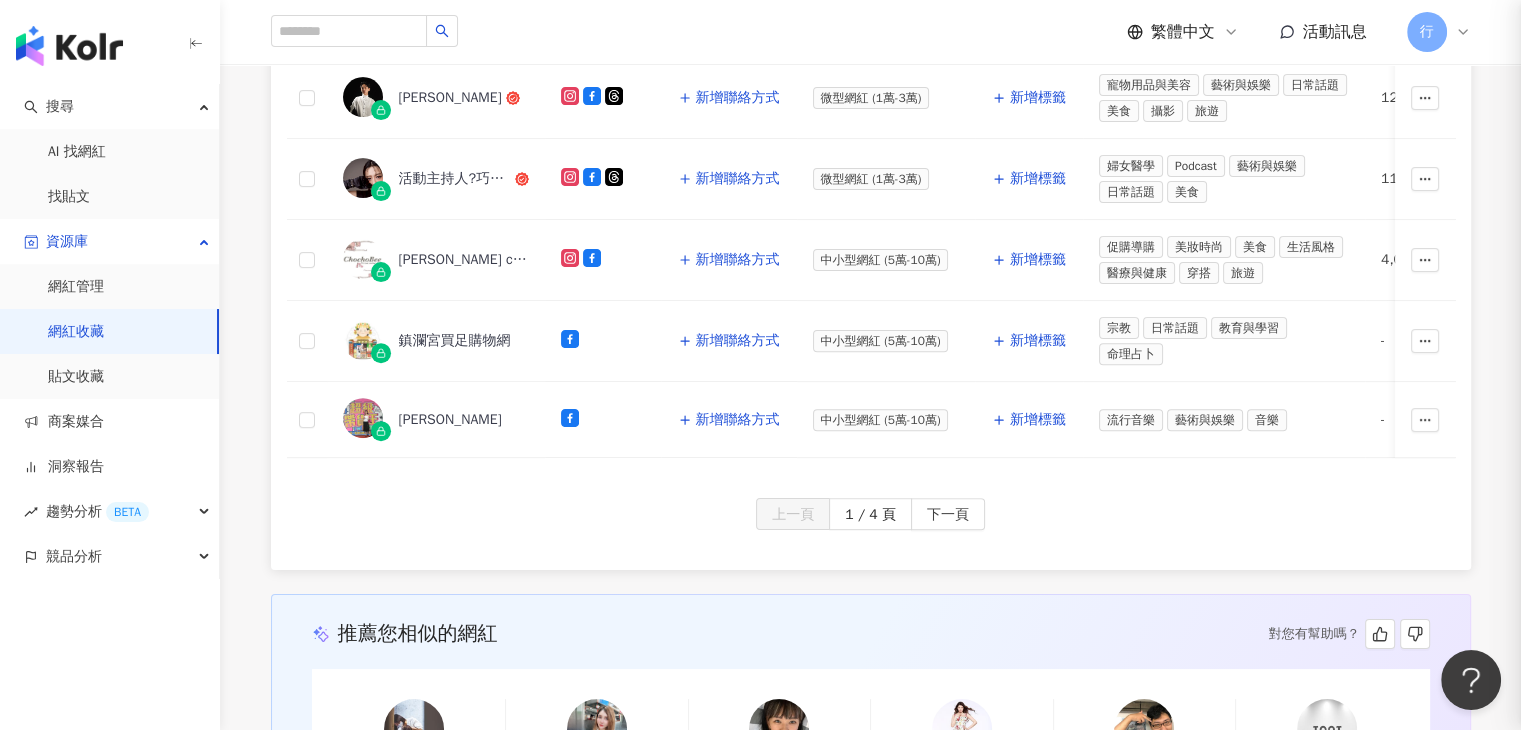 click at bounding box center [760, 365] 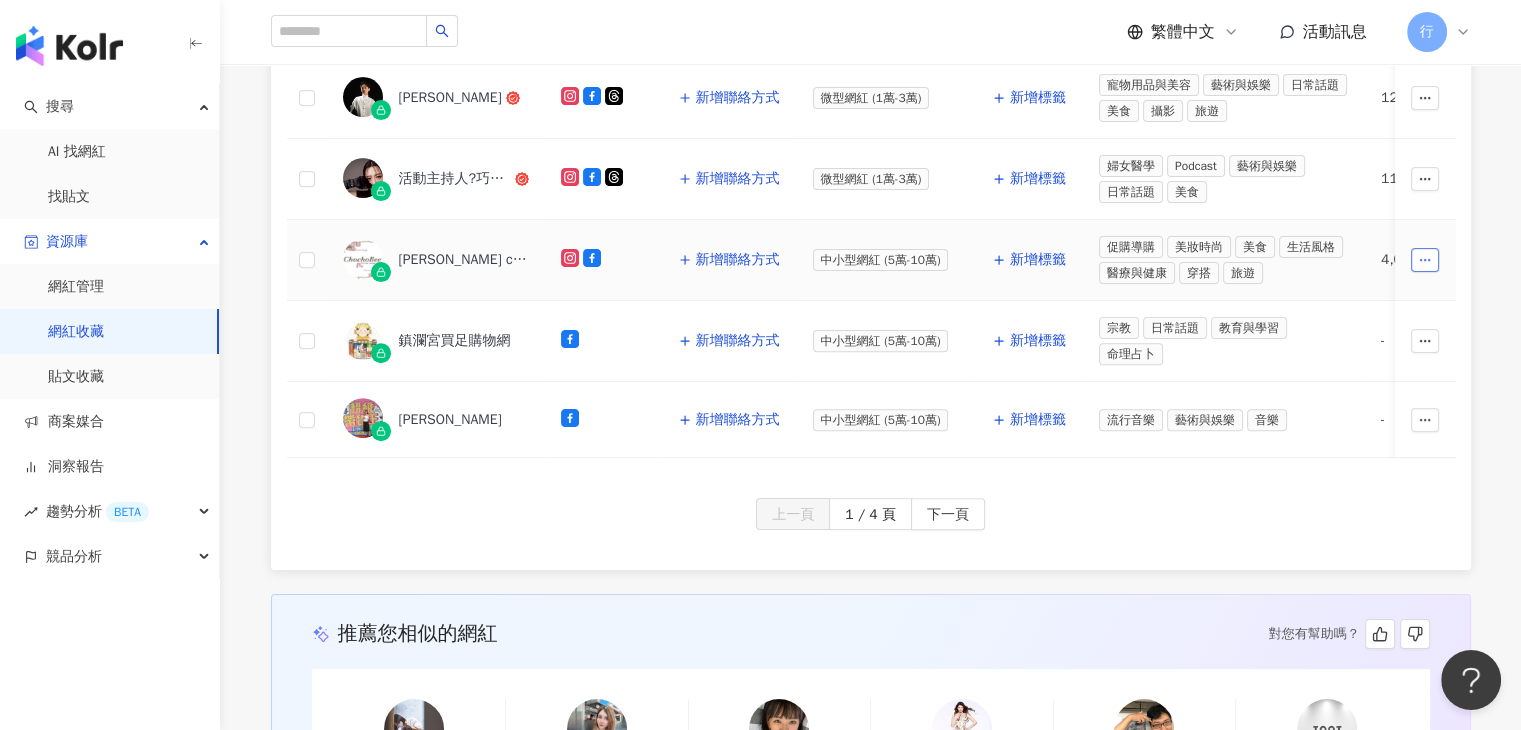 click 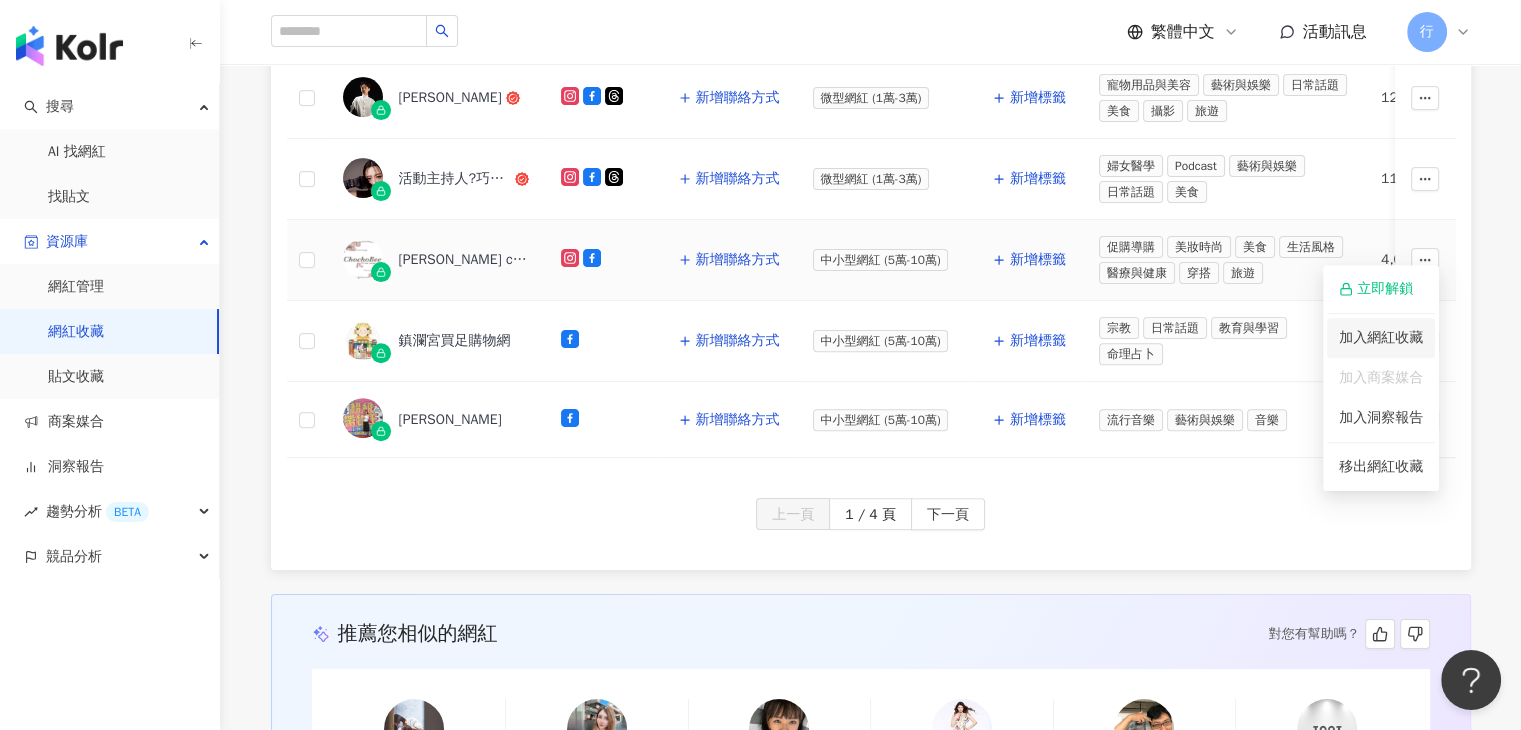 click on "加入網紅收藏" at bounding box center (1381, 338) 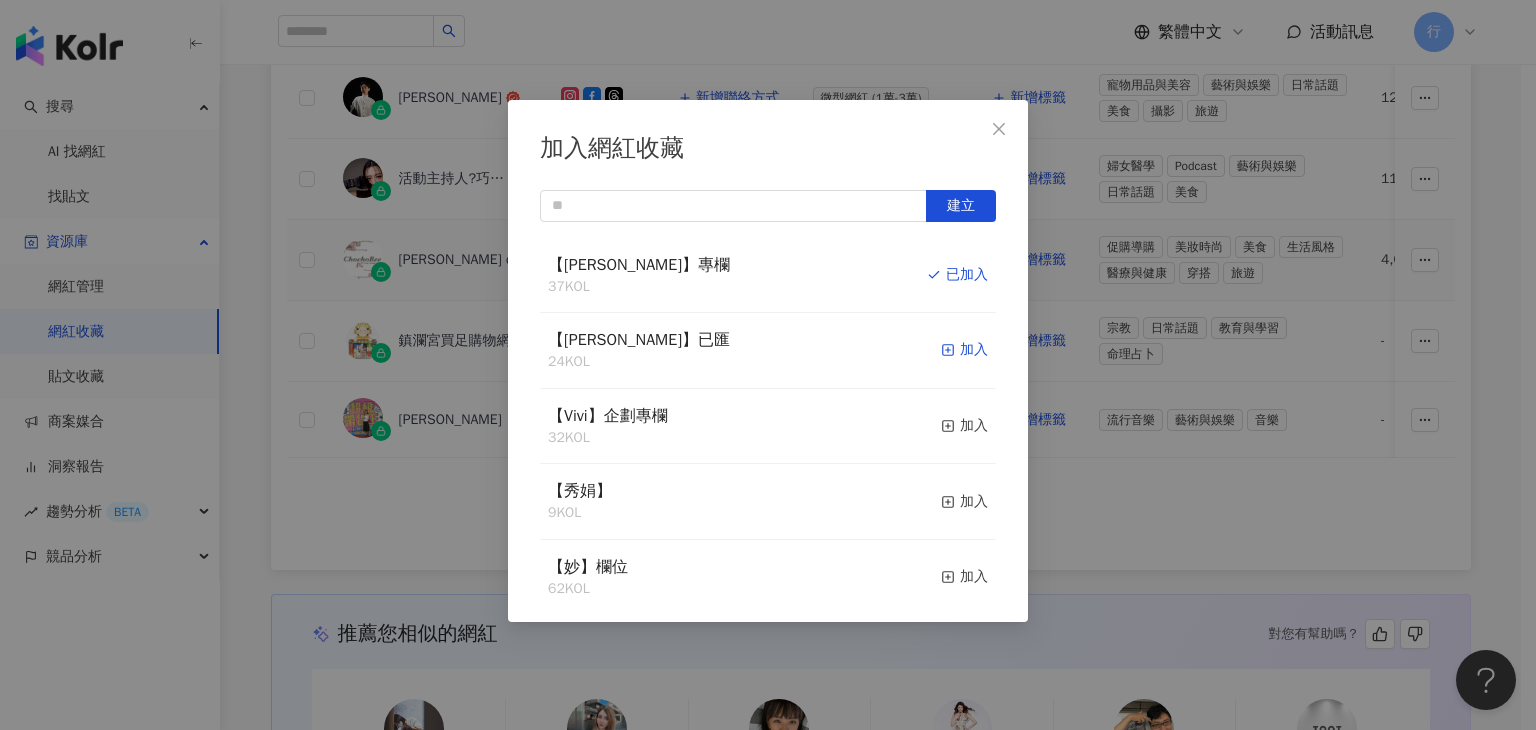 click on "加入" at bounding box center [964, 350] 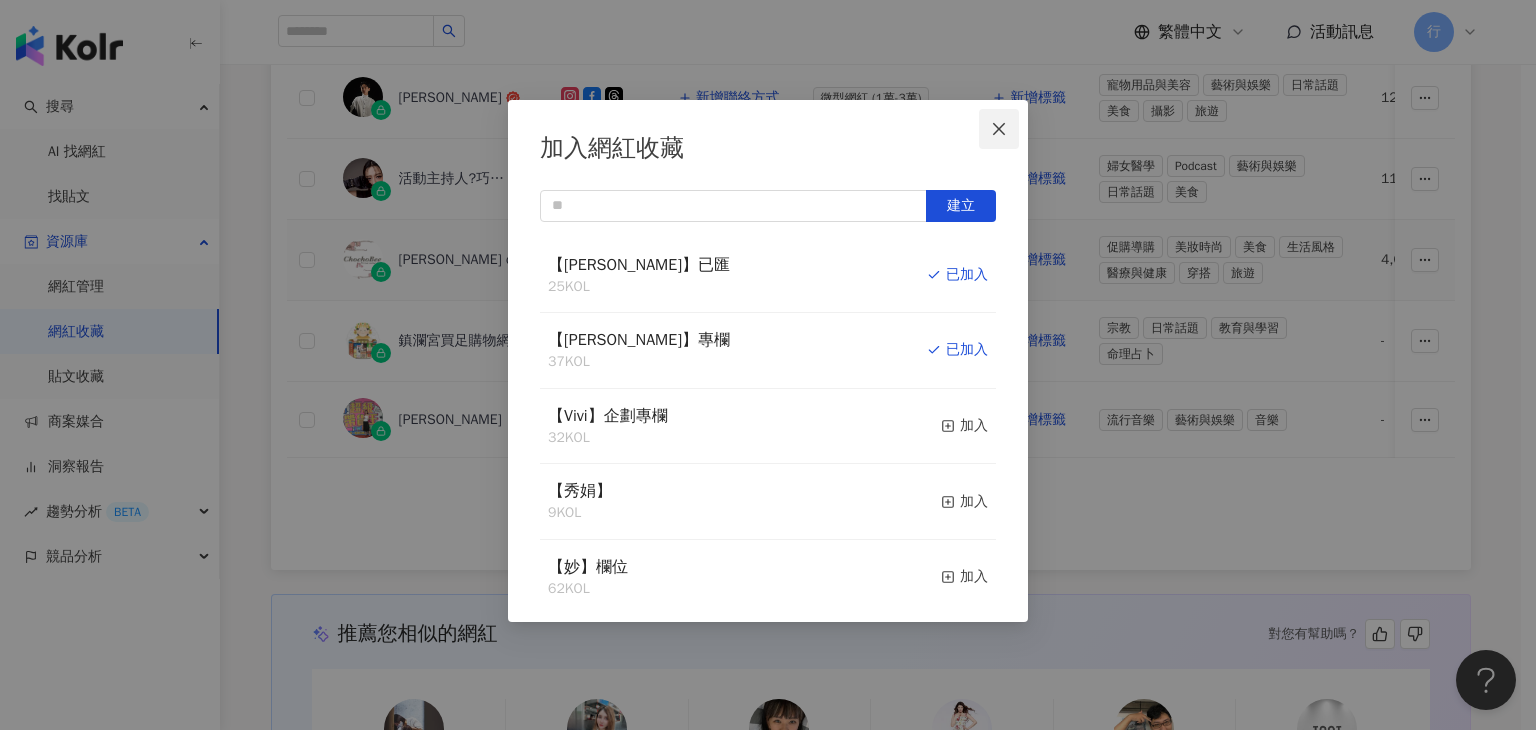 click 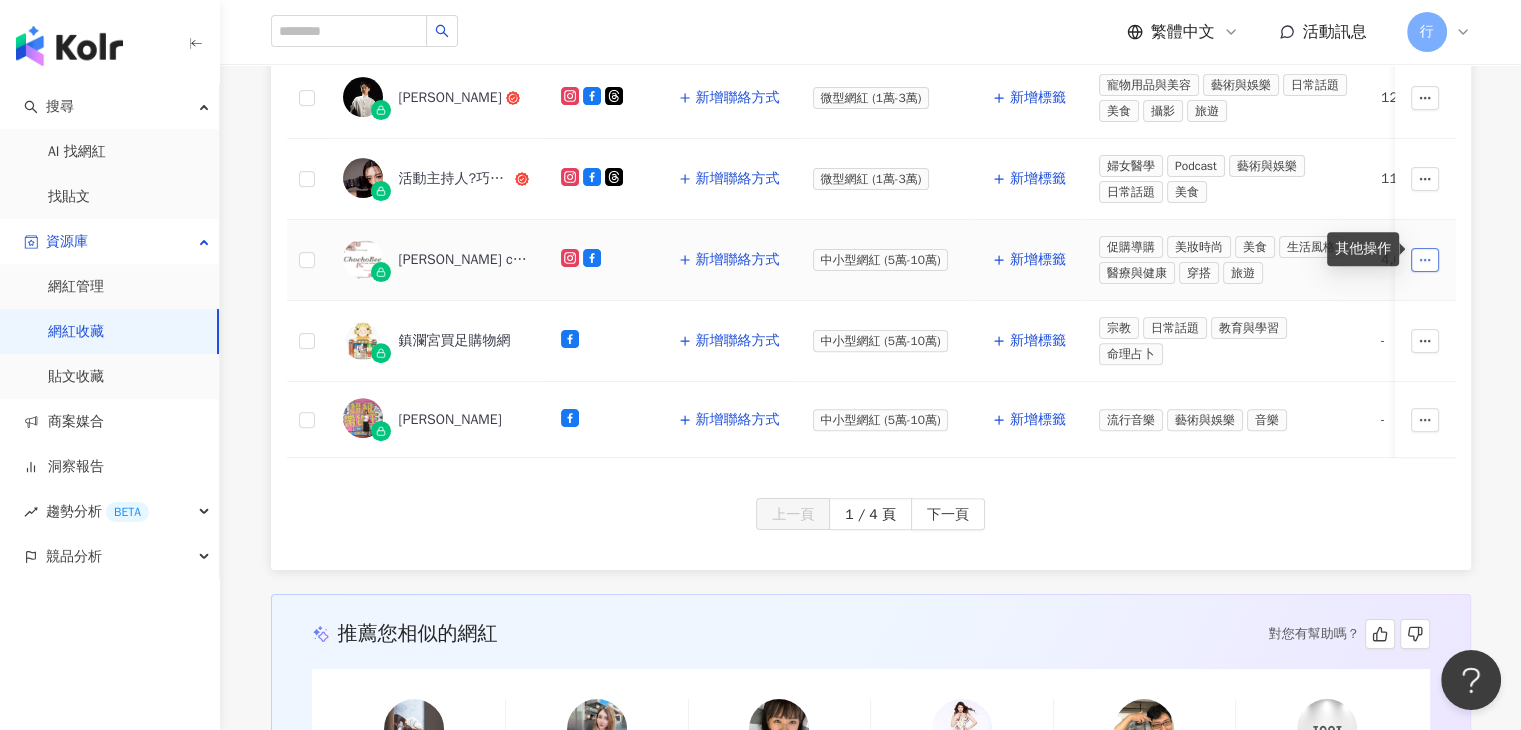 click 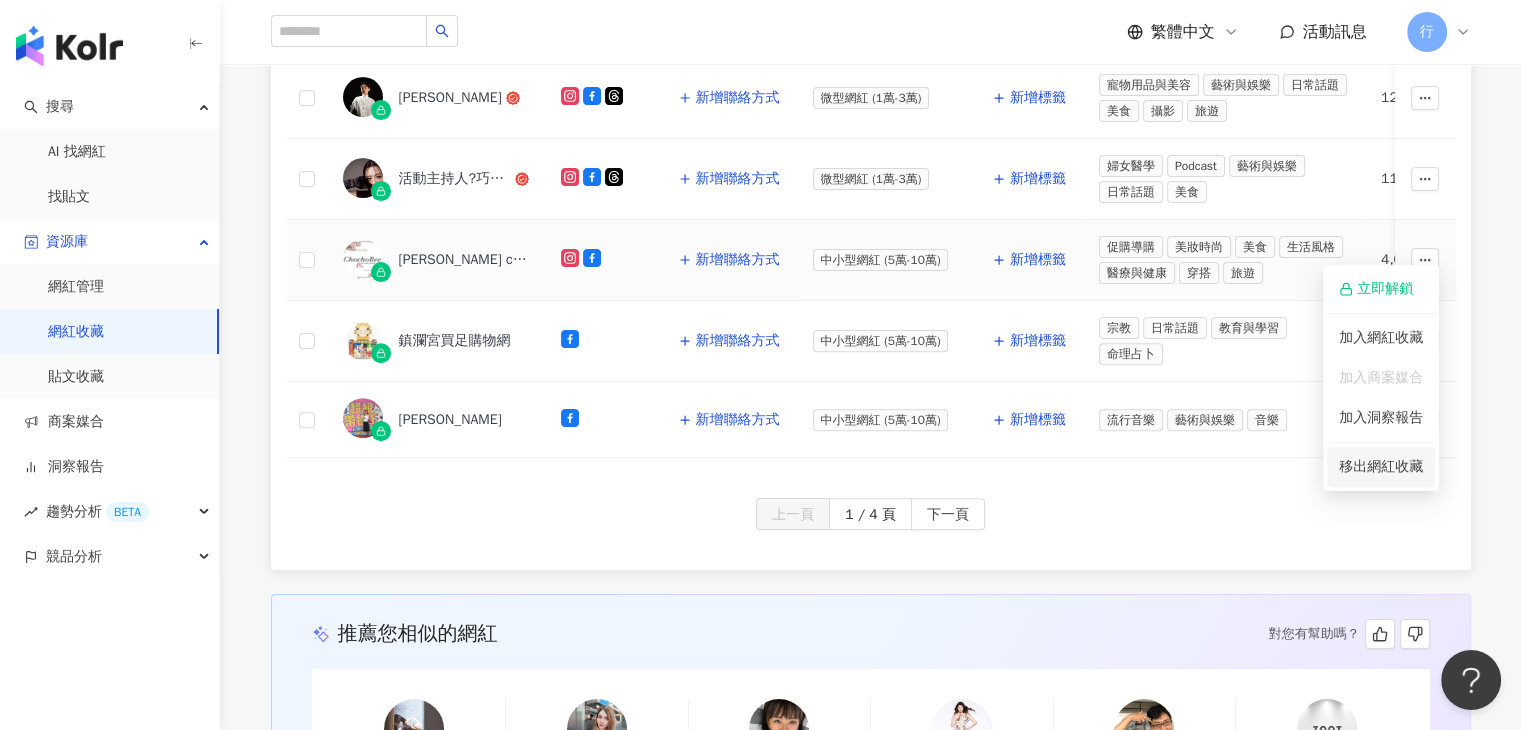 click on "移出網紅收藏" at bounding box center [1381, 466] 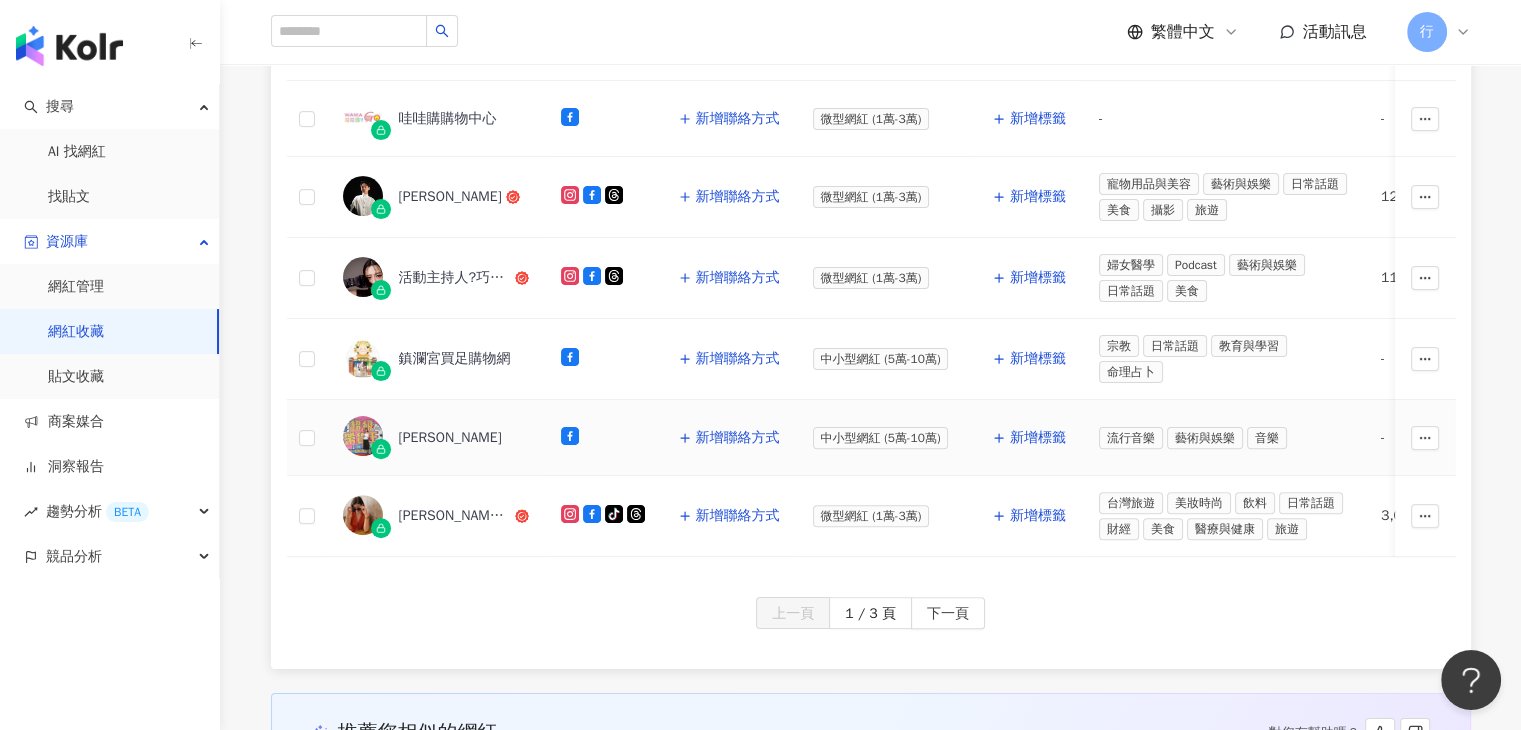 scroll, scrollTop: 859, scrollLeft: 0, axis: vertical 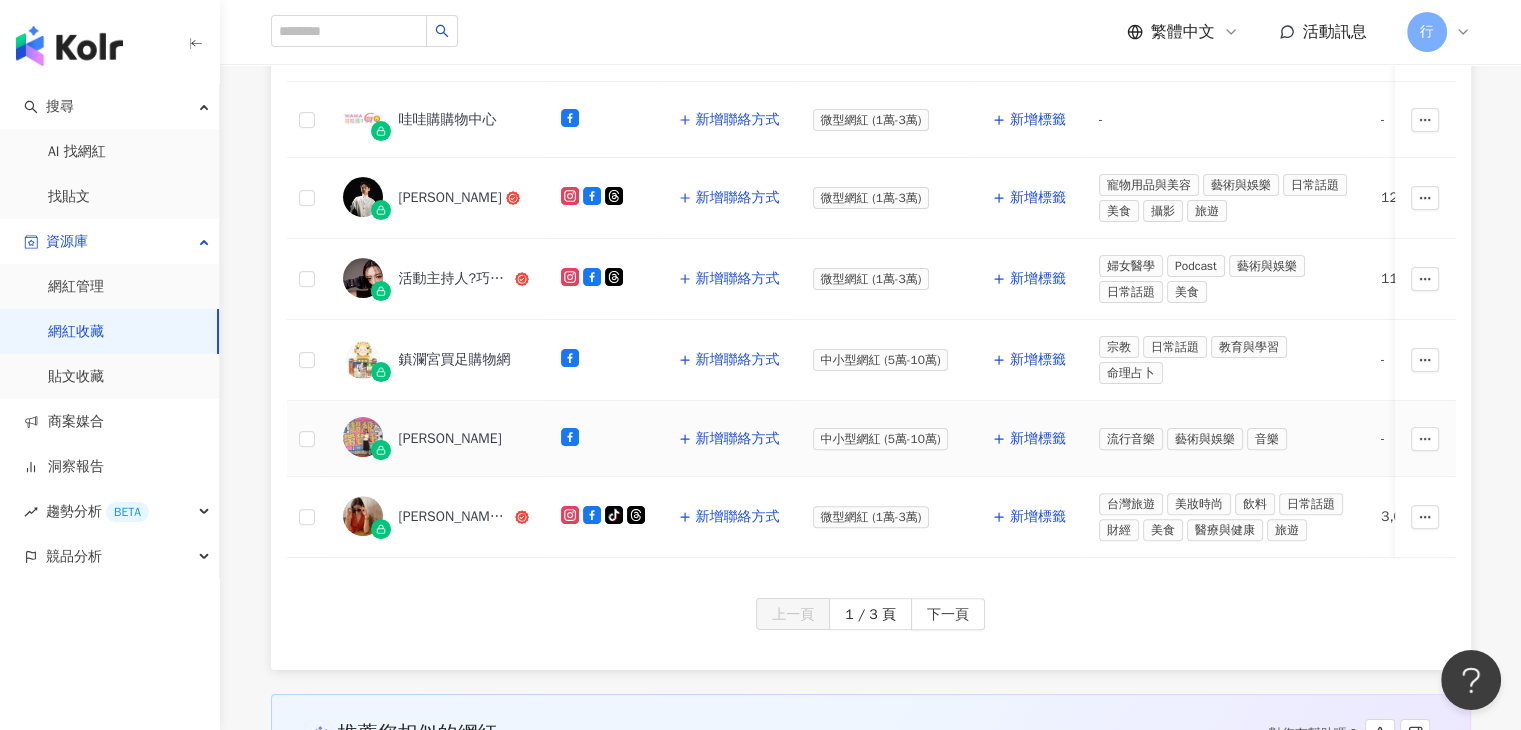 click on "Cenni Hsiao" at bounding box center [436, 438] 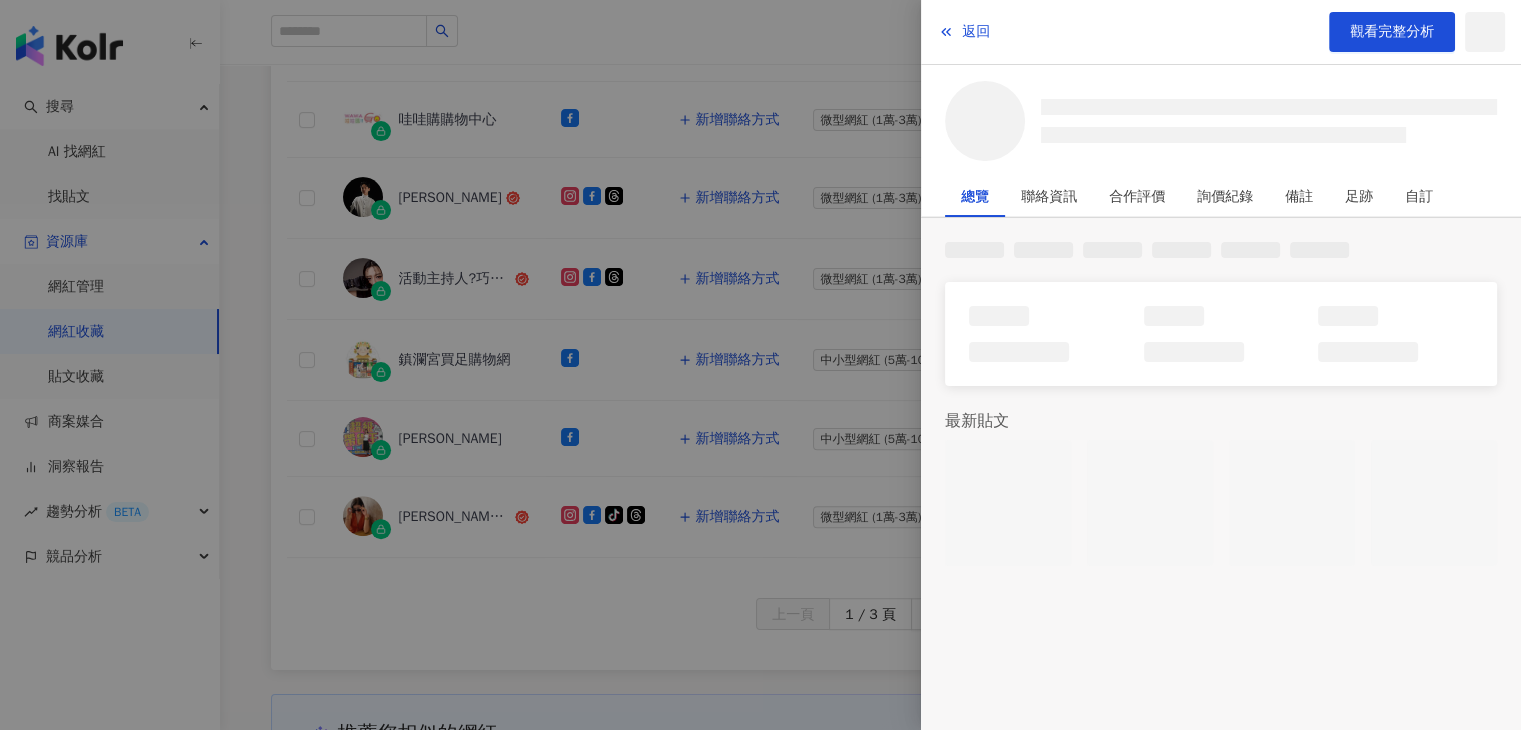 click at bounding box center [760, 365] 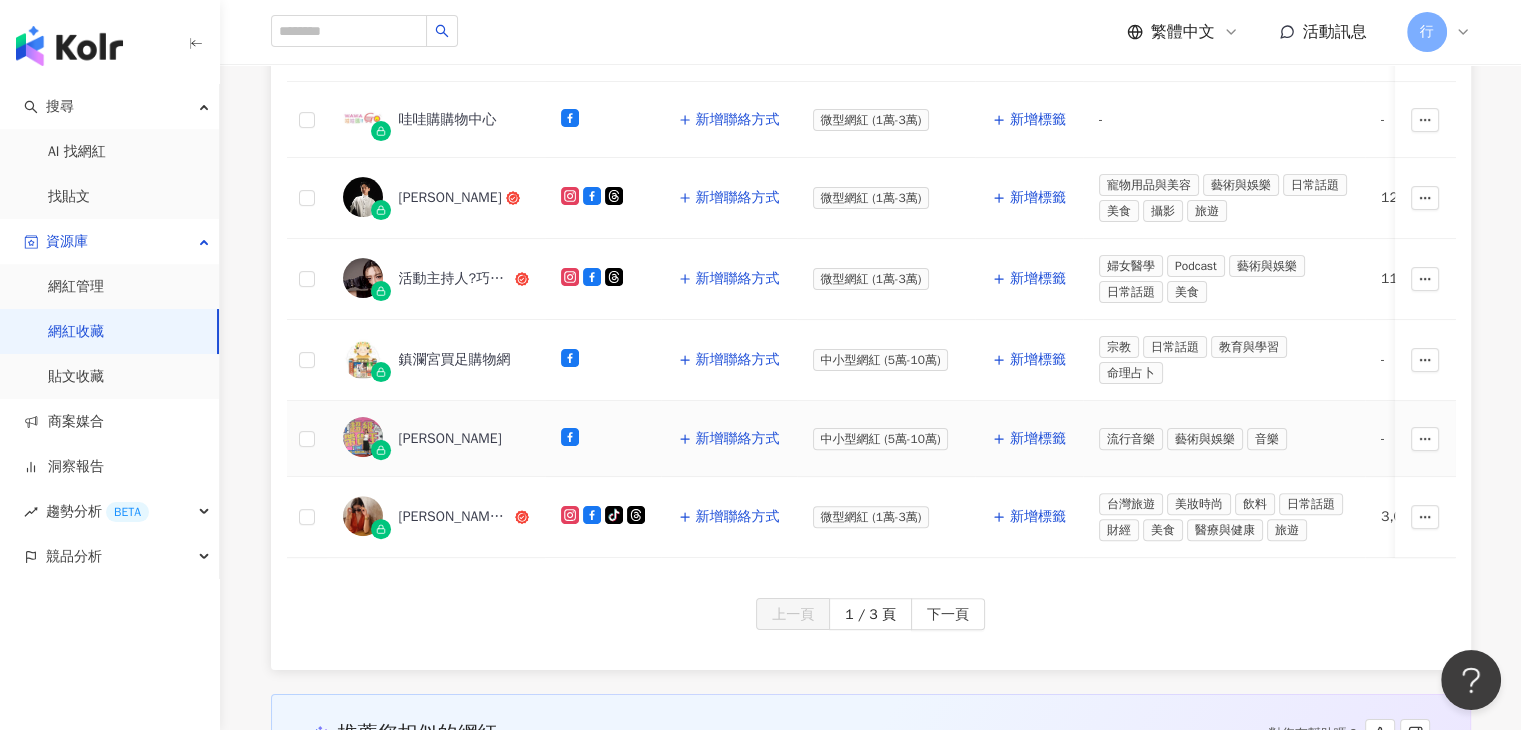 click on "Cenni Hsiao" at bounding box center (450, 439) 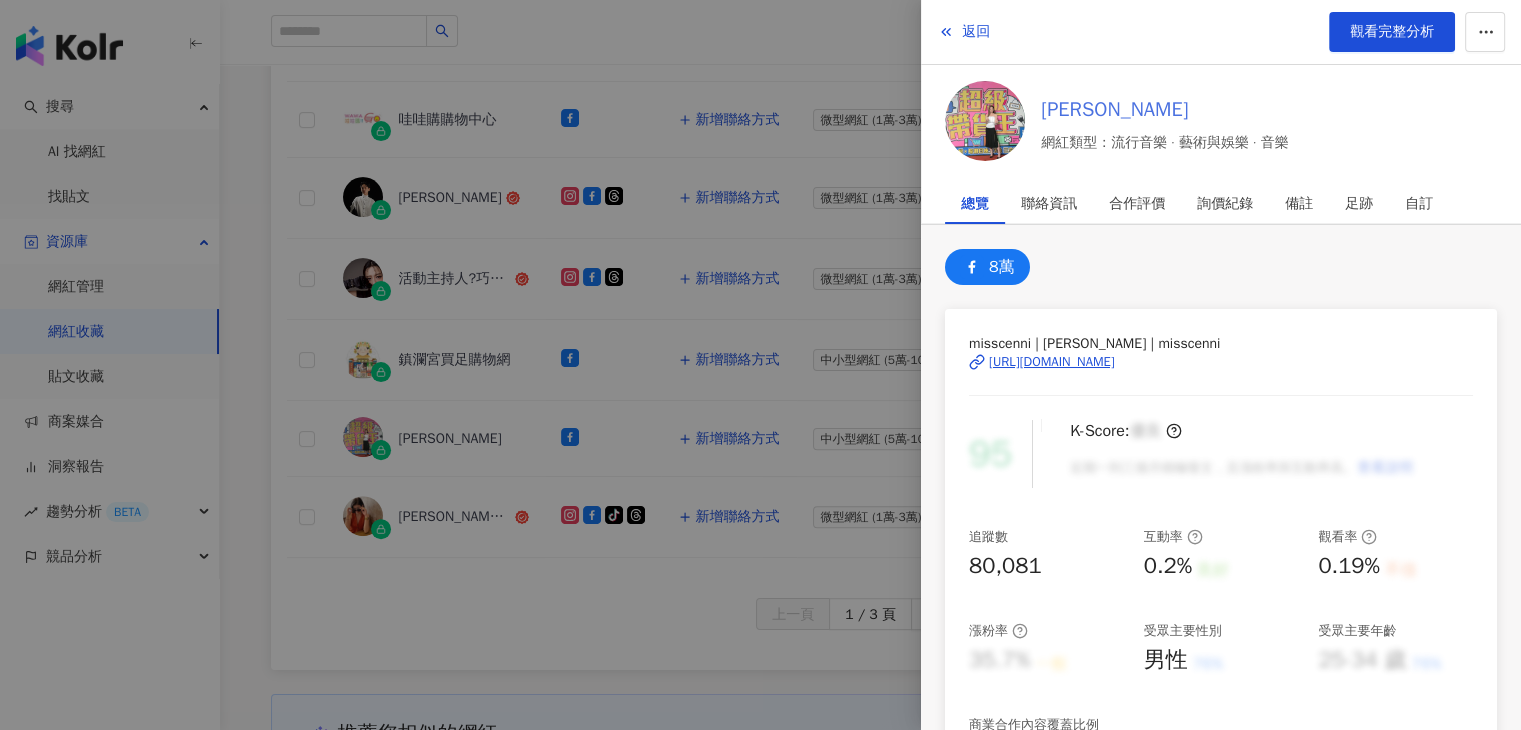 click on "Cenni Hsiao" at bounding box center (1165, 110) 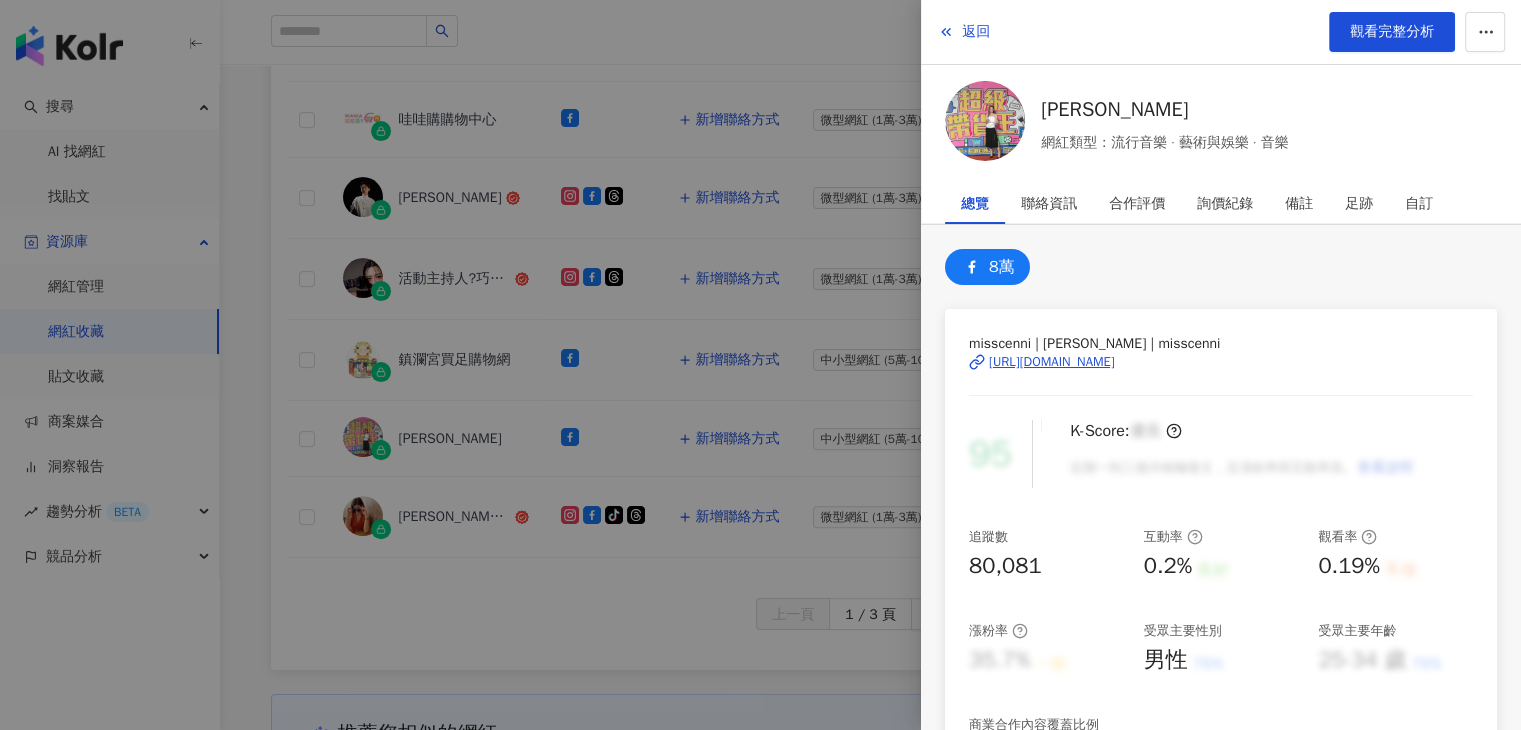 click on "8萬" at bounding box center [1221, 267] 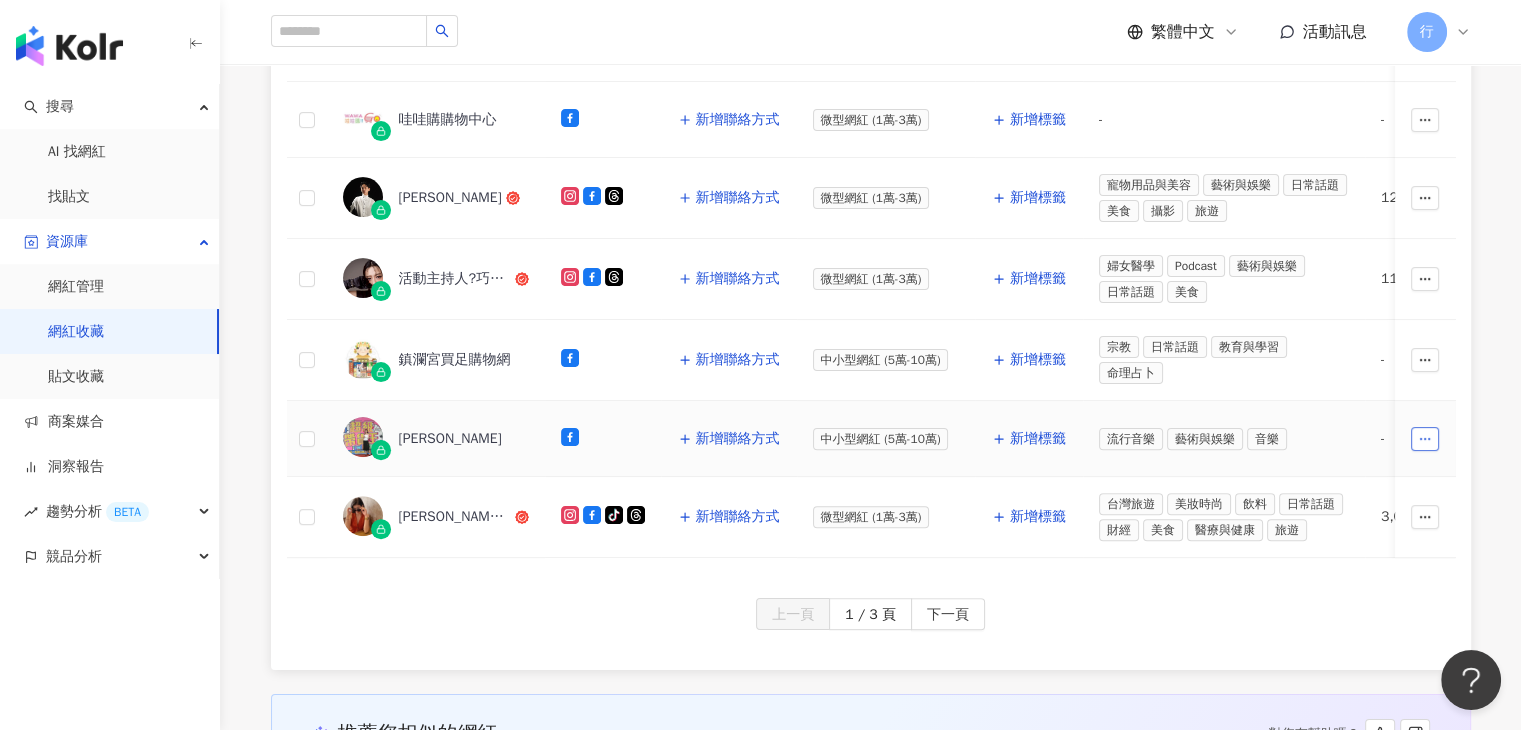 click 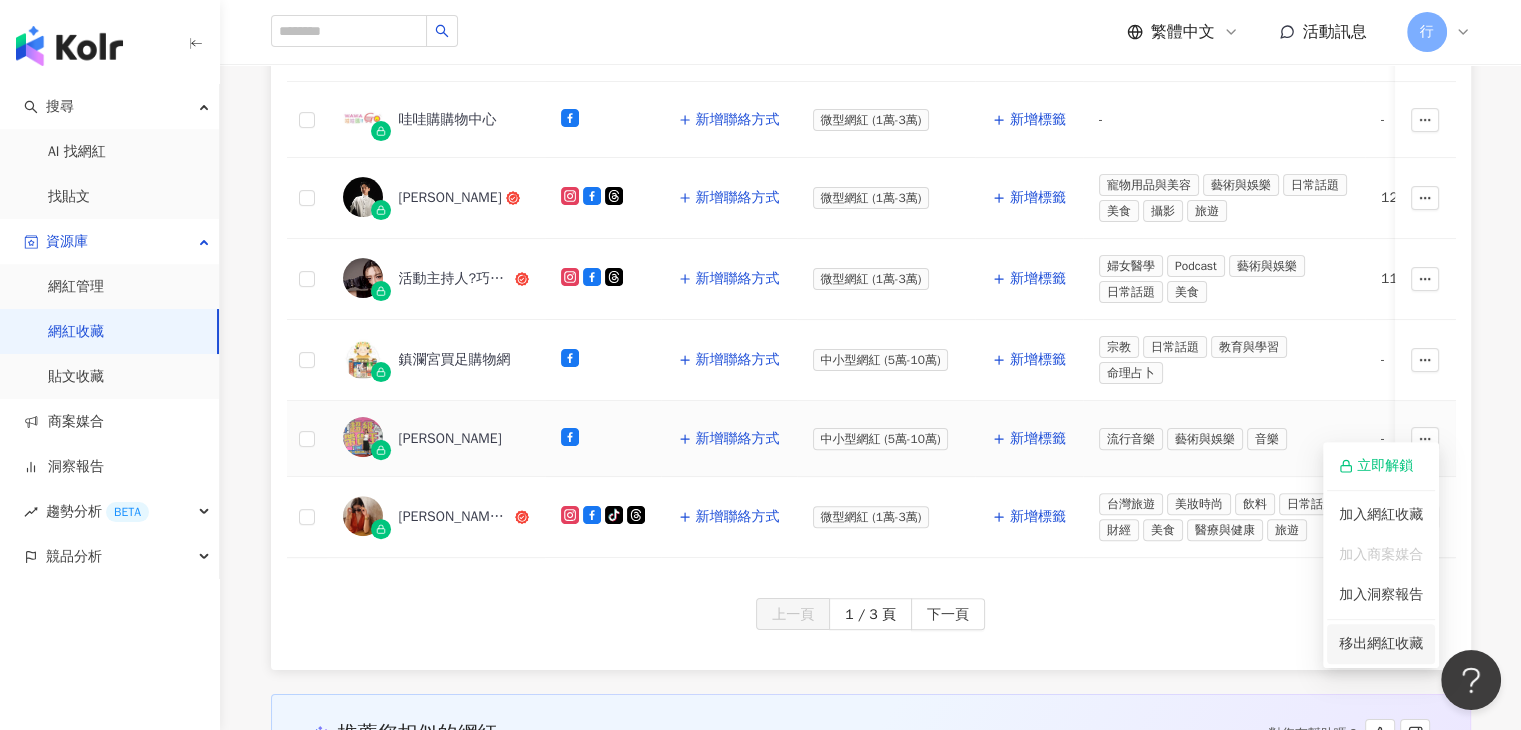 click on "移出網紅收藏" at bounding box center [1381, 643] 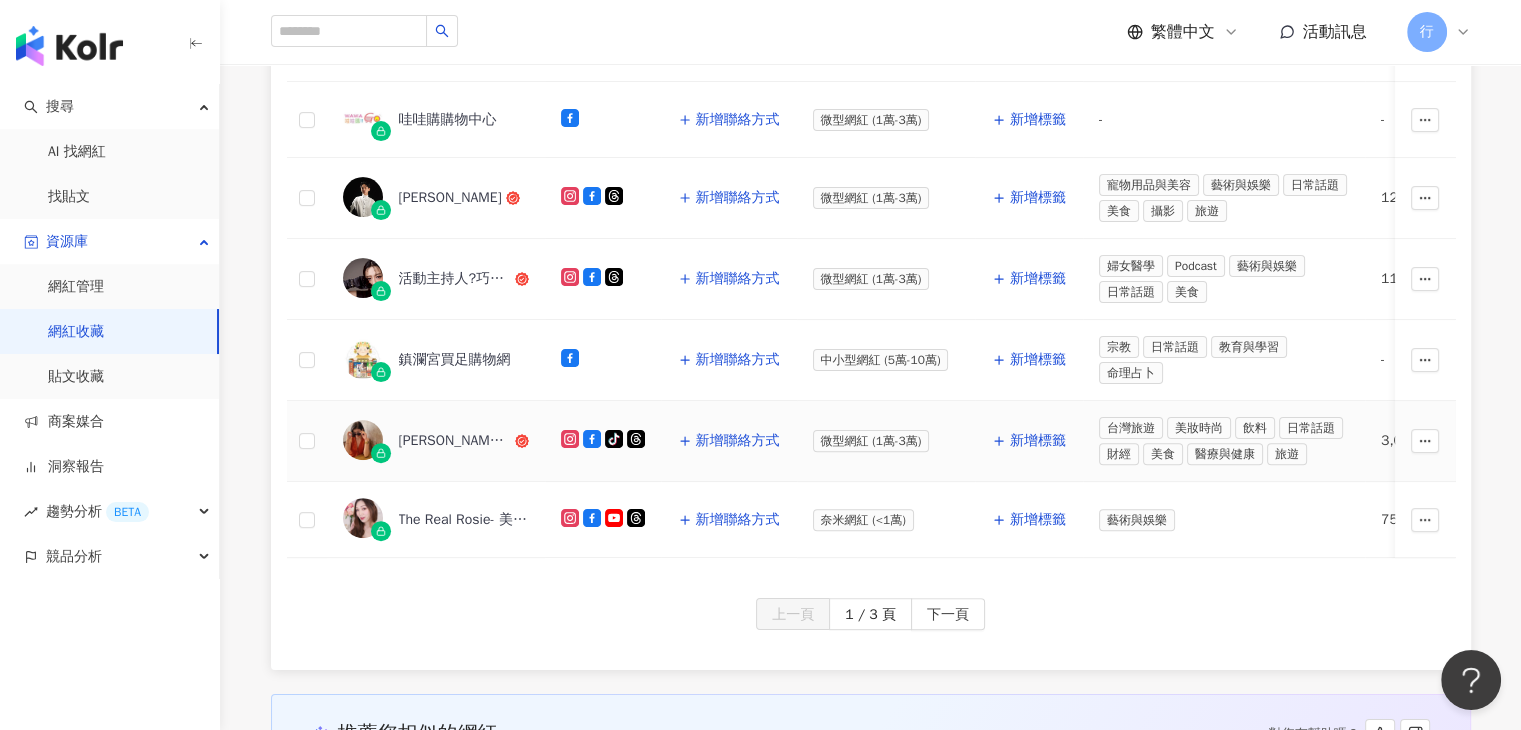 click on "[PERSON_NAME]小姐（Miss [PERSON_NAME] Life）" at bounding box center (455, 441) 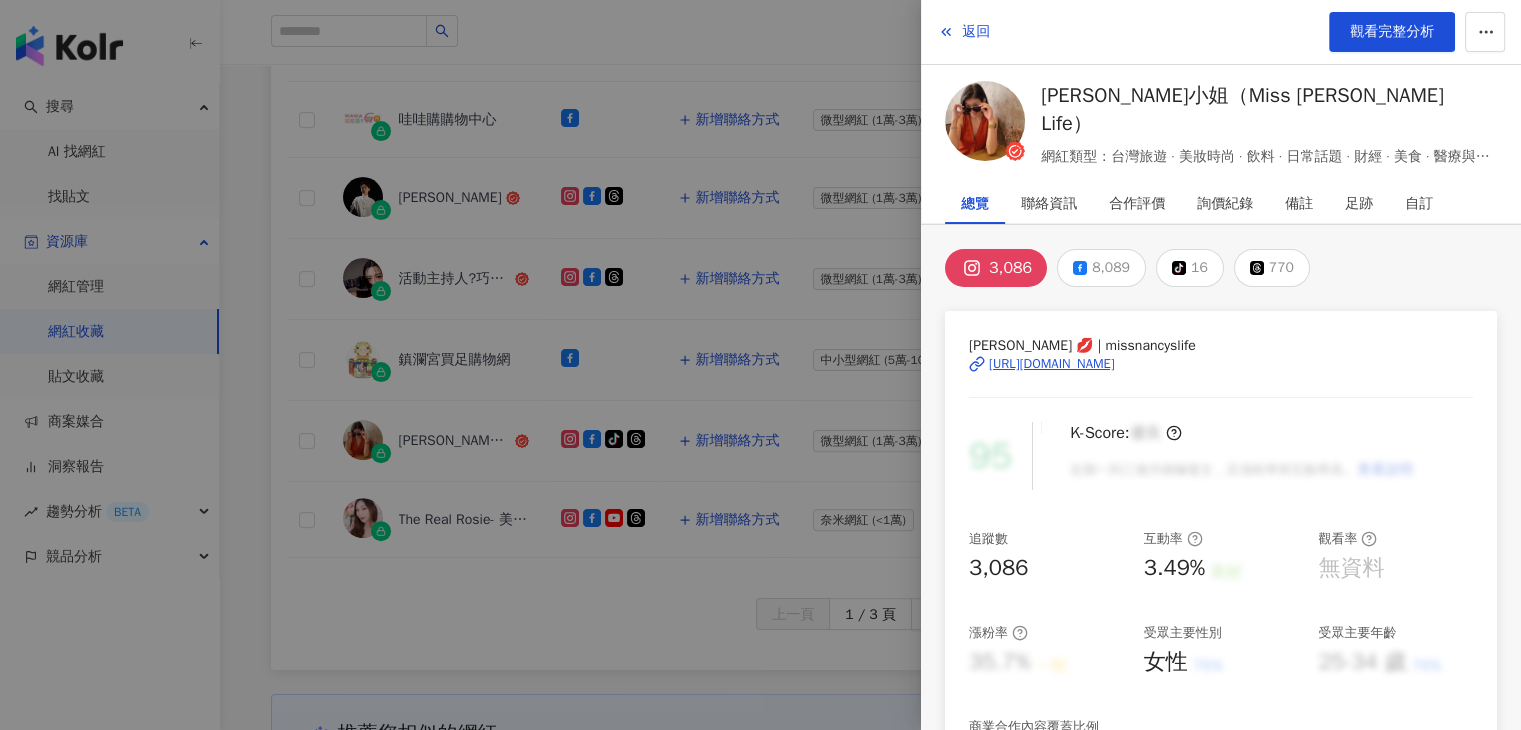 click at bounding box center [760, 365] 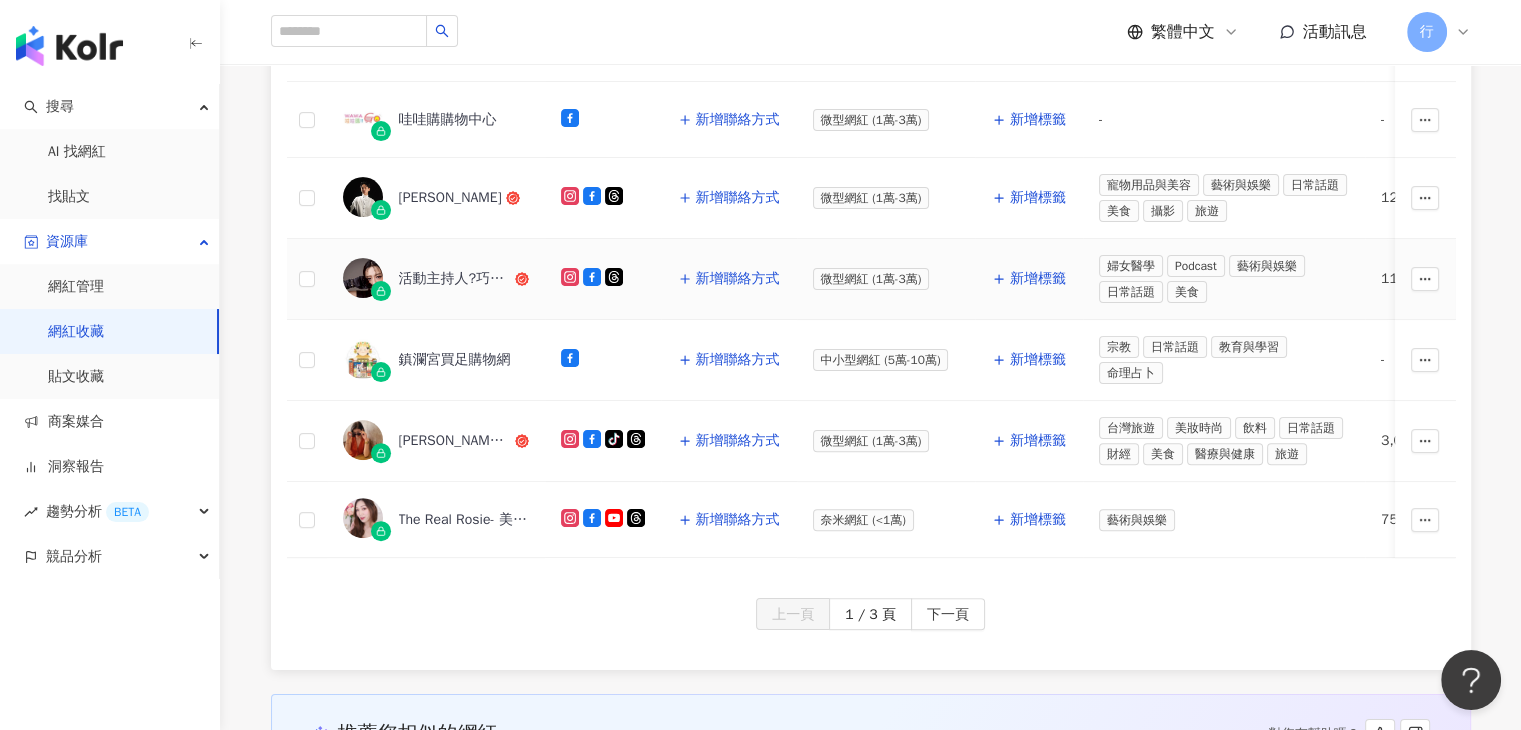 click on "活動主持人?巧筑Eva?" at bounding box center (455, 279) 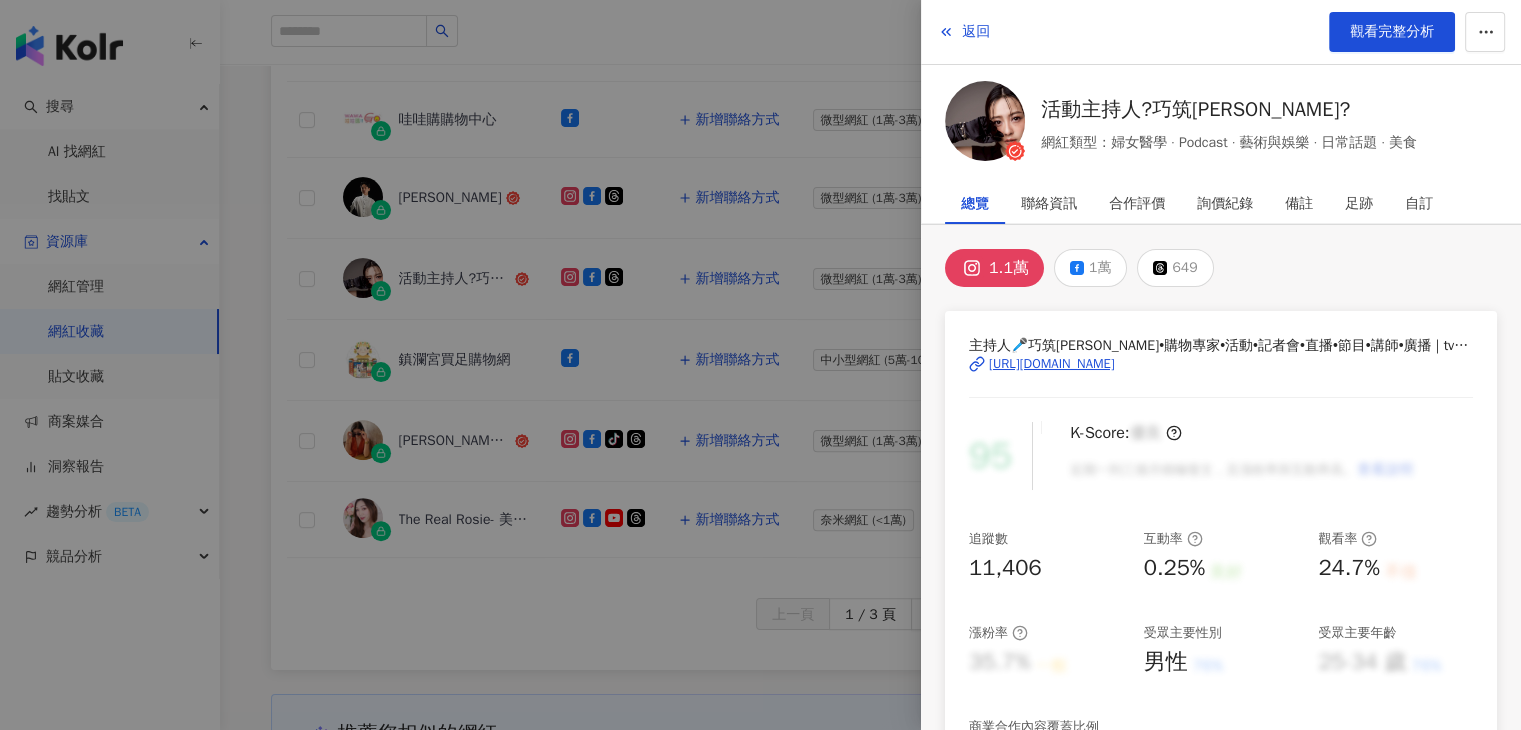 click at bounding box center [760, 365] 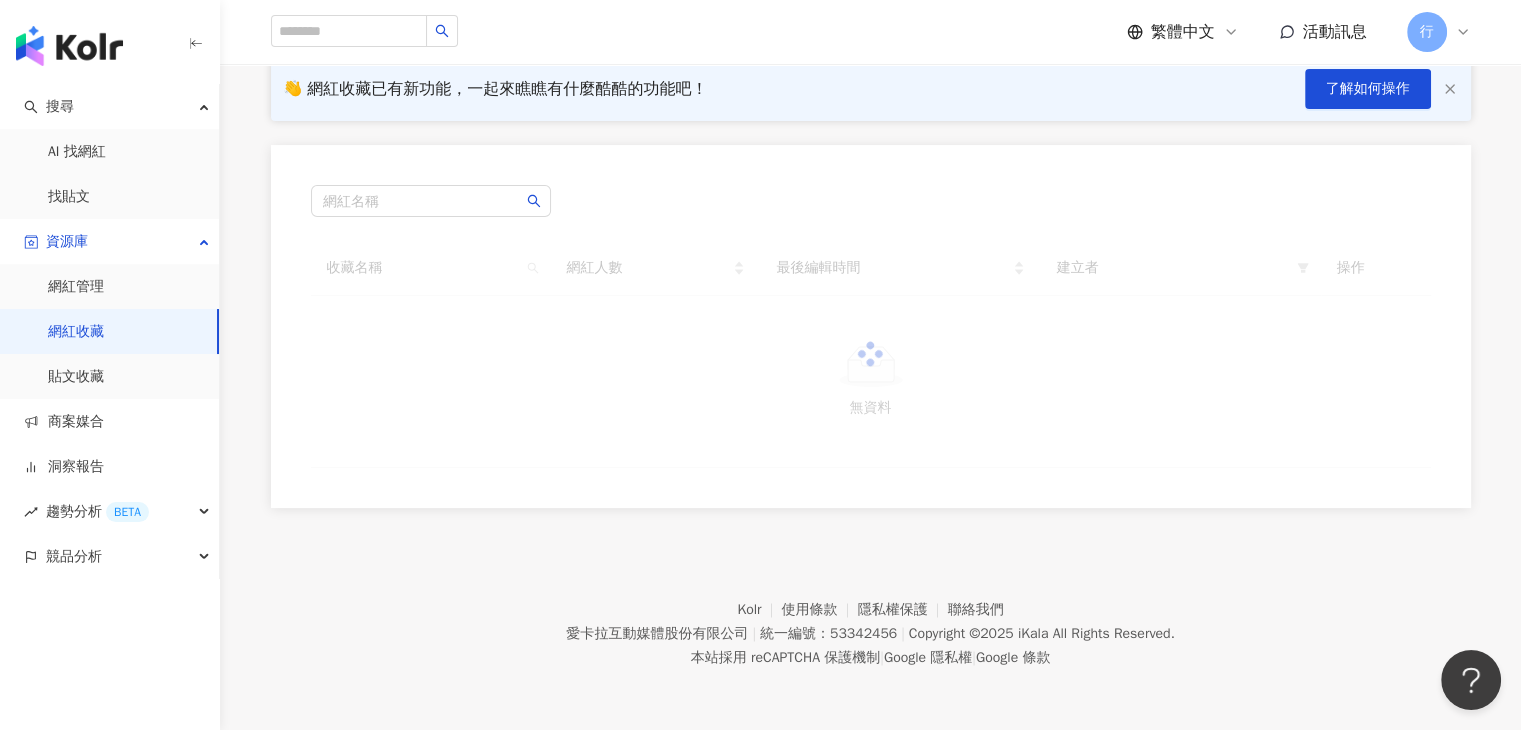 scroll, scrollTop: 0, scrollLeft: 0, axis: both 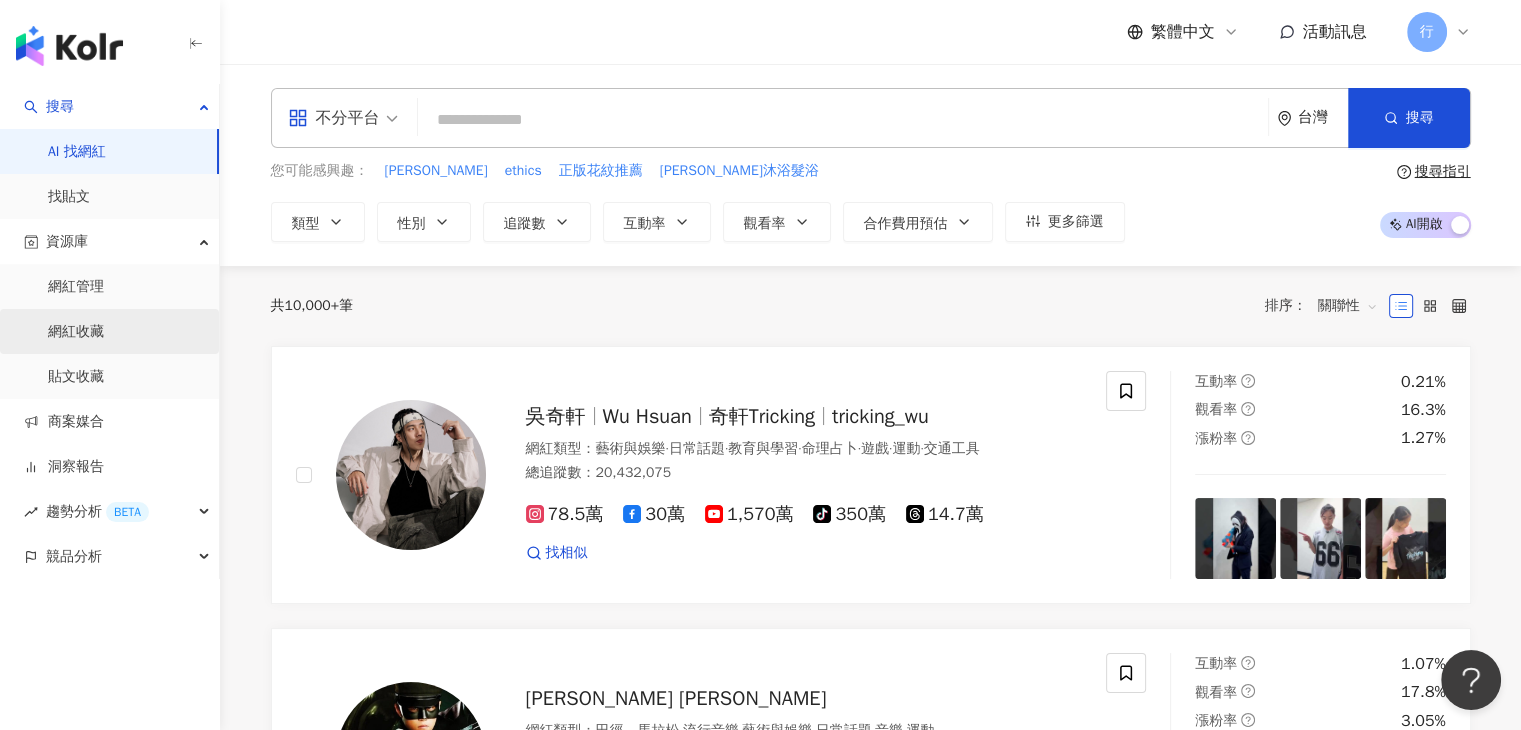 click on "網紅收藏" at bounding box center (76, 332) 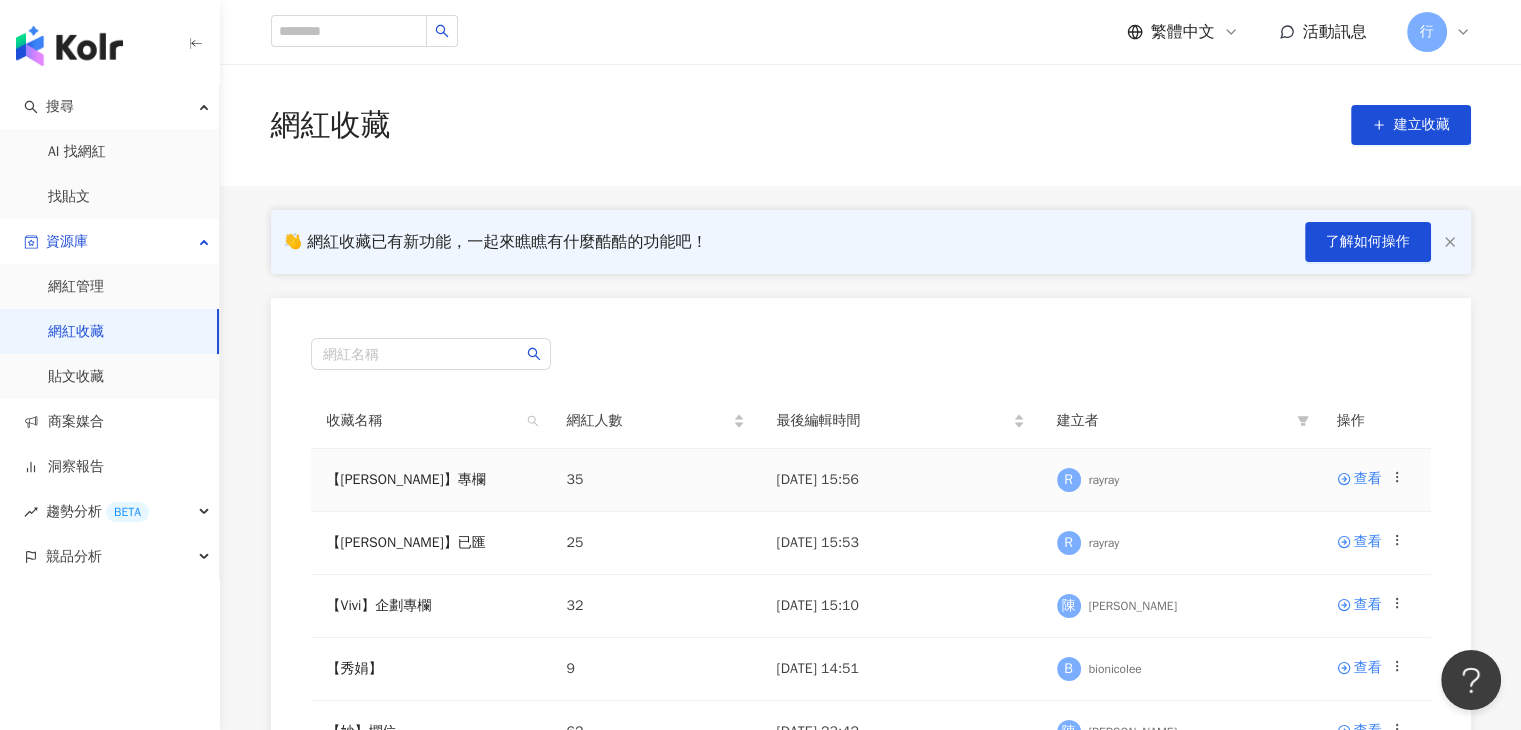 click on "35" at bounding box center [575, 479] 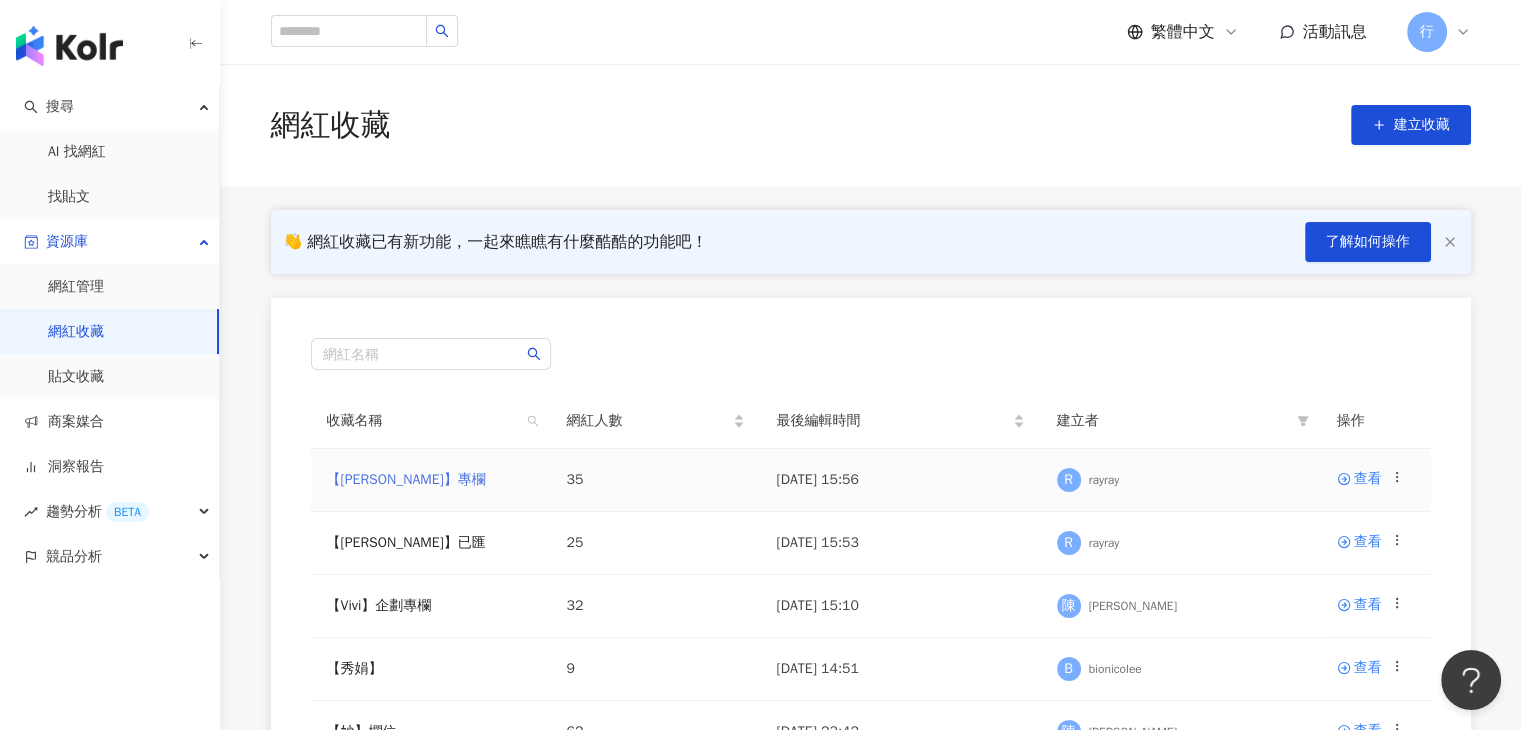 click on "【[PERSON_NAME]】專欄" at bounding box center [406, 479] 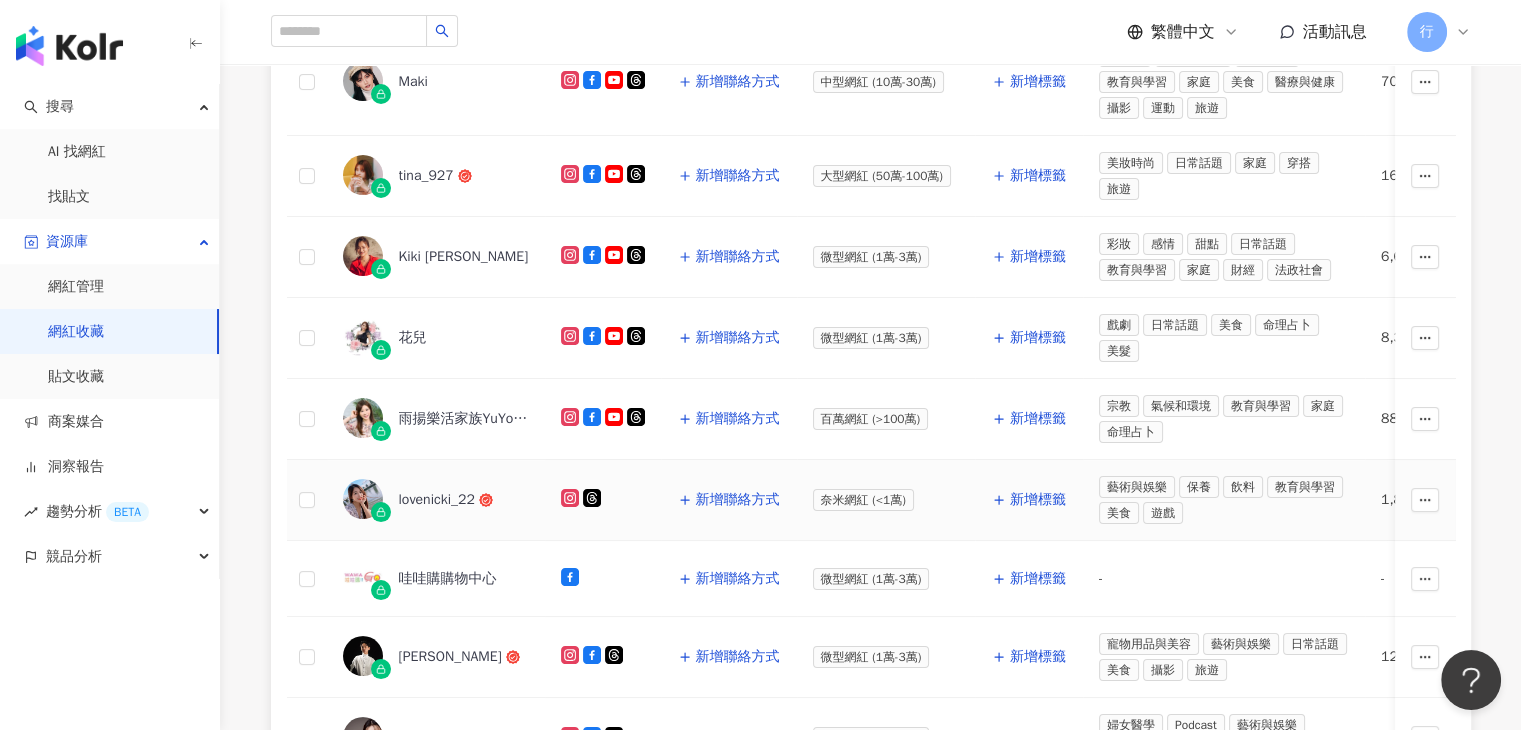 scroll, scrollTop: 700, scrollLeft: 0, axis: vertical 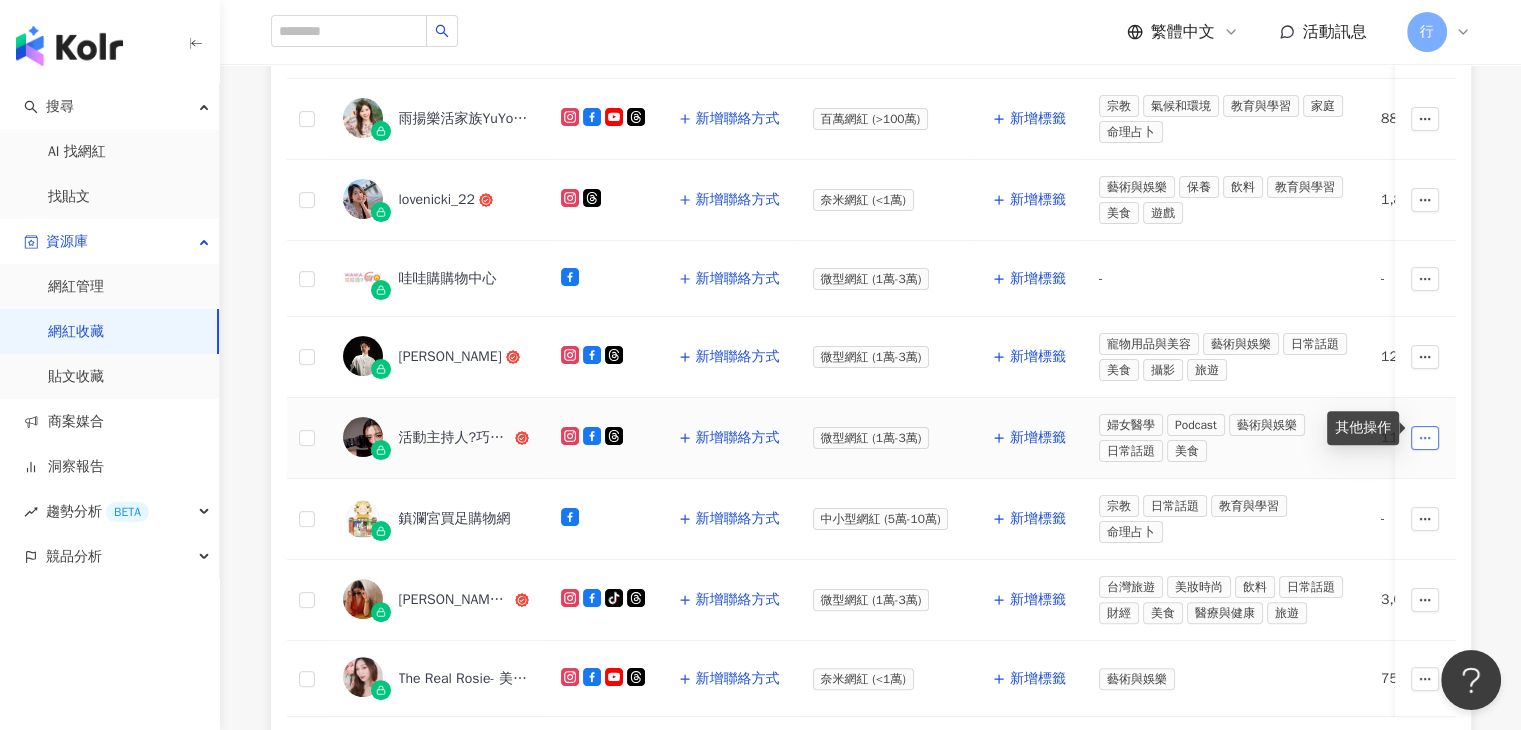 click at bounding box center [1425, 438] 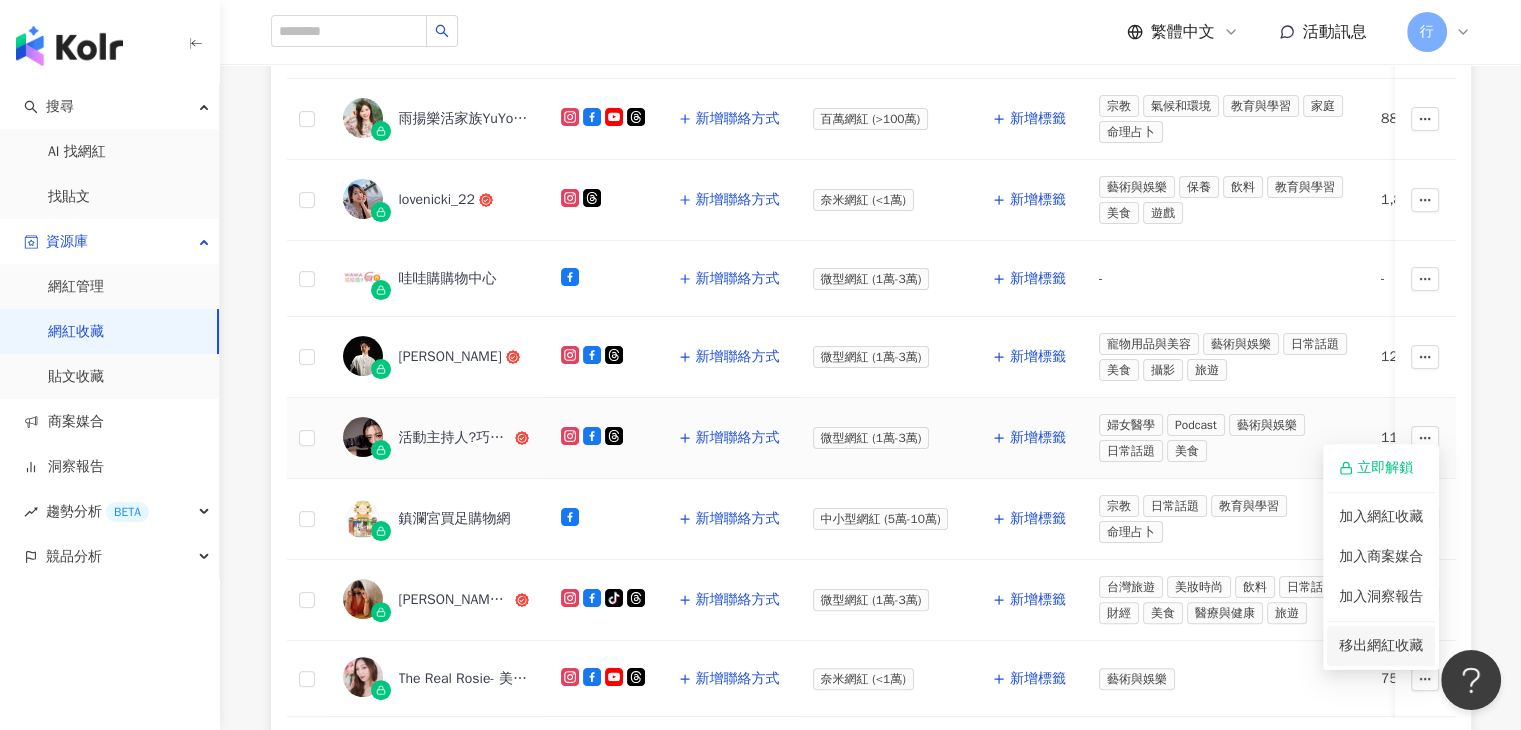 click on "移出網紅收藏" at bounding box center [1381, 645] 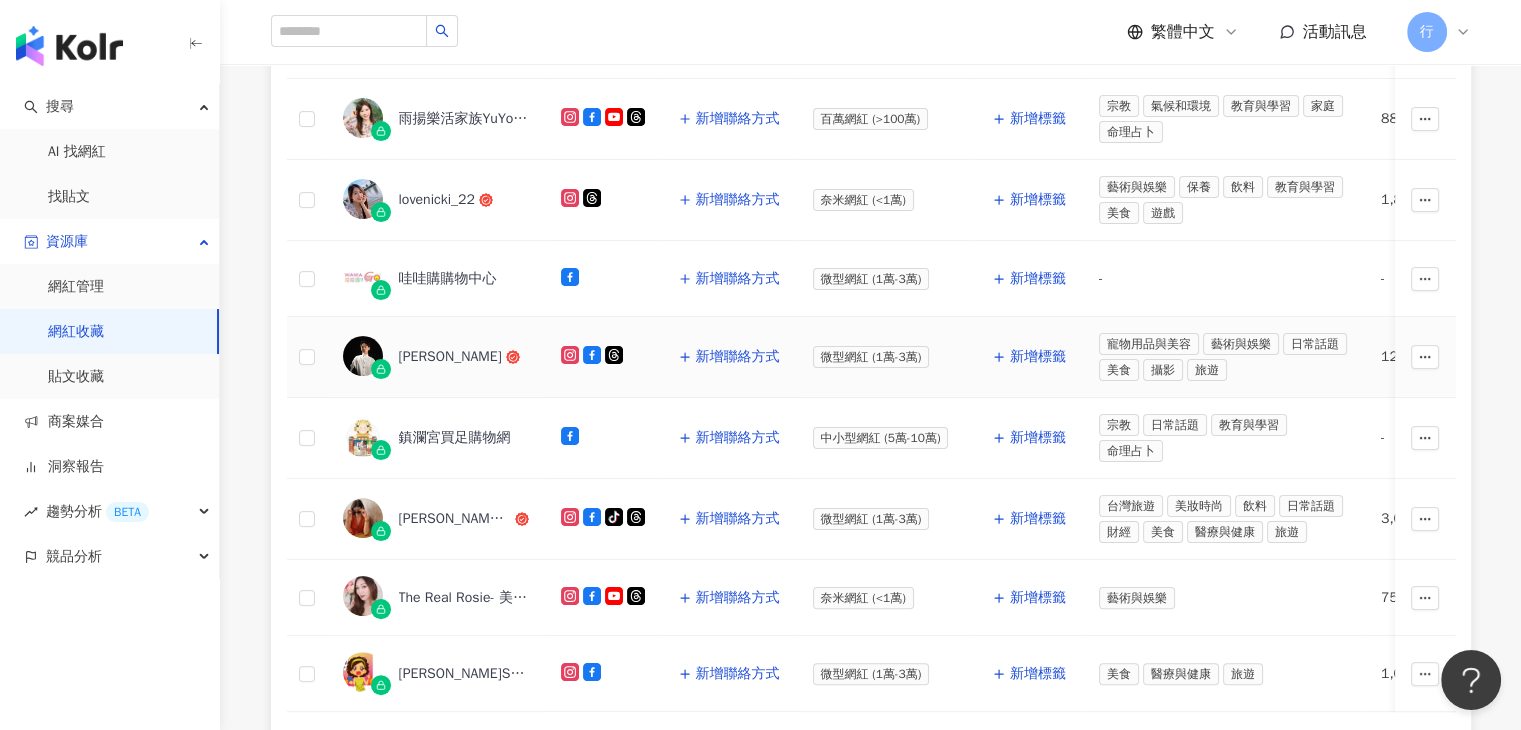 click on "[PERSON_NAME]" at bounding box center [450, 357] 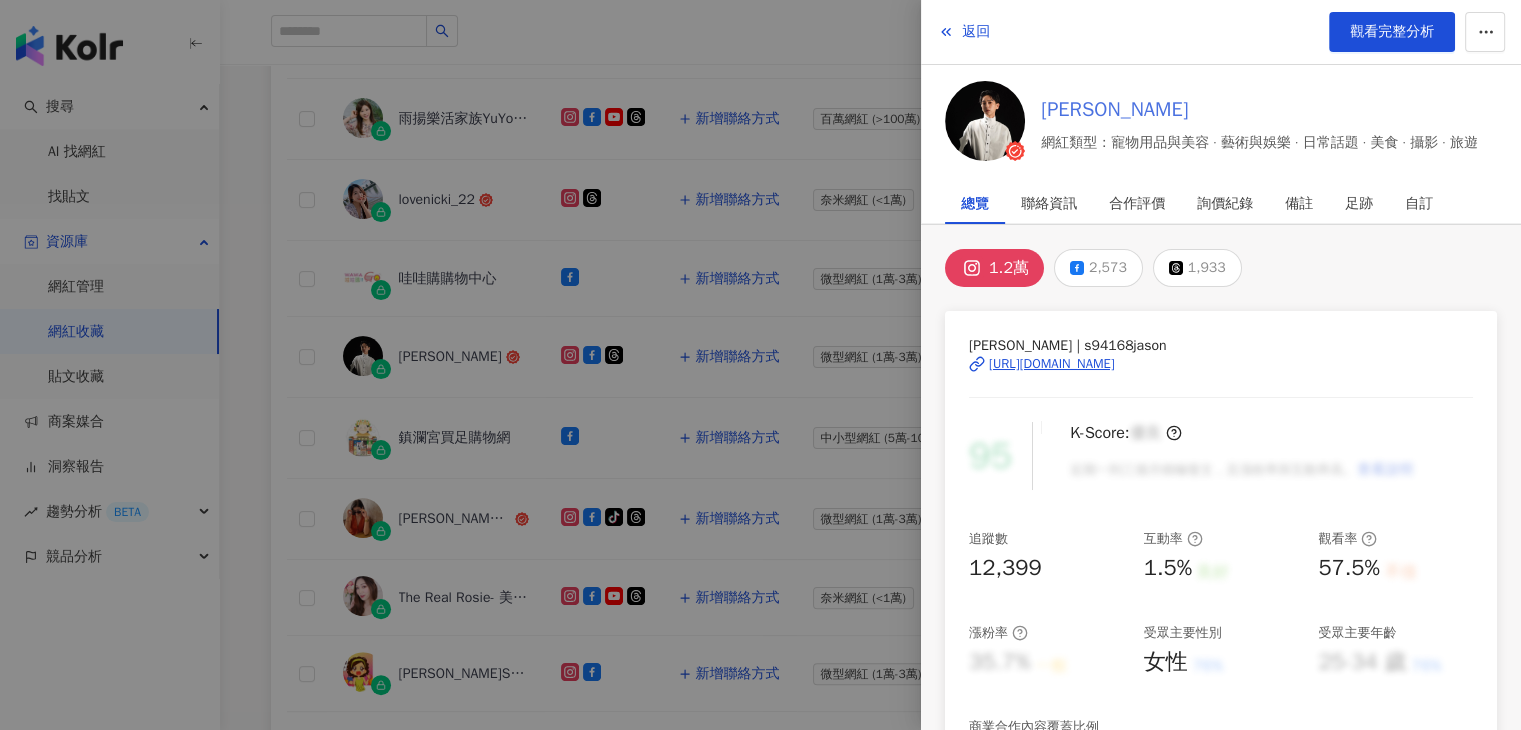 click on "[PERSON_NAME]" at bounding box center [1259, 110] 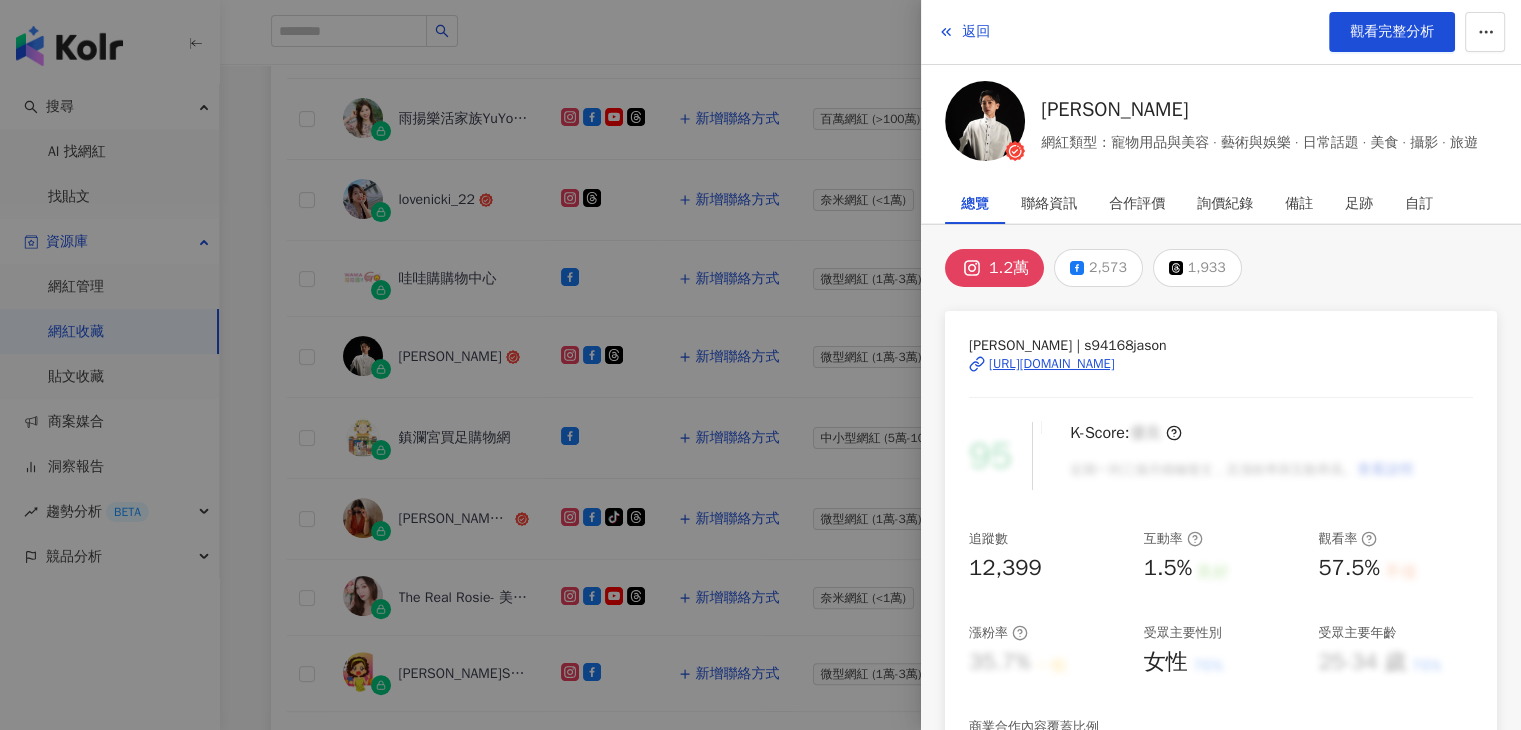 click at bounding box center [760, 365] 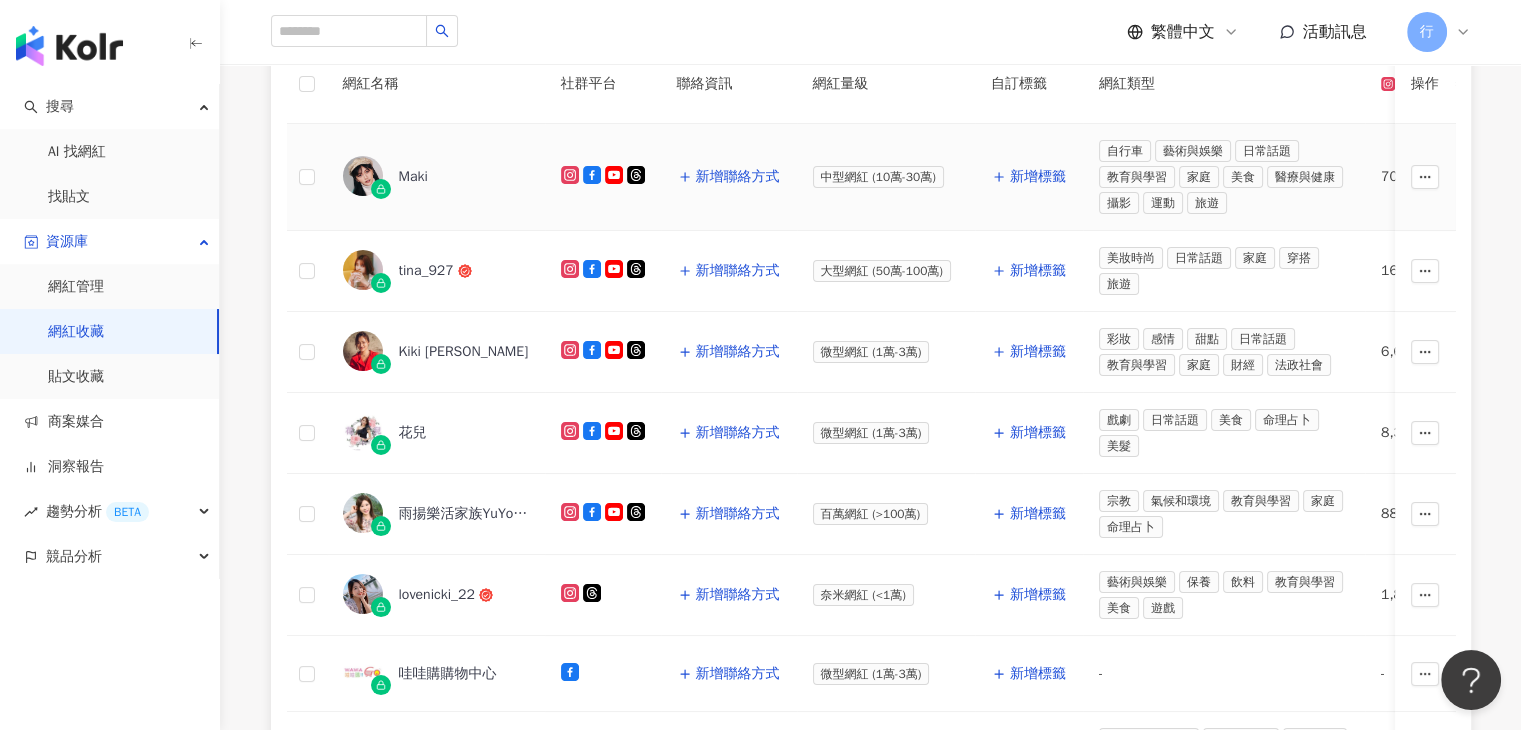 scroll, scrollTop: 500, scrollLeft: 0, axis: vertical 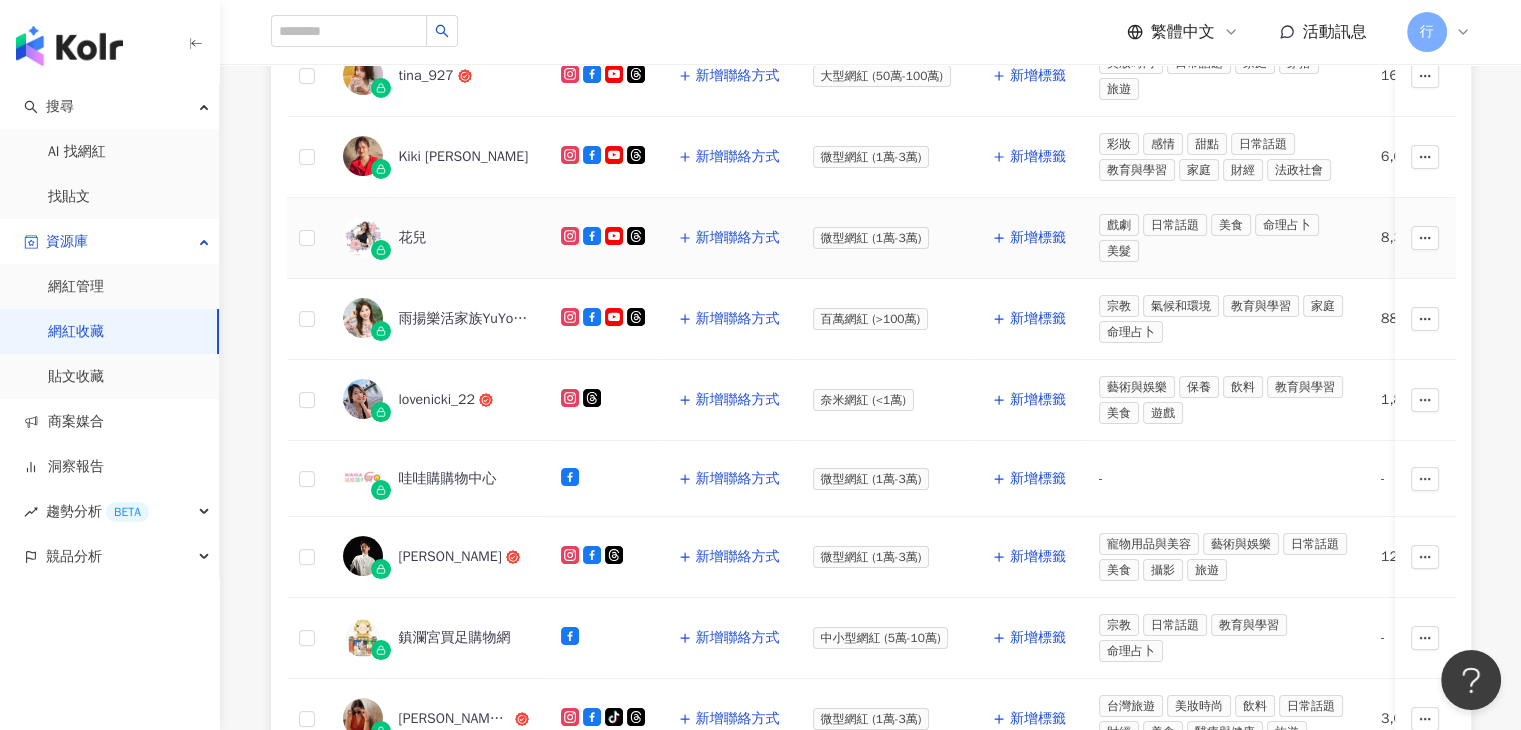 click on "花兒" at bounding box center [413, 238] 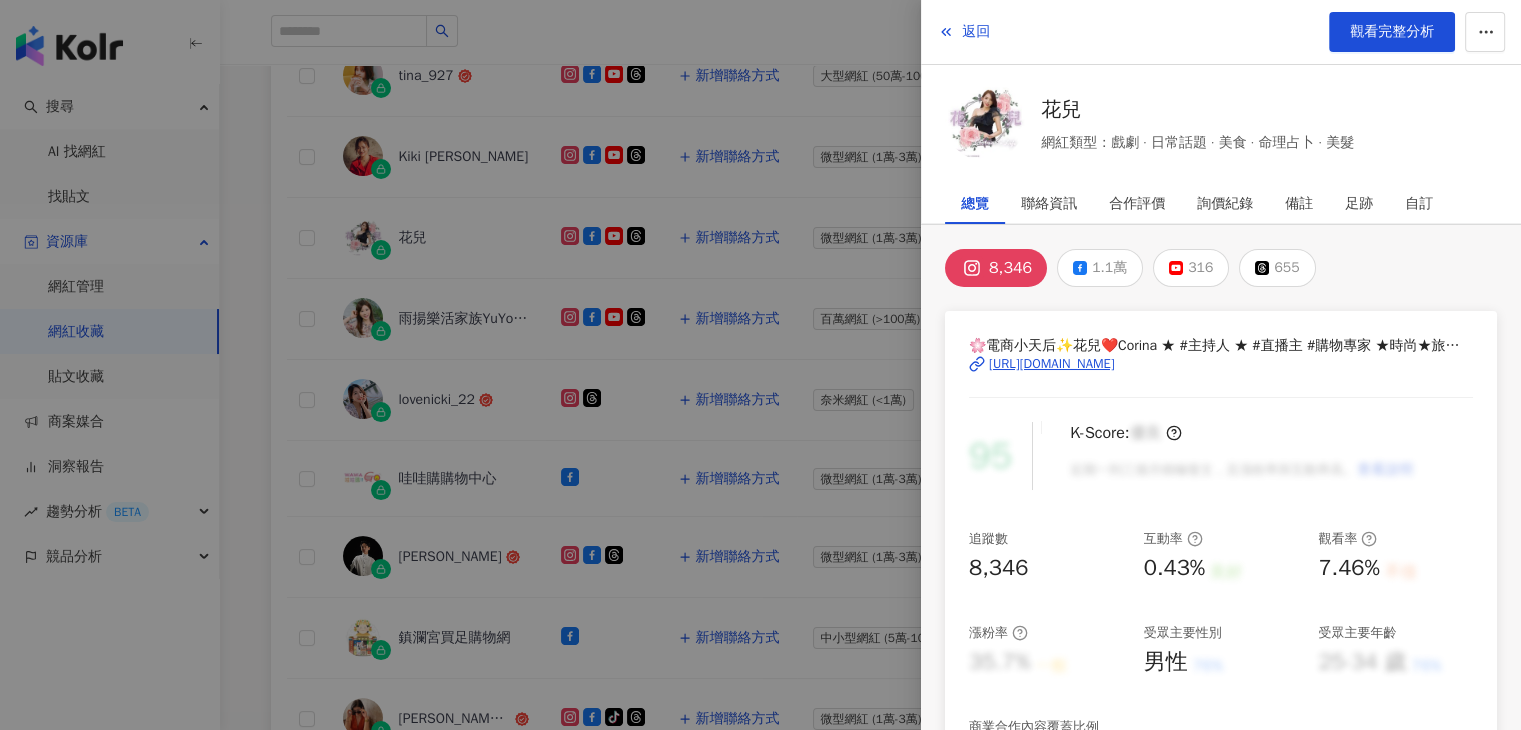 click at bounding box center (760, 365) 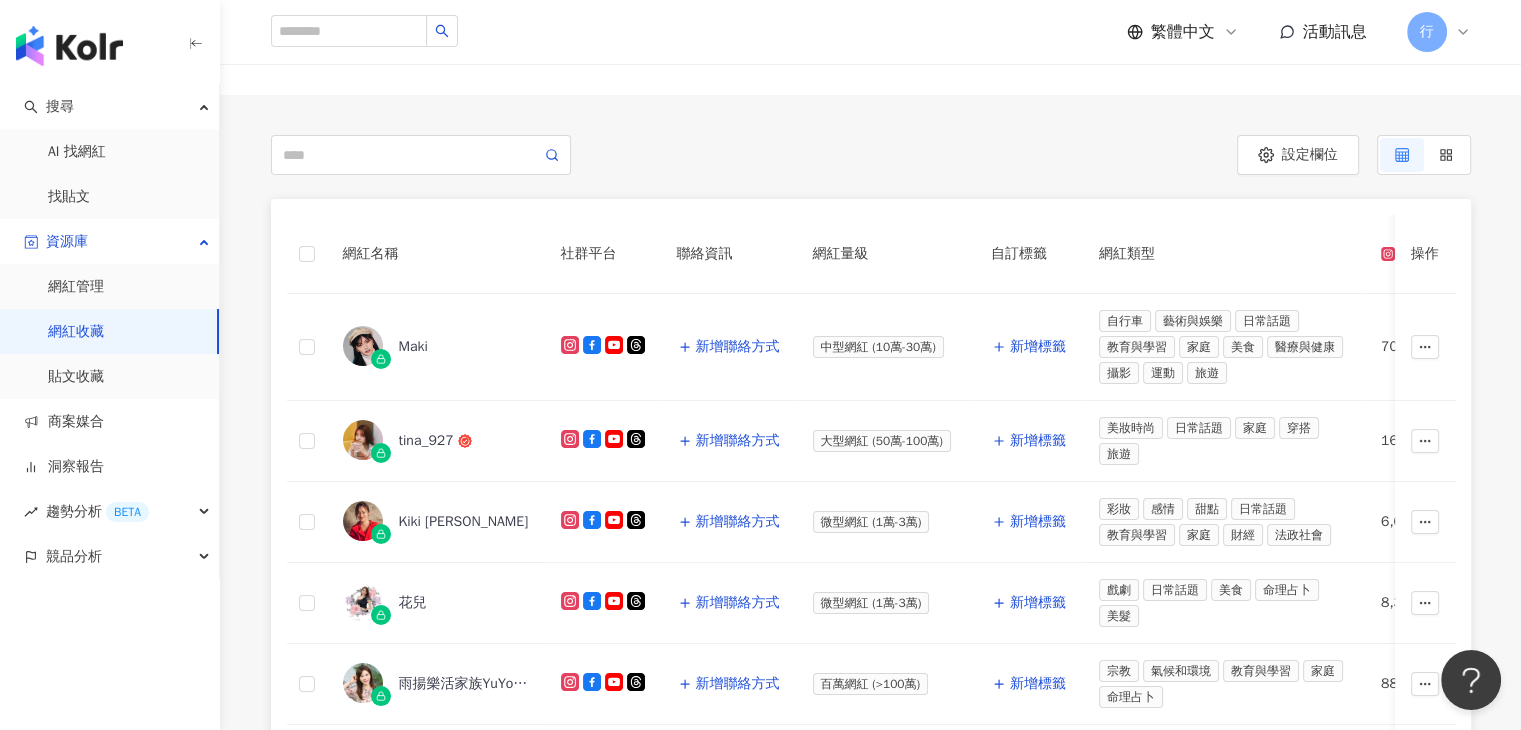 scroll, scrollTop: 300, scrollLeft: 0, axis: vertical 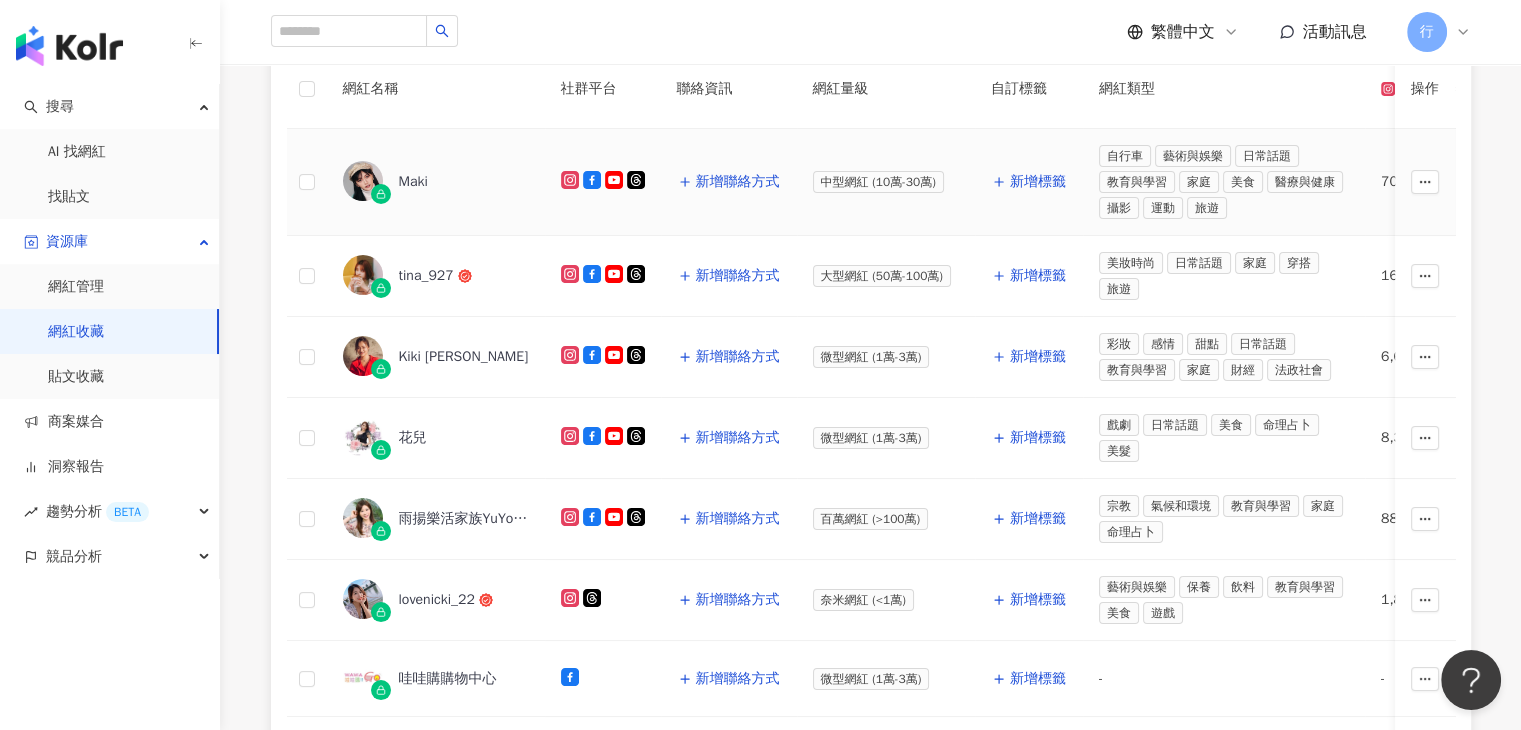 click on "Maki" at bounding box center (413, 182) 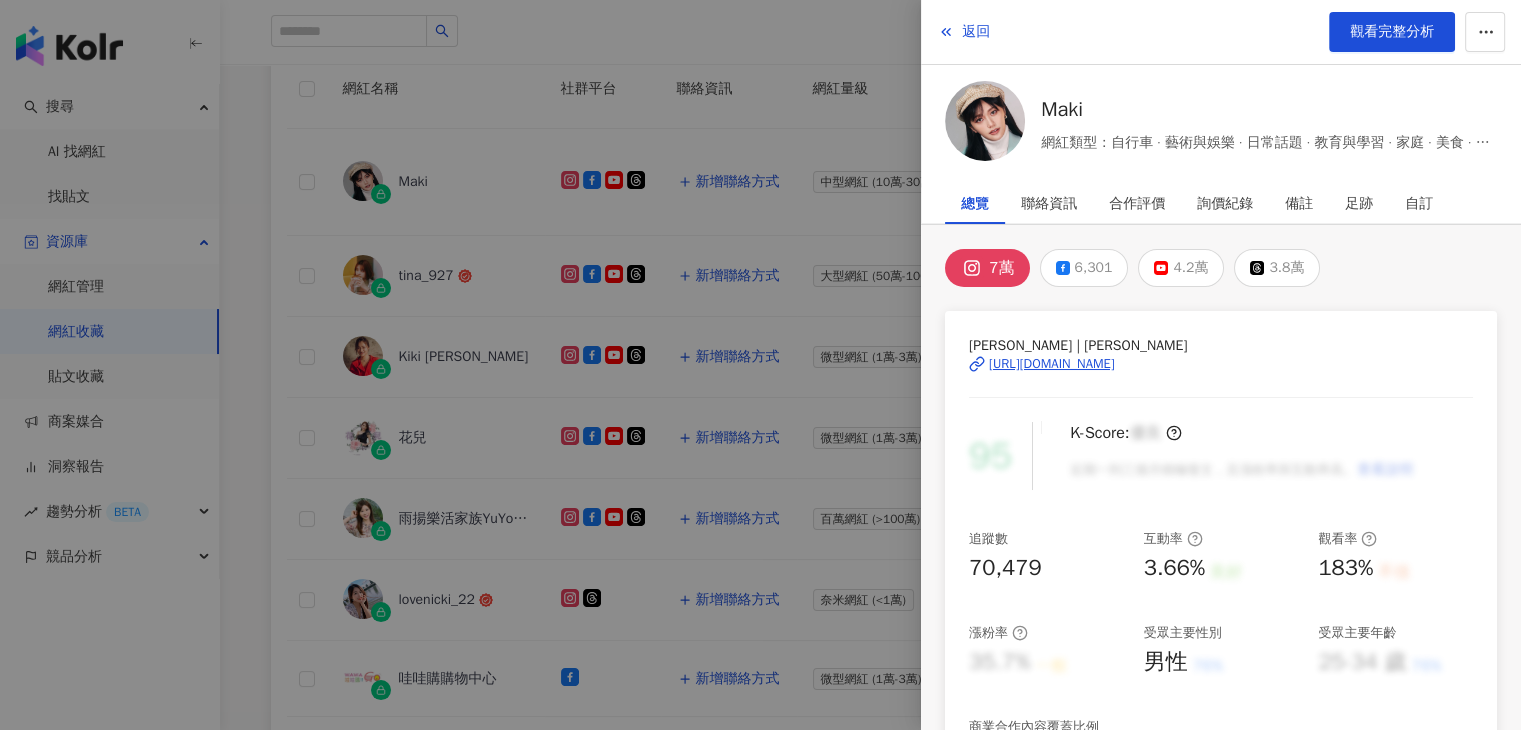 click at bounding box center (760, 365) 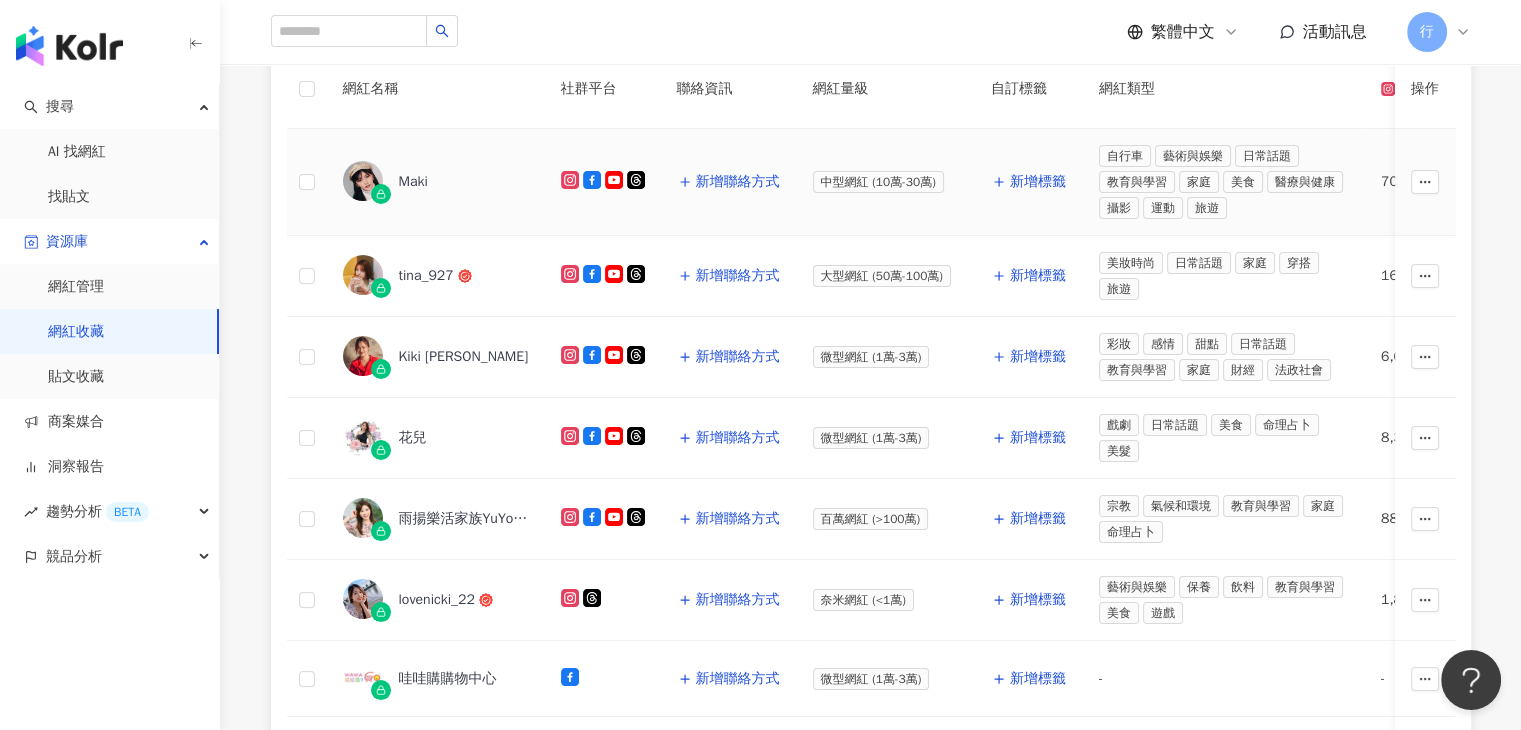 click on "Maki" at bounding box center [413, 182] 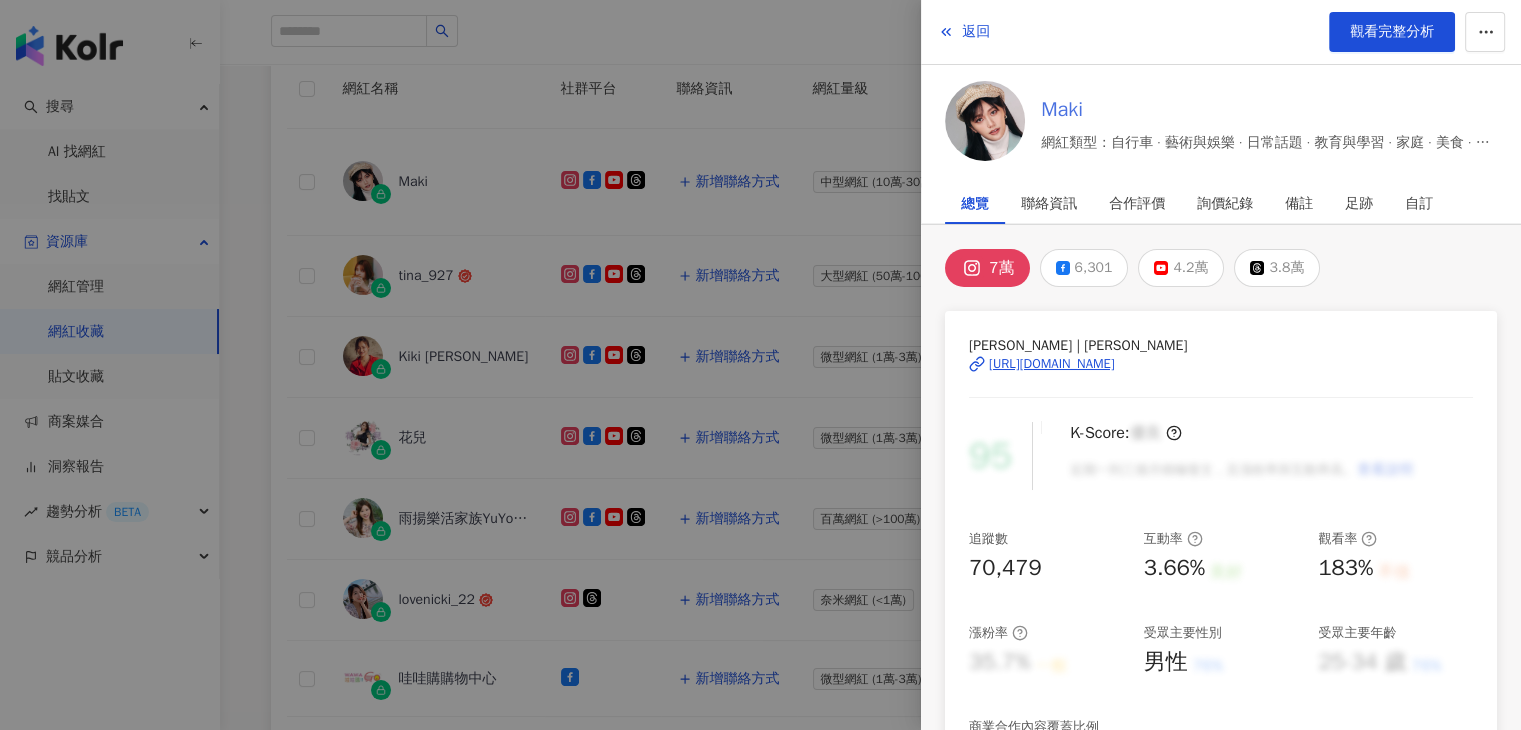 click on "Maki" at bounding box center (1269, 110) 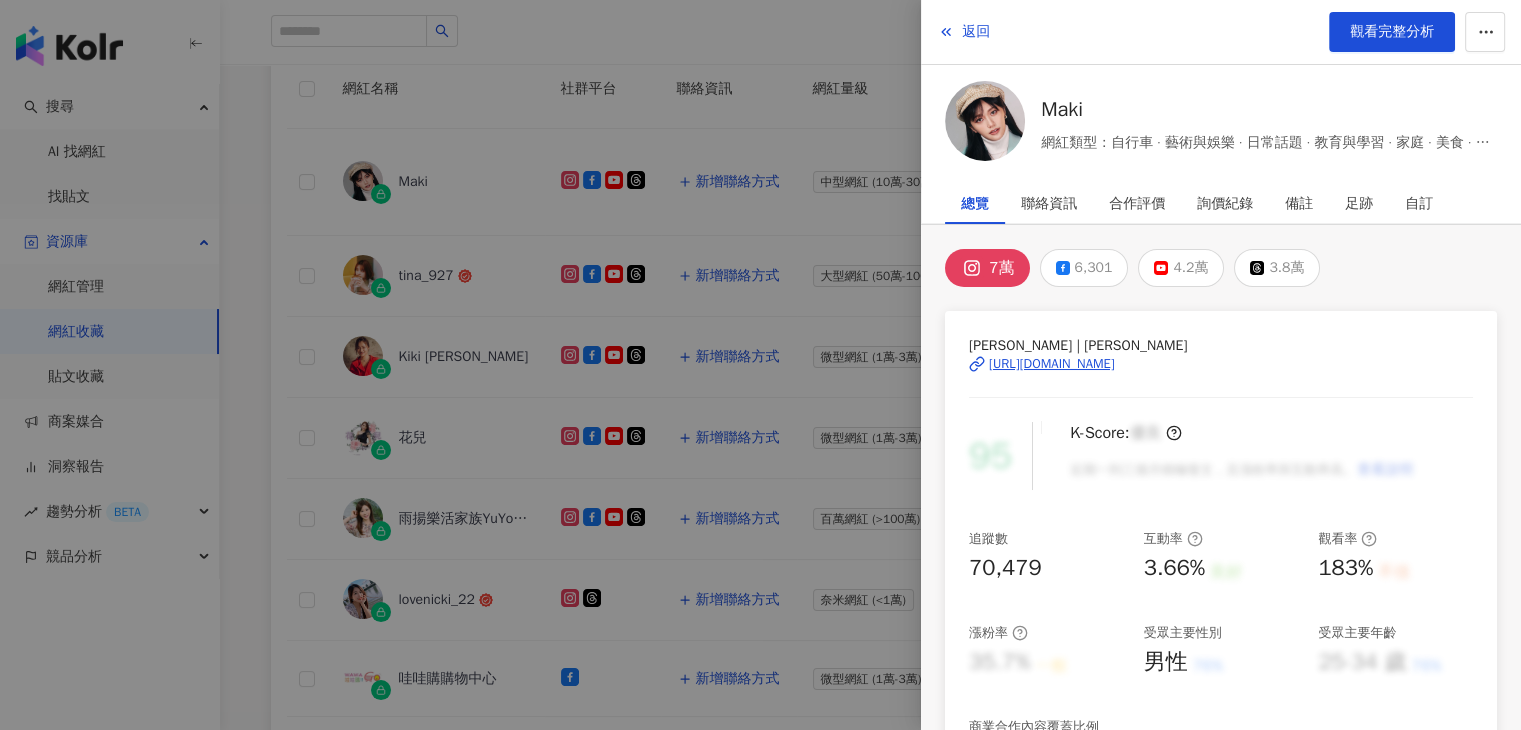 click on "返回 觀看完整分析" at bounding box center [1221, 32] 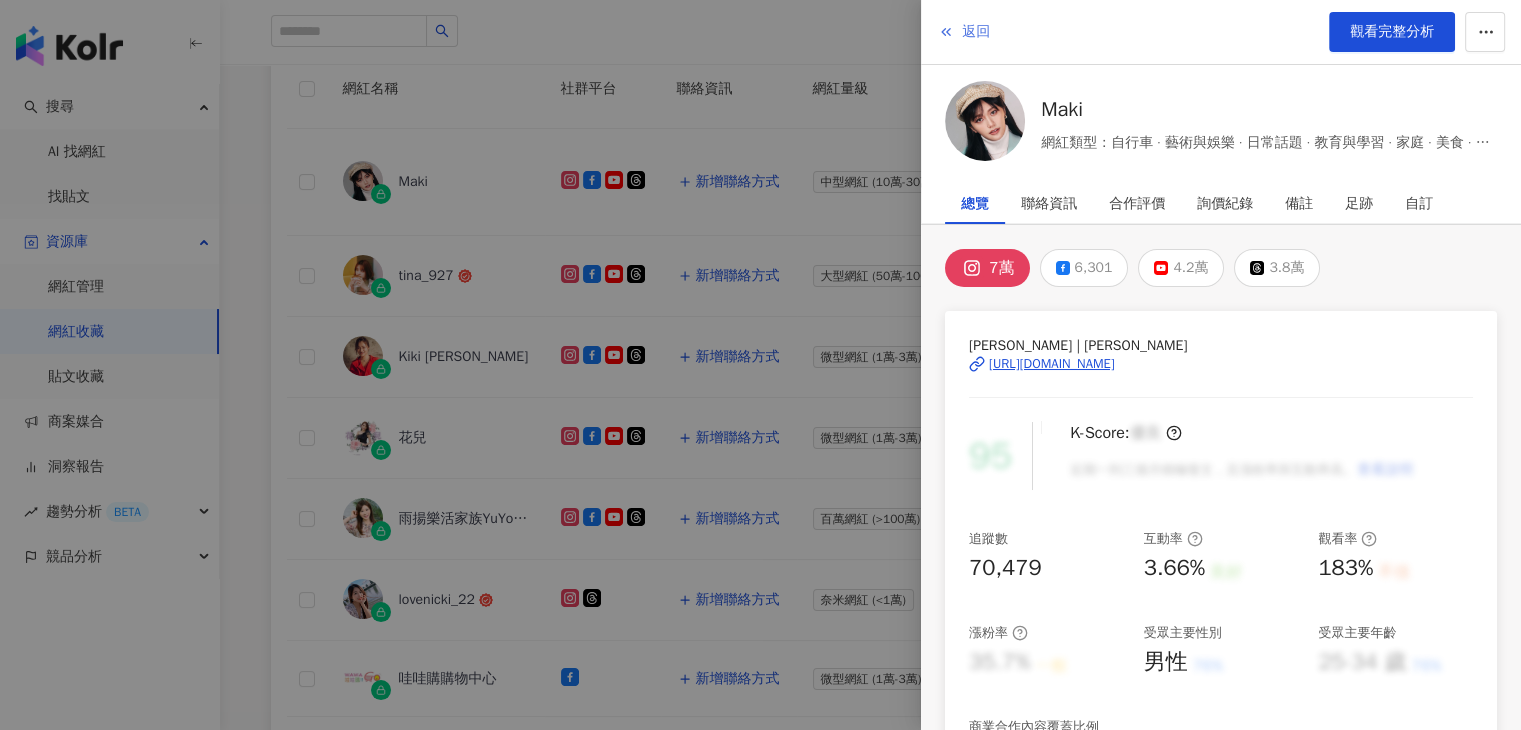 click on "返回" at bounding box center (976, 32) 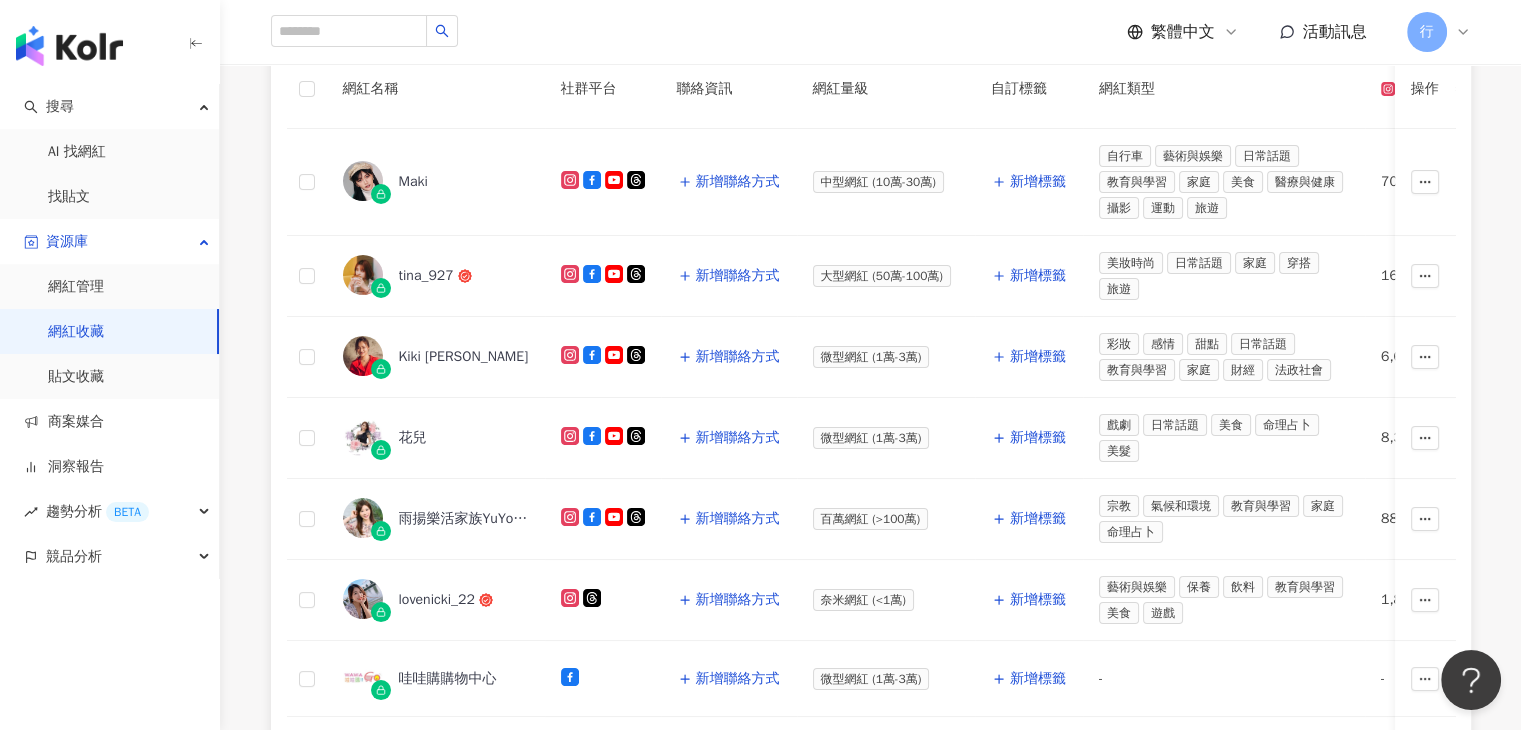 click on "網紅量級" at bounding box center (886, 89) 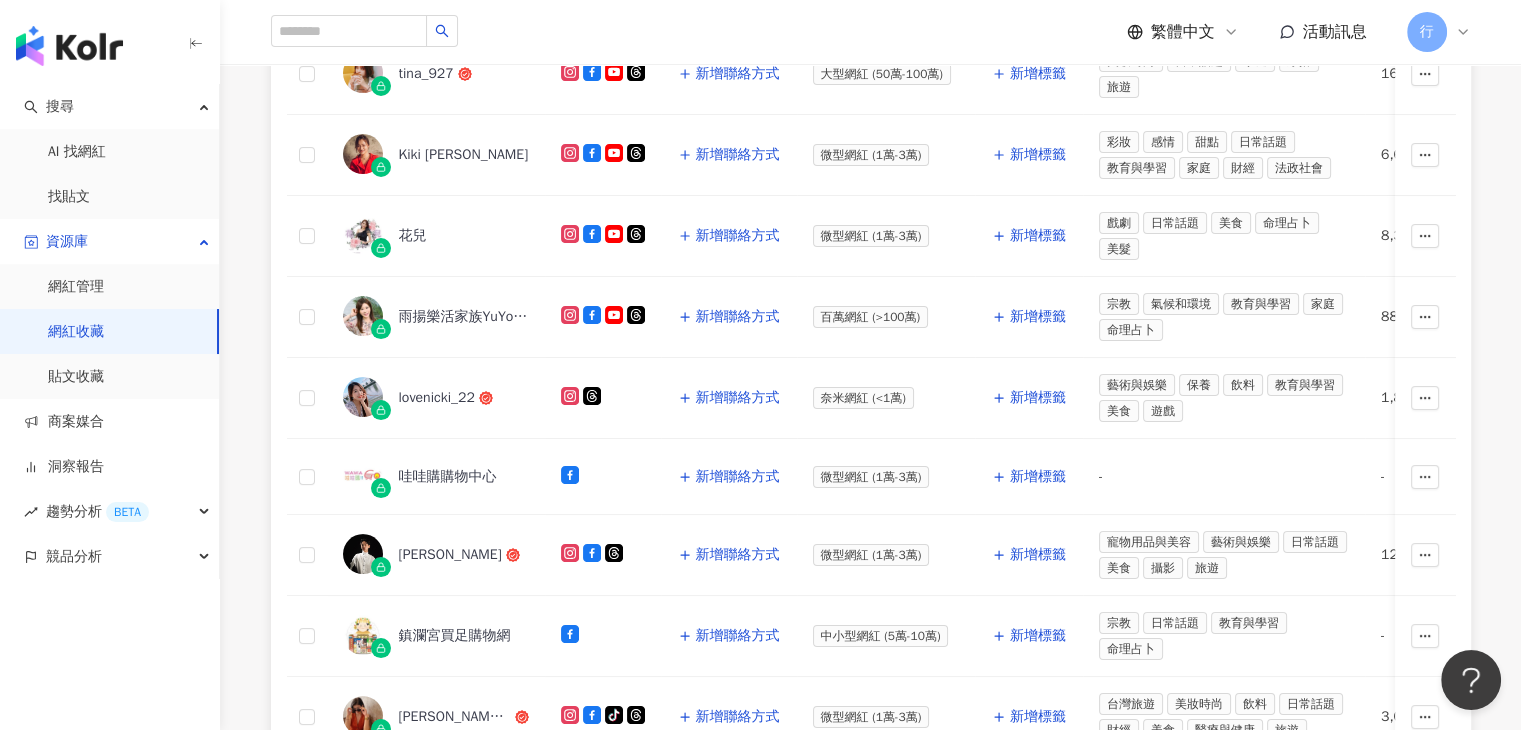 scroll, scrollTop: 300, scrollLeft: 0, axis: vertical 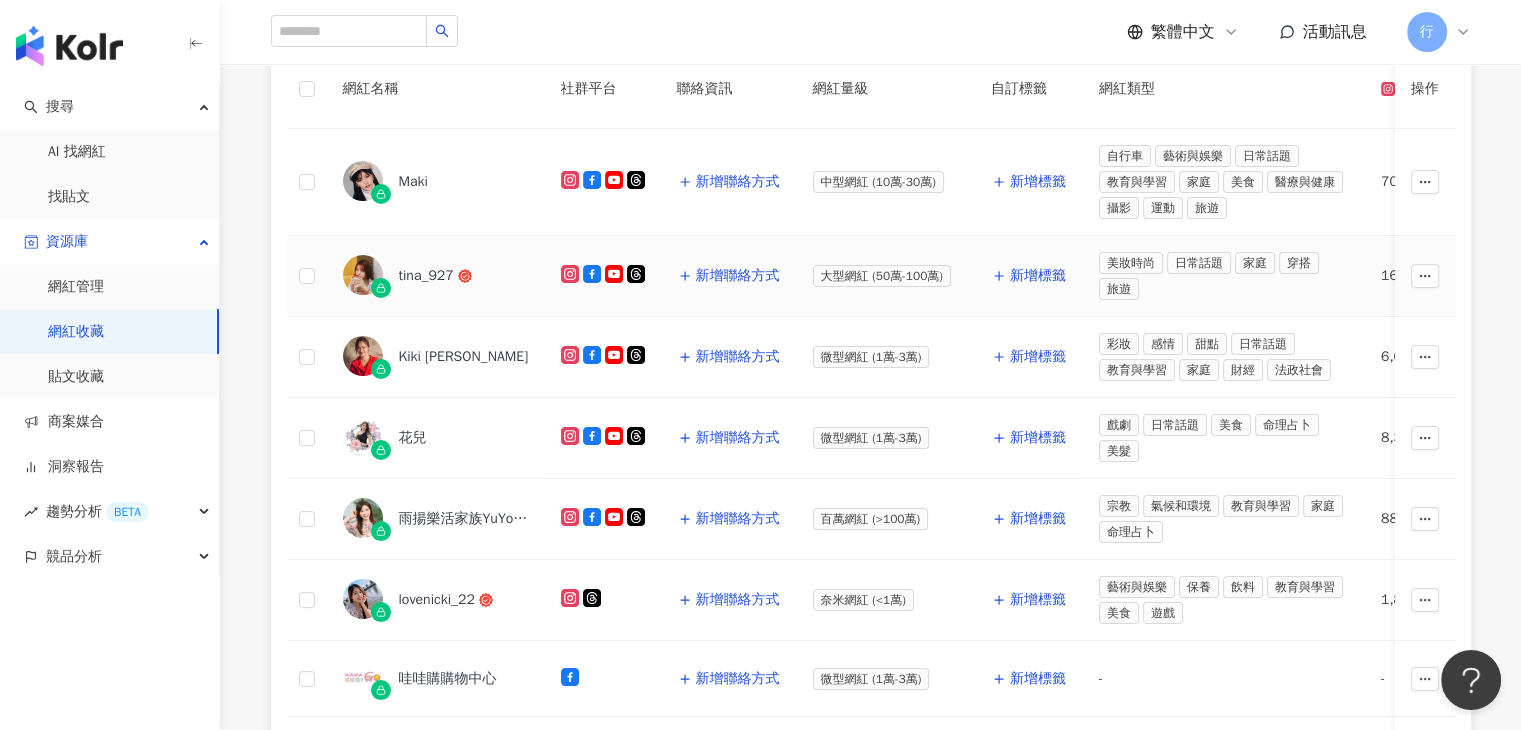 click on "tina_927" at bounding box center (426, 276) 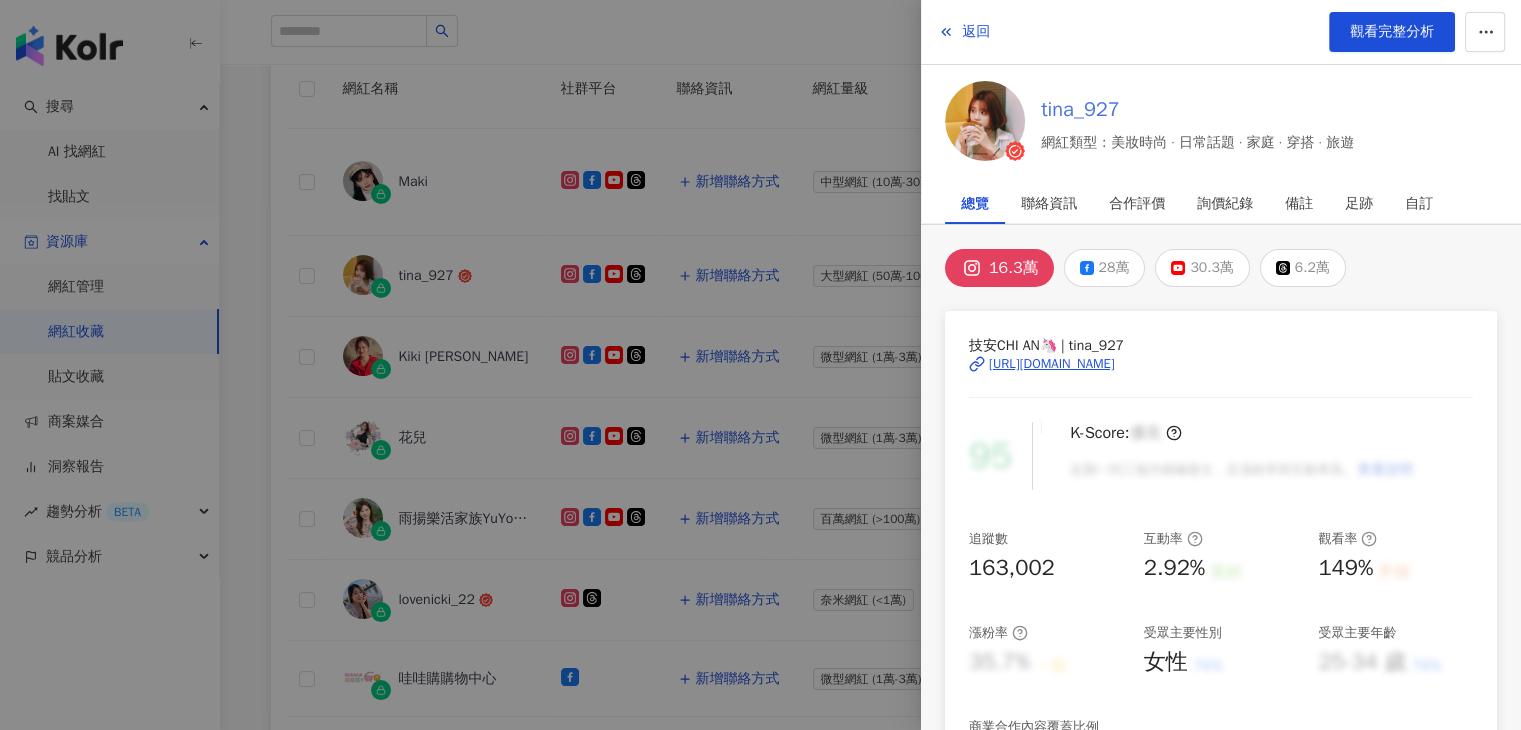 click on "tina_927" at bounding box center [1197, 110] 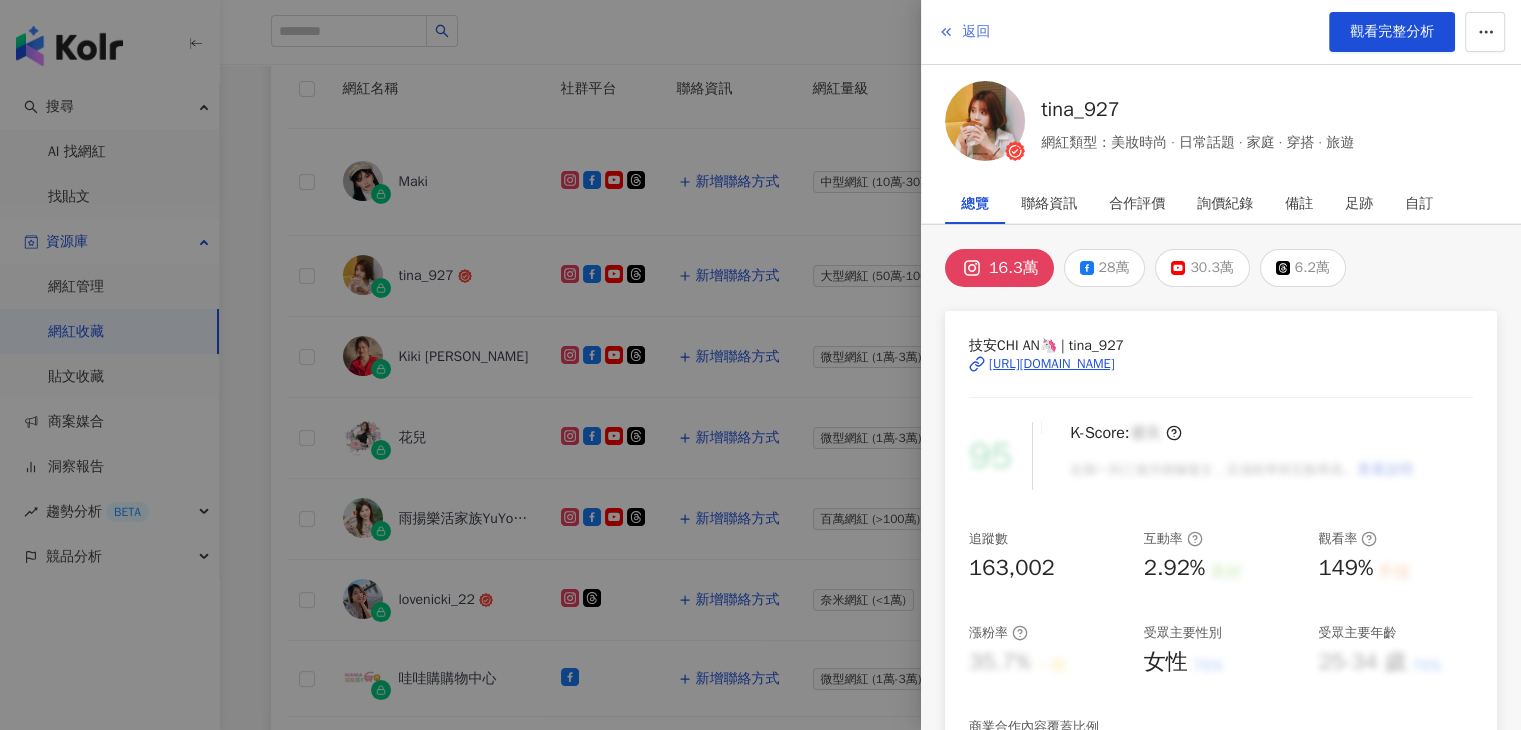 click on "返回" at bounding box center [976, 32] 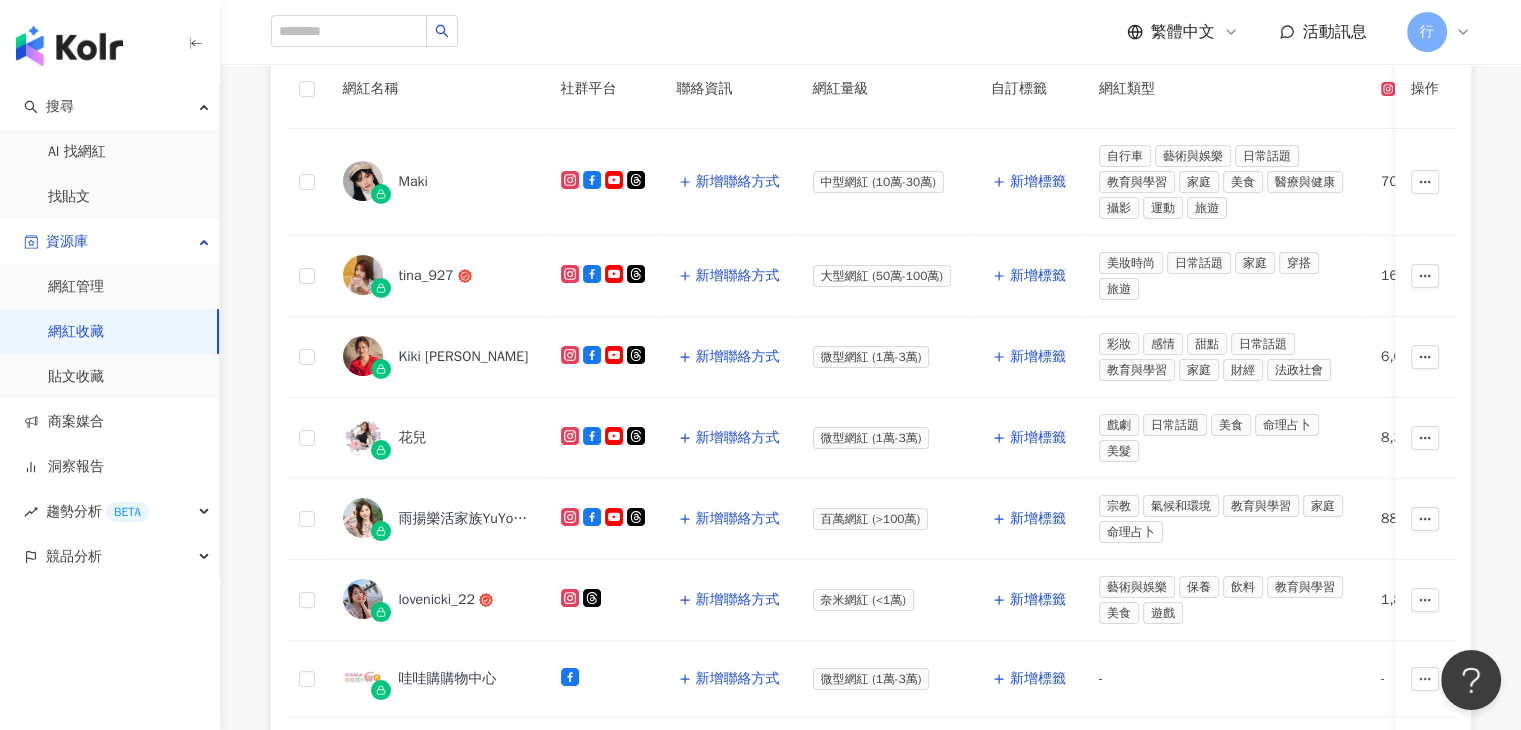 click on "網紅名稱 社群平台 聯絡資訊 網紅量級 自訂標籤 網紅類型 追蹤數 K-Score 近三個月 受眾主要年齡 受眾主要性別 互動率 近三個月 Reels 互動率 近三個月 Reels 觀看率 近三個月 漲粉率 近三個月 已加入的收藏夾 已加入的商案媒合 已加入的洞察報告 最新足跡 操作                                         Maki 新增聯絡方式 中型網紅 (10萬-30萬) 新增標籤 自行車 藝術與娛樂 日常話題 教育與學習 家庭 美食 醫療與健康 攝影 運動 旅遊 70,479 85 20-24 歲 (46.7%) 男性 (46.7%) 3.66% 0.02% 183% 50% 1 個 - - 新增至收藏夾  【RAY】專欄 tina_927 新增聯絡方式 大型網紅 (50萬-100萬) 新增標籤 美妝時尚 日常話題 家庭 穿搭 旅遊 163,002 85 20-24 歲 (46.7%) 女性 (46.7%) 2.92% 0.02% 149% 50% 1 個 - - 新增至收藏夾  【RAY】專欄 Kiki 周怡君 新增聯絡方式 微型網紅 (1萬-3萬) 新增標籤 彩妝 感情 甜點 日常話題 家庭 -" at bounding box center [871, 629] 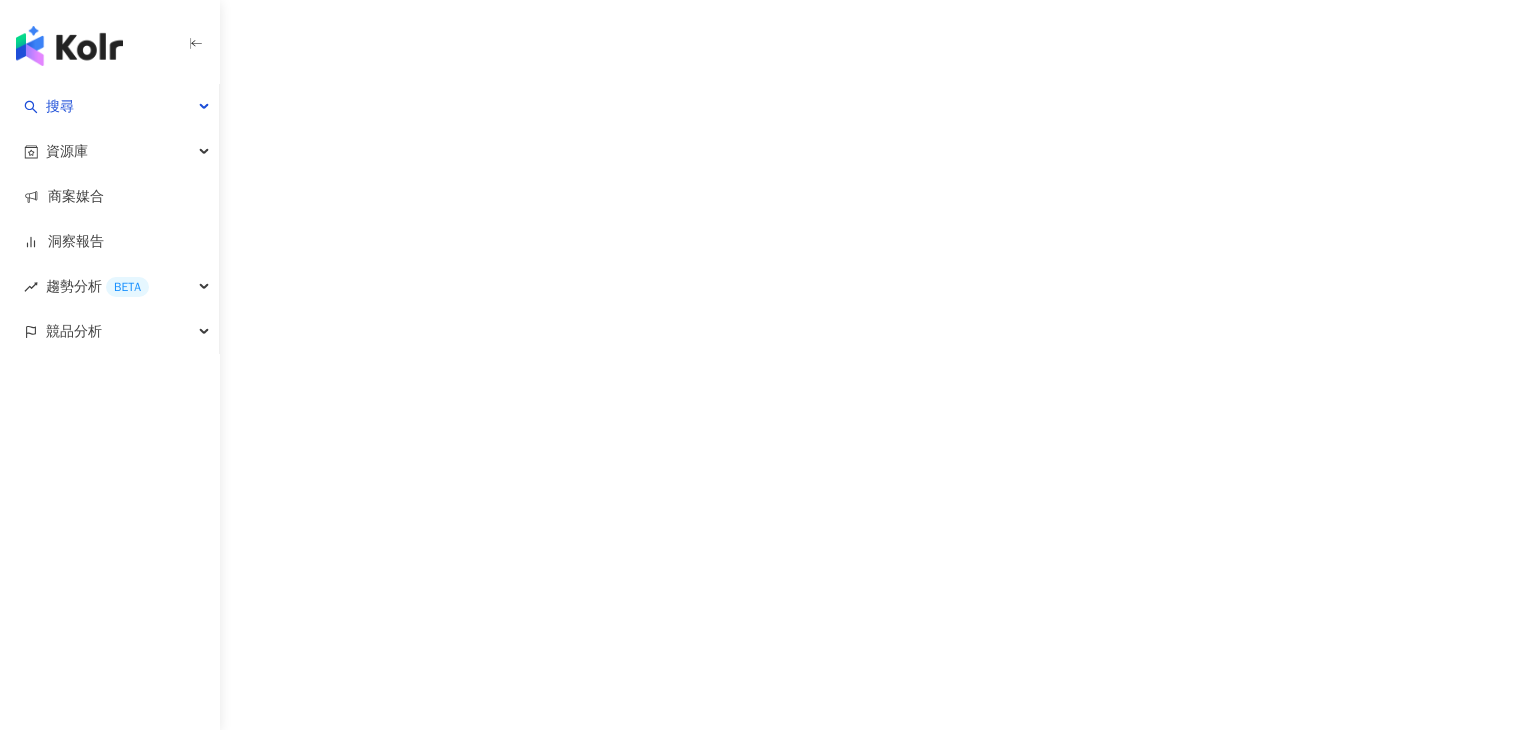 scroll, scrollTop: 0, scrollLeft: 0, axis: both 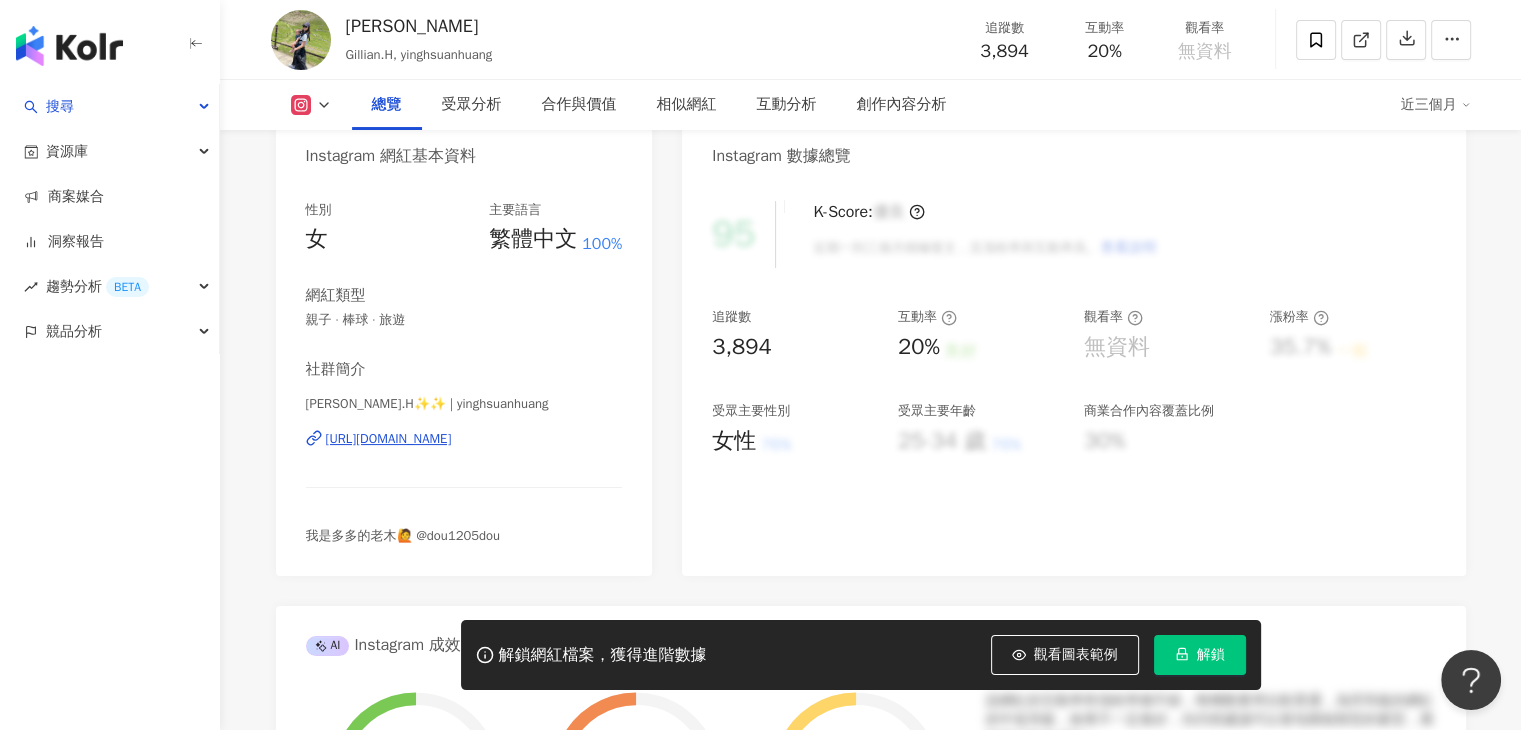 click 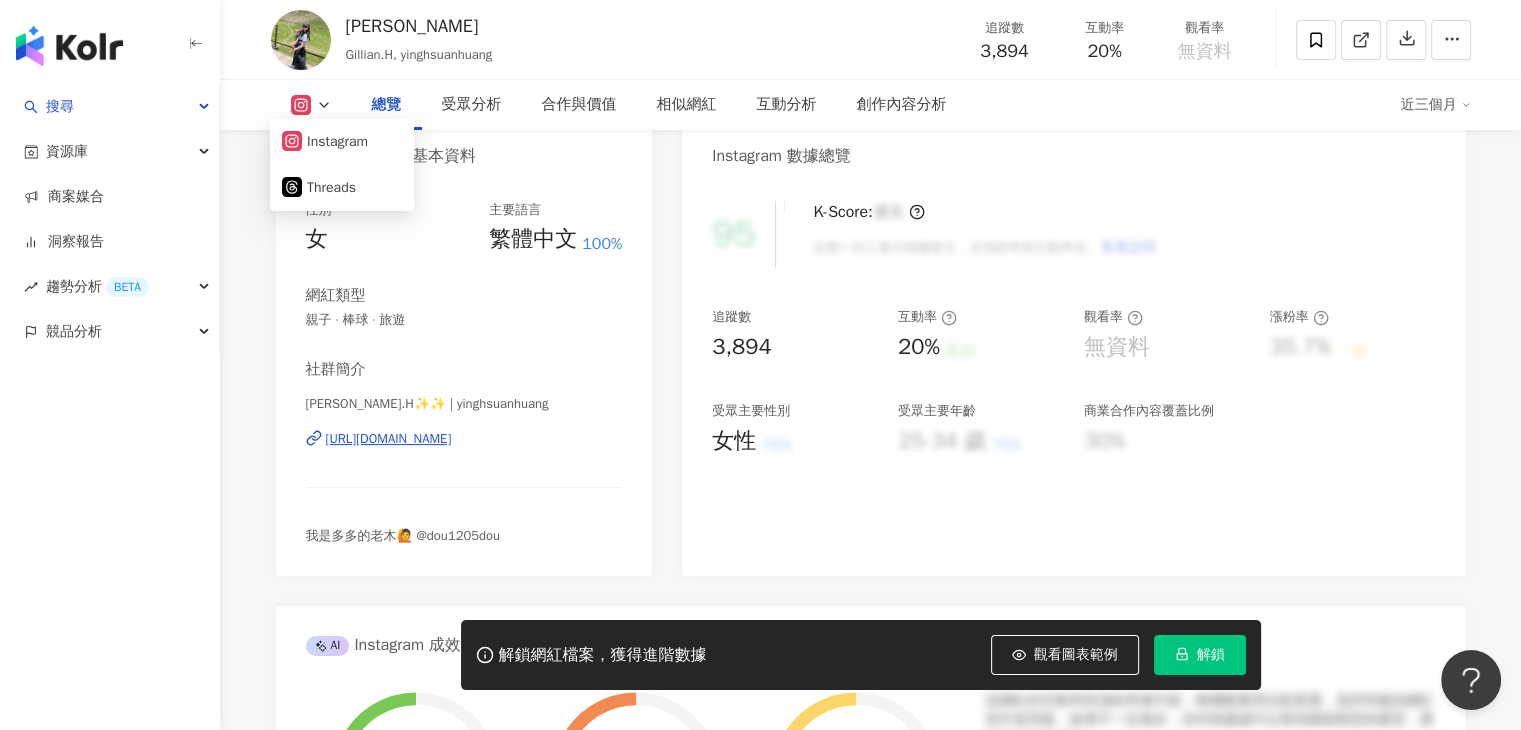 click on "性別   女 主要語言   繁體中文 100% 網紅類型 親子 · 棒球 · 旅遊 社群簡介 Gillian.H✨✨ | yinghsuanhuang https://www.instagram.com/yinghsuanhuang/ 我是多多的老木🙋 @dou1205dou" at bounding box center [464, 378] 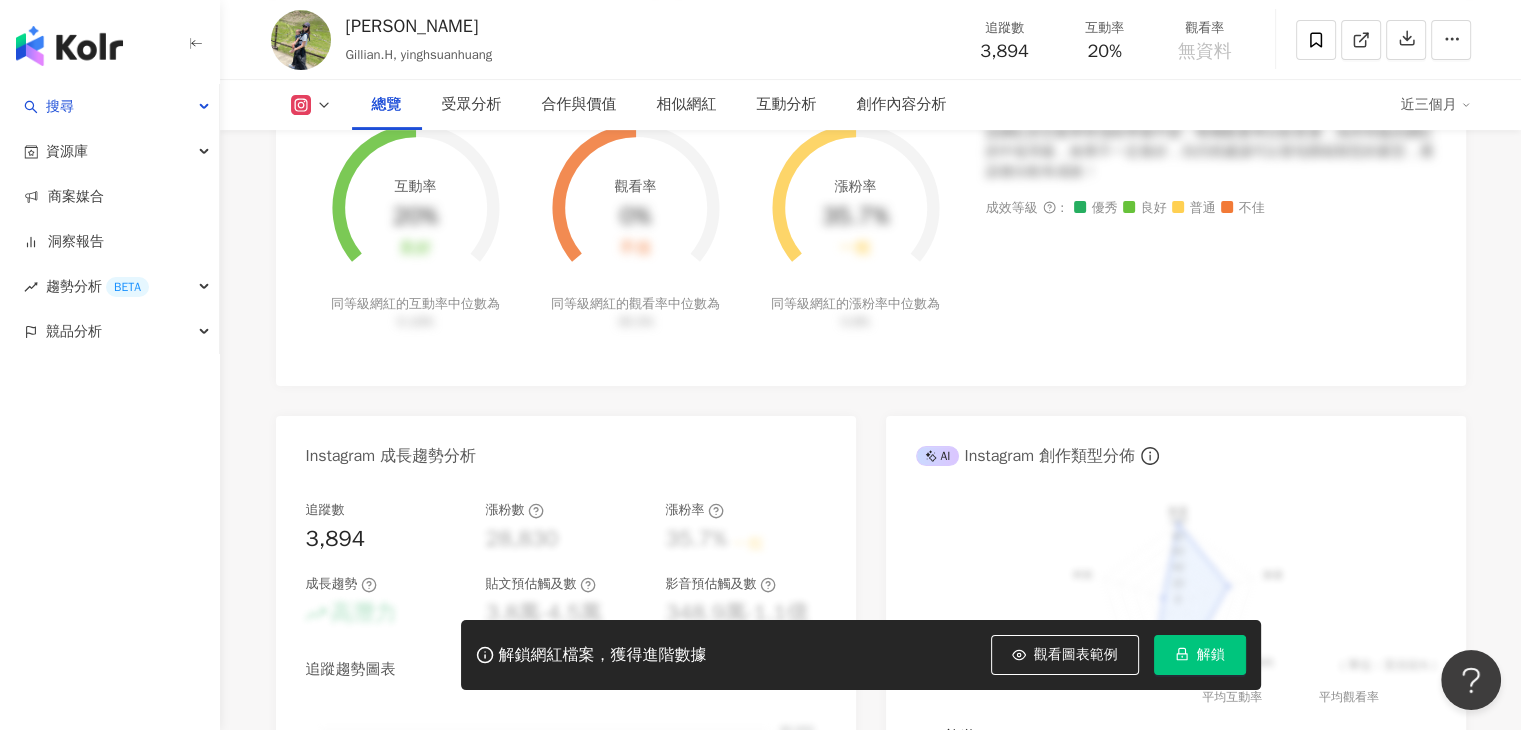 scroll, scrollTop: 1000, scrollLeft: 0, axis: vertical 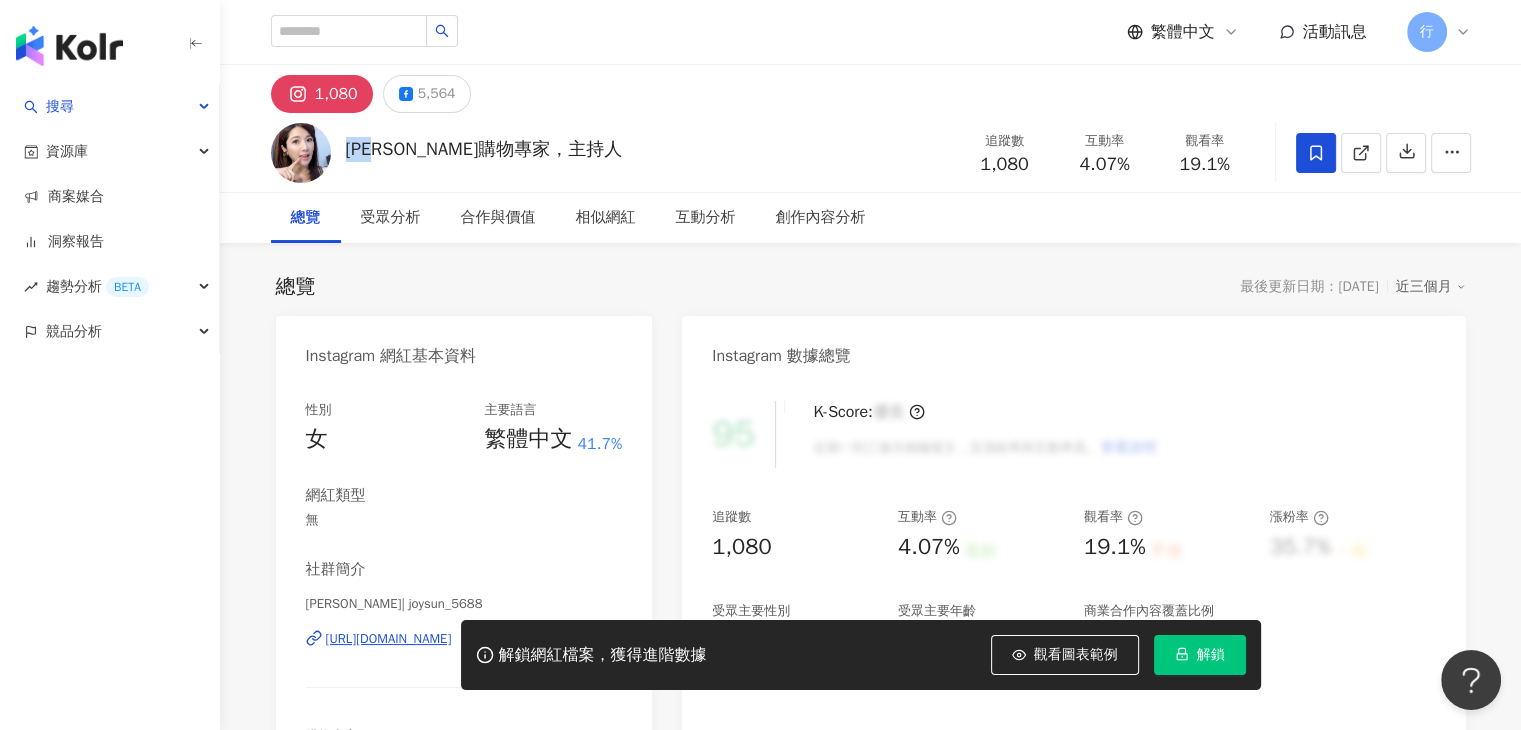 drag, startPoint x: 349, startPoint y: 157, endPoint x: 398, endPoint y: 148, distance: 49.819675 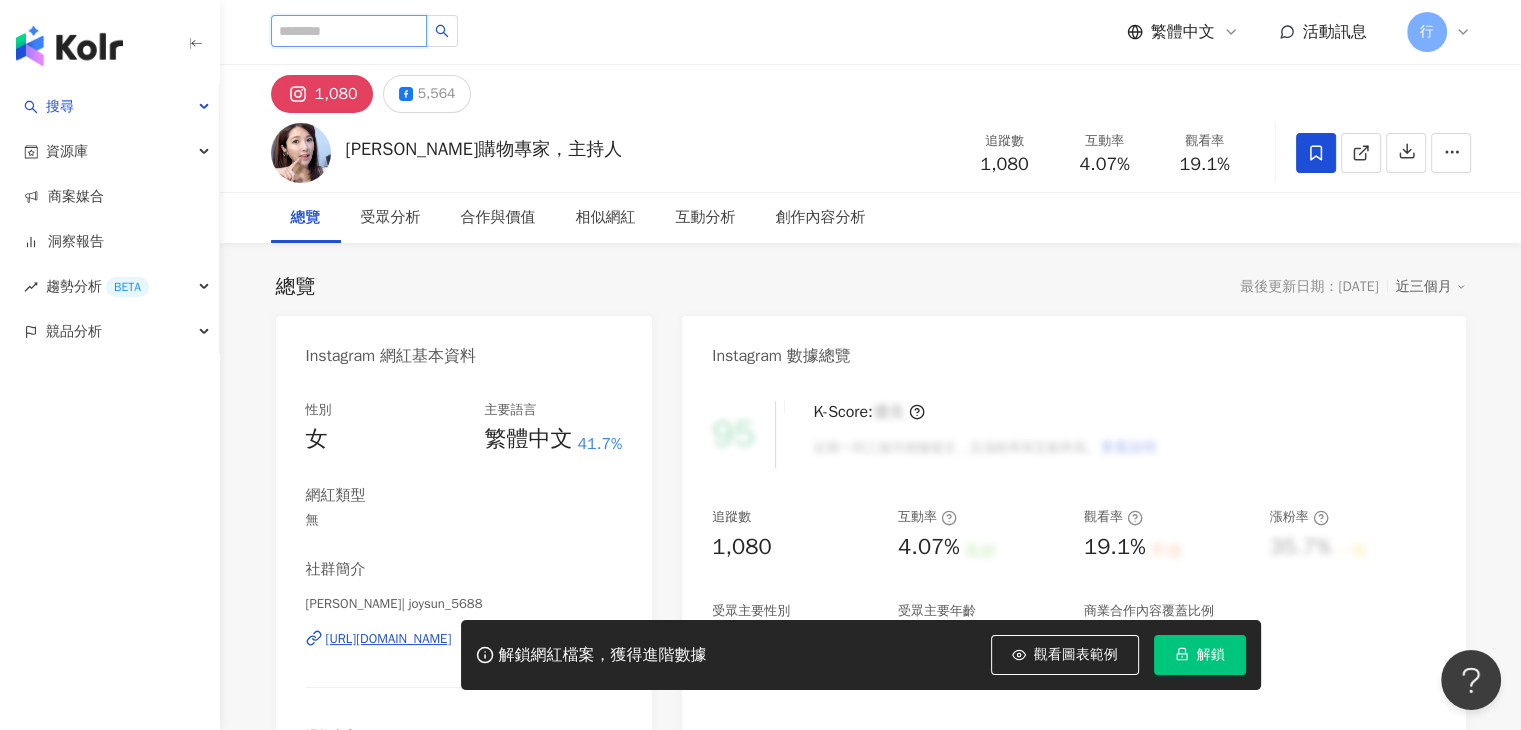 click at bounding box center [349, 31] 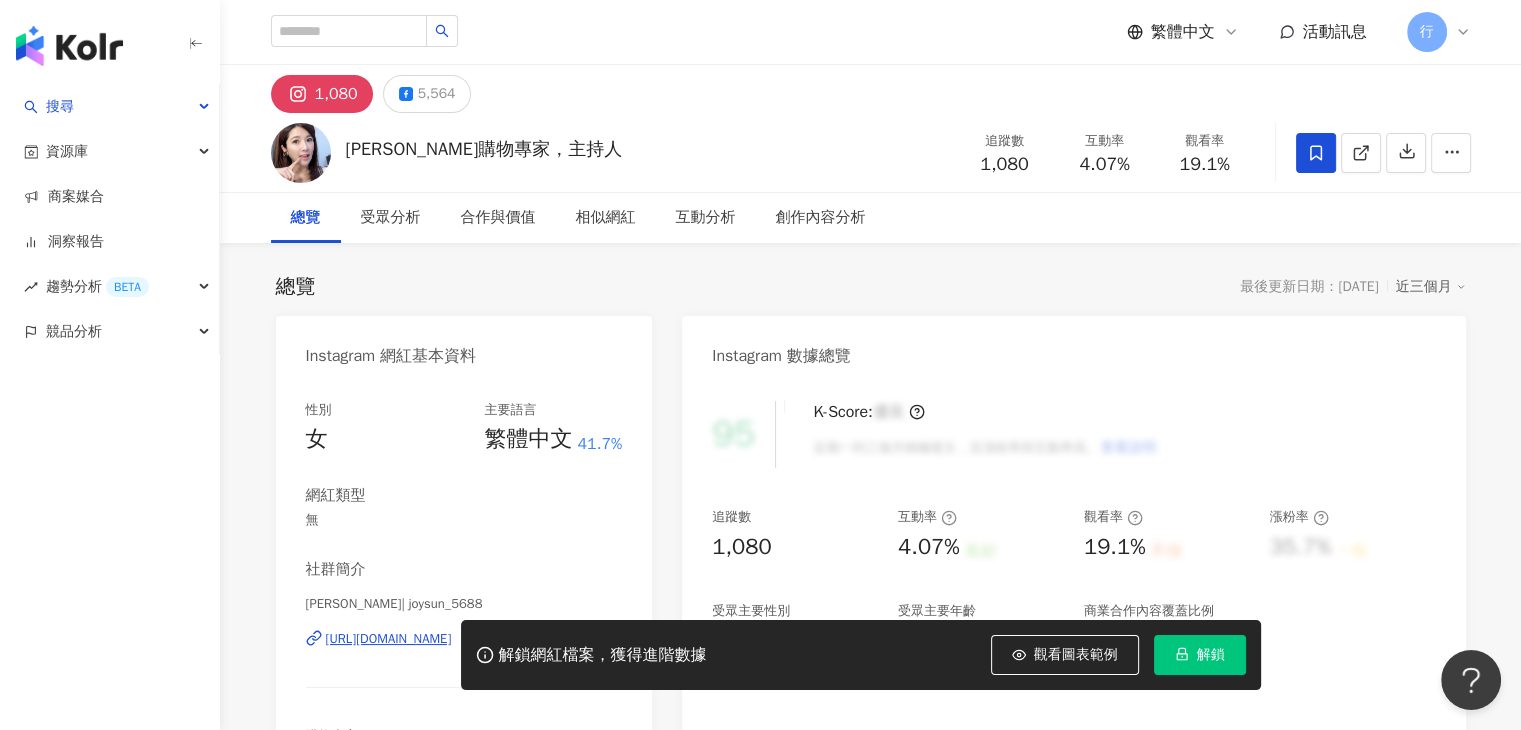 click on "孫佳瑩購物專家，主持人 追蹤數 1,080 互動率 4.07% 觀看率 19.1%" at bounding box center (871, 152) 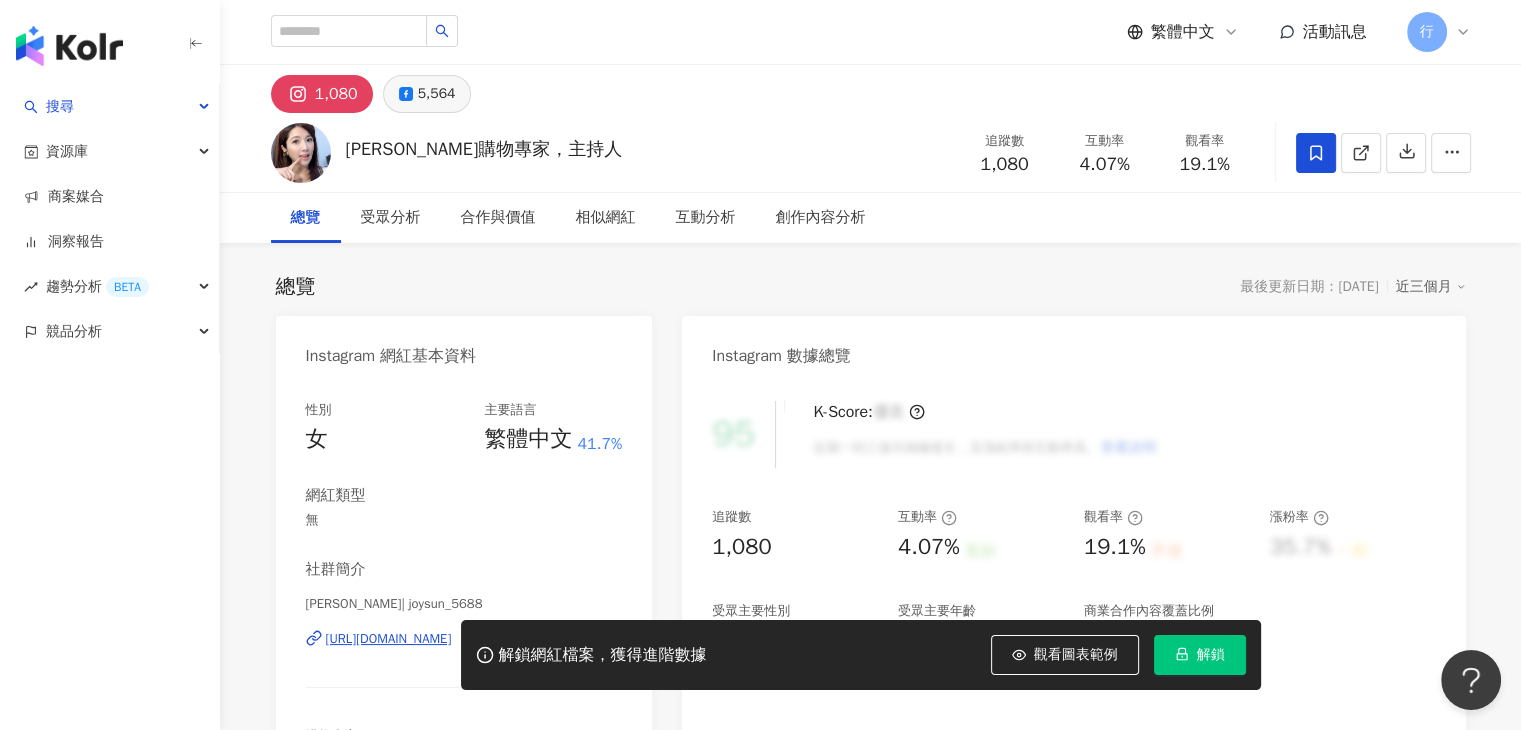 click on "5,564" at bounding box center [437, 94] 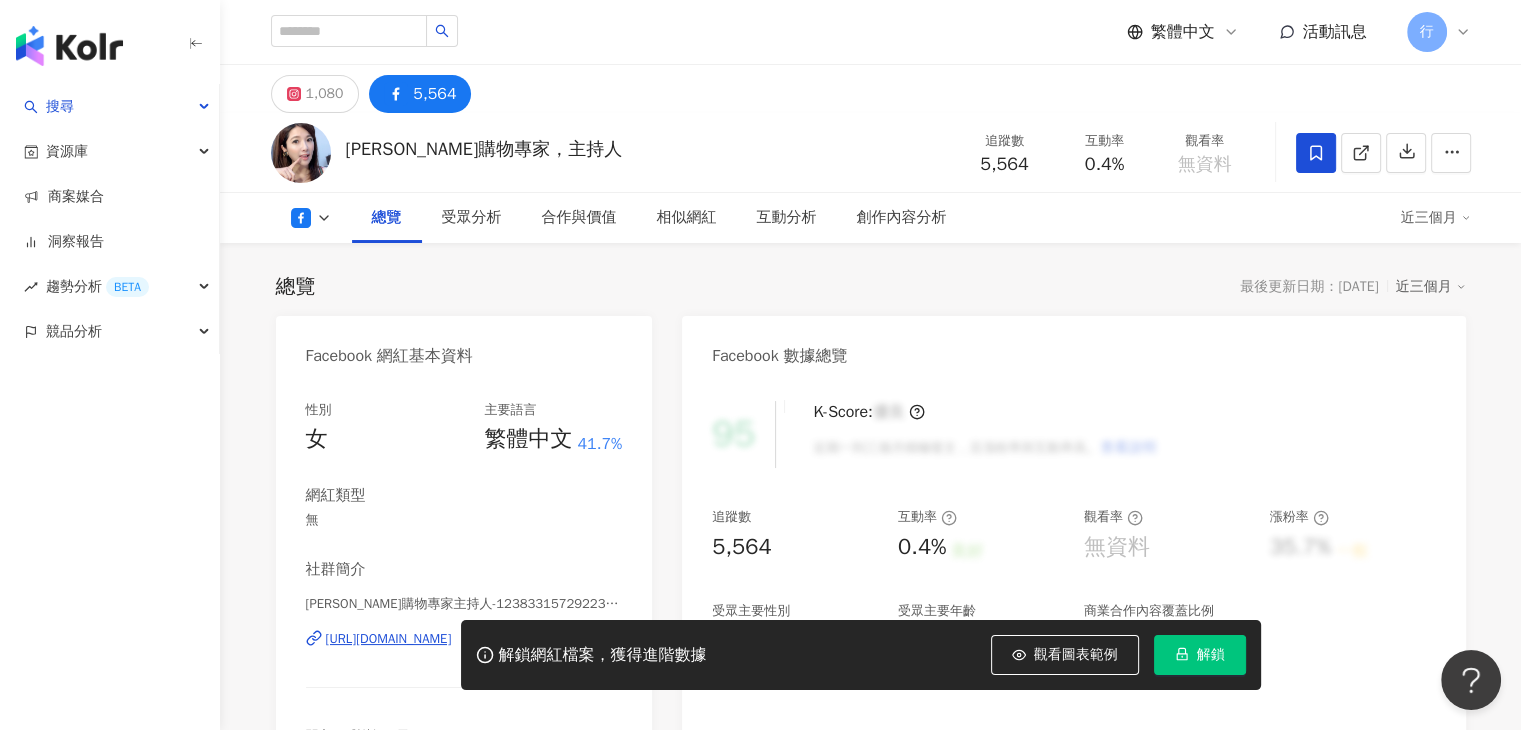 scroll, scrollTop: 200, scrollLeft: 0, axis: vertical 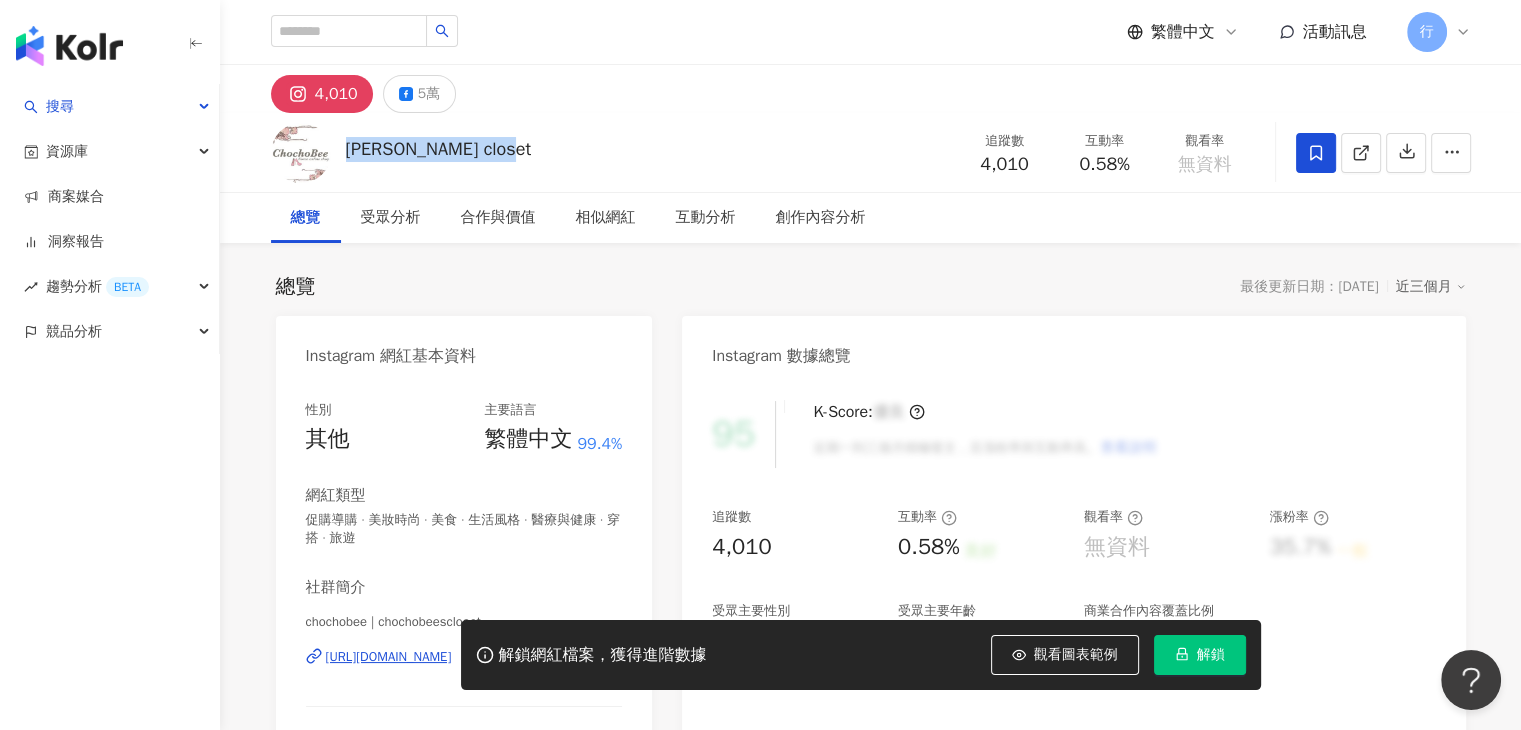 drag, startPoint x: 541, startPoint y: 157, endPoint x: 349, endPoint y: 157, distance: 192 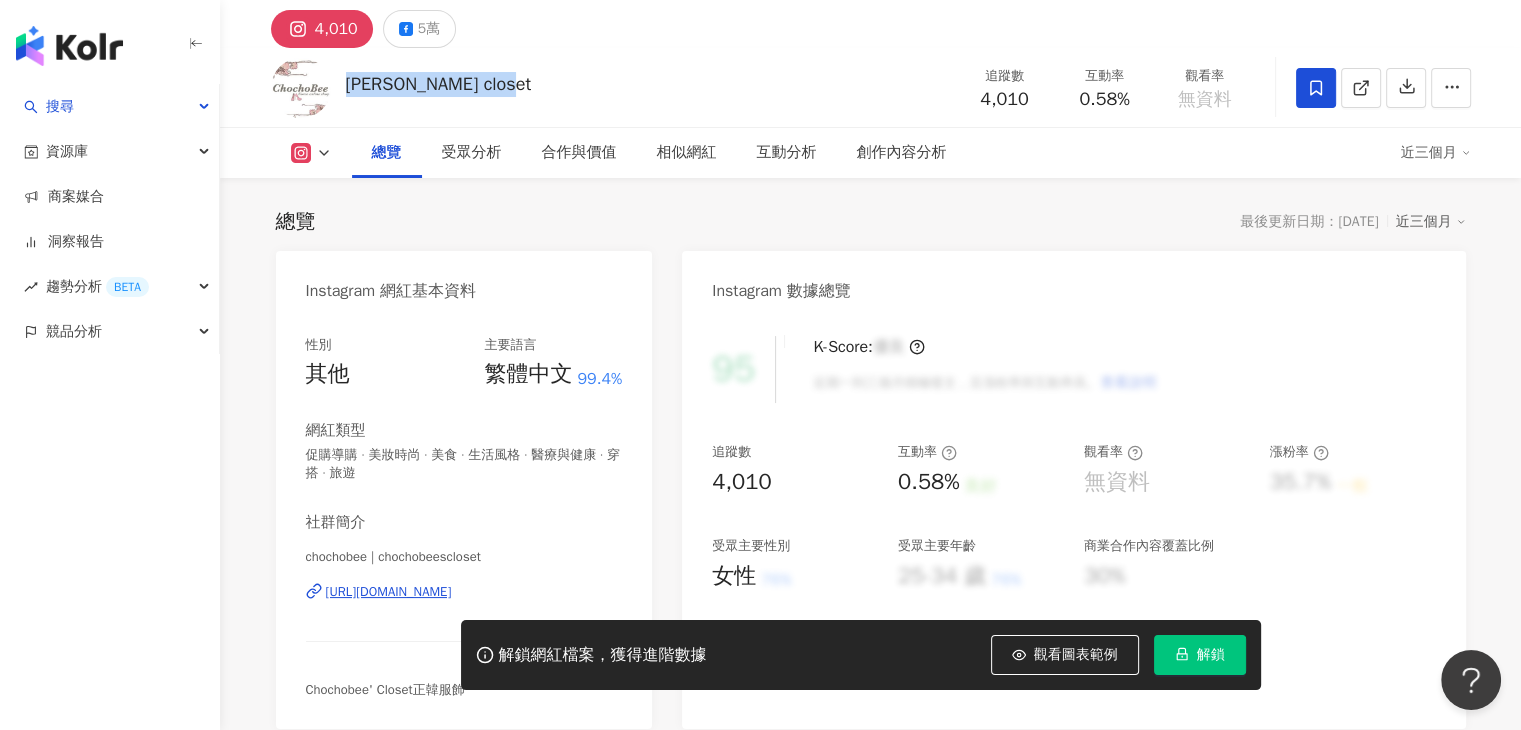 scroll, scrollTop: 100, scrollLeft: 0, axis: vertical 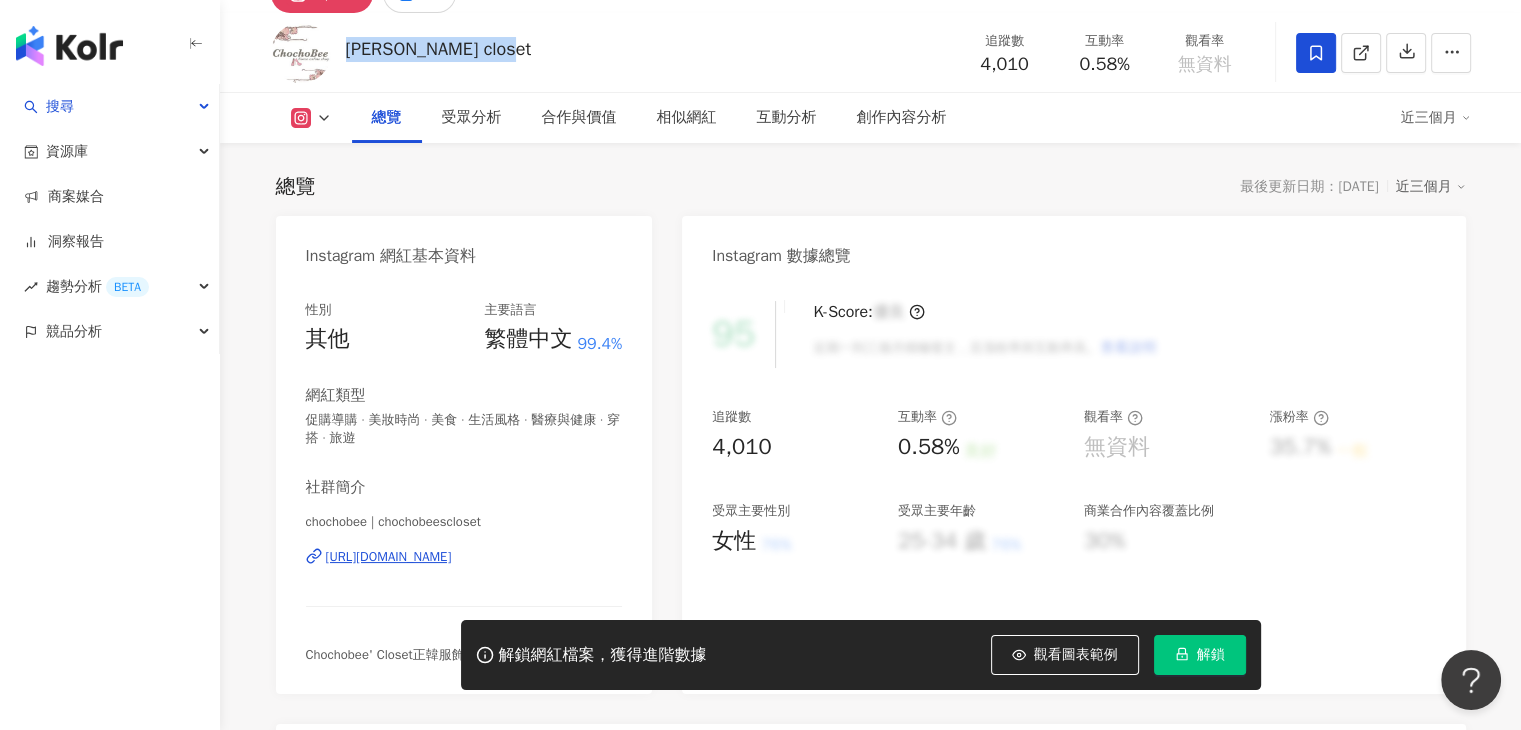 click 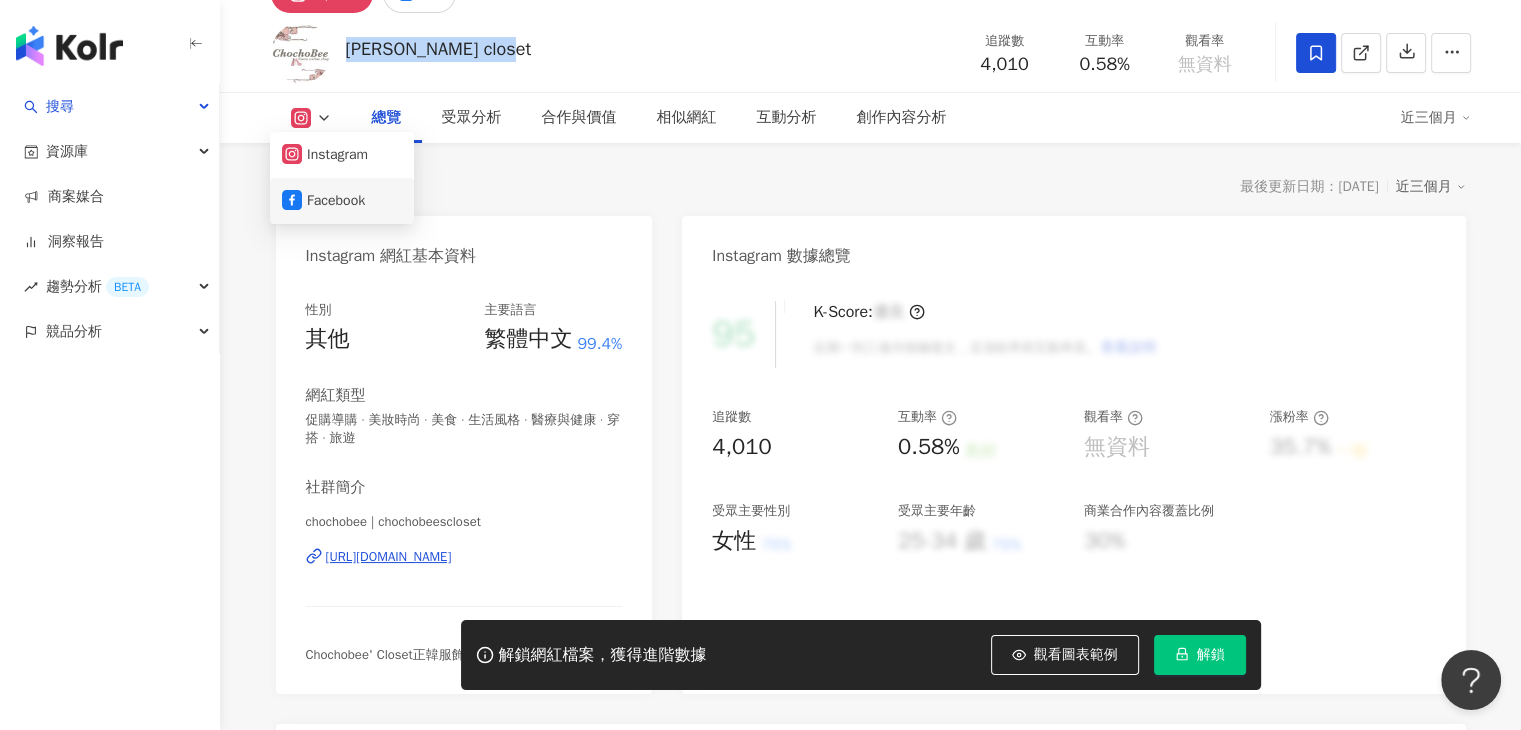 click on "Facebook" at bounding box center [342, 201] 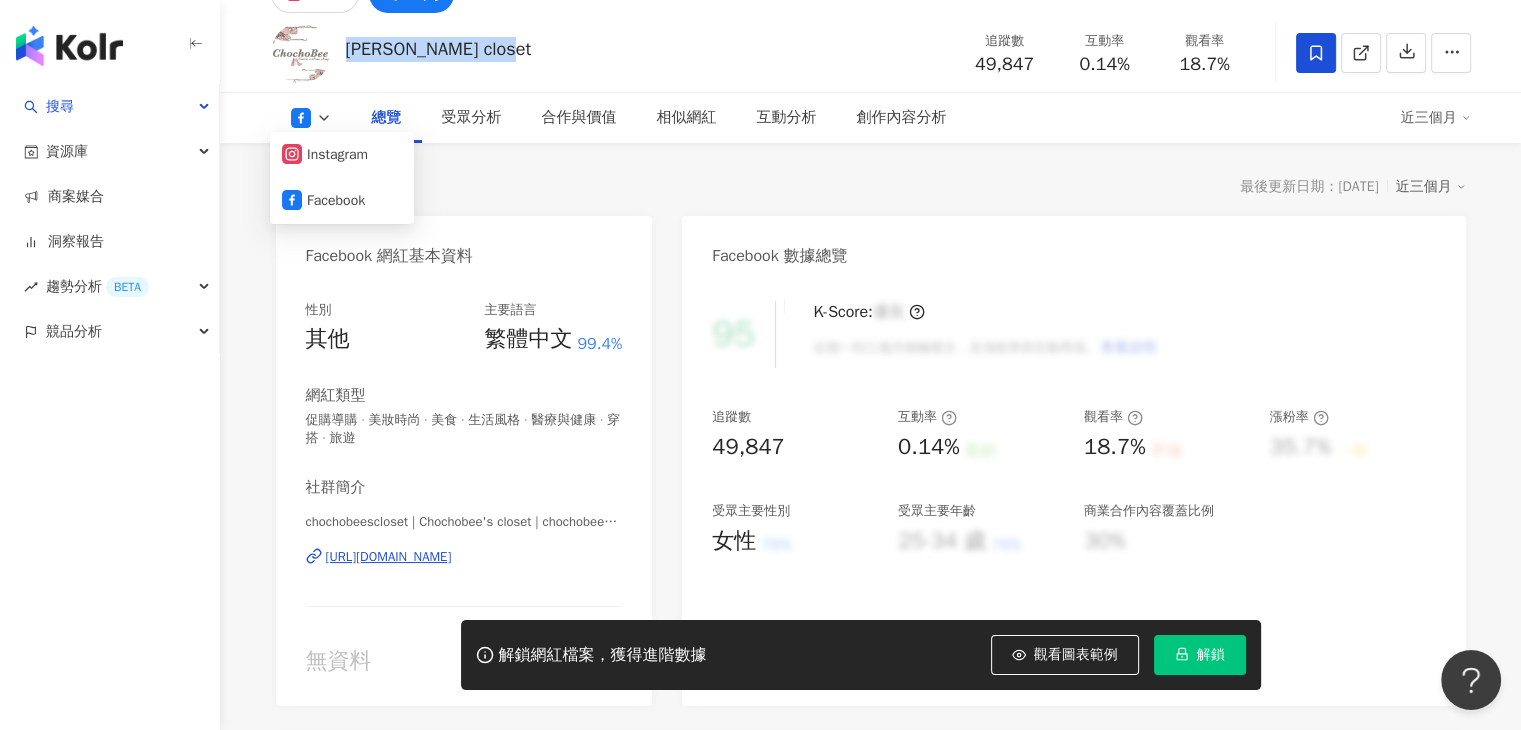 click on "總覽 最後更新日期：2025/7/23 近三個月" at bounding box center [871, 187] 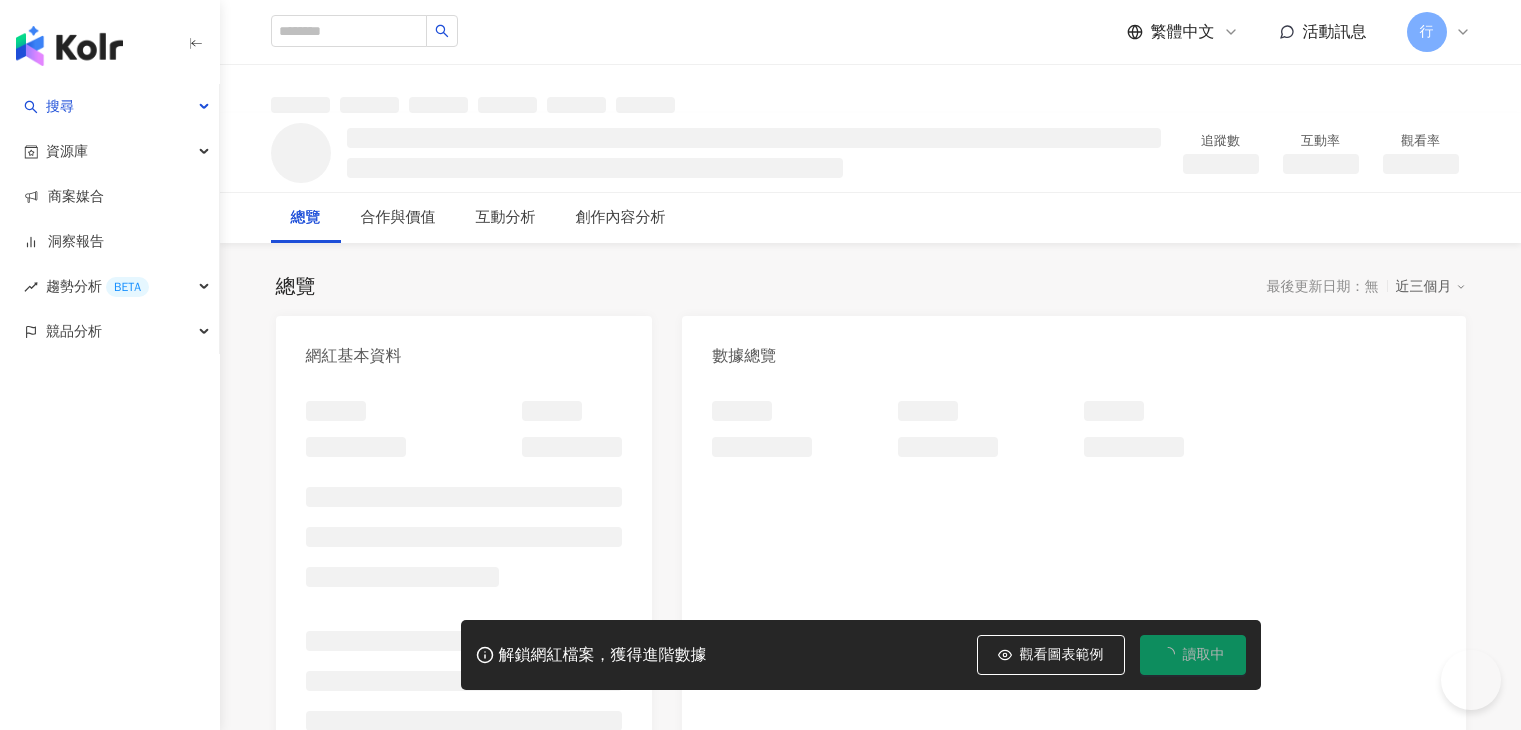 scroll, scrollTop: 0, scrollLeft: 0, axis: both 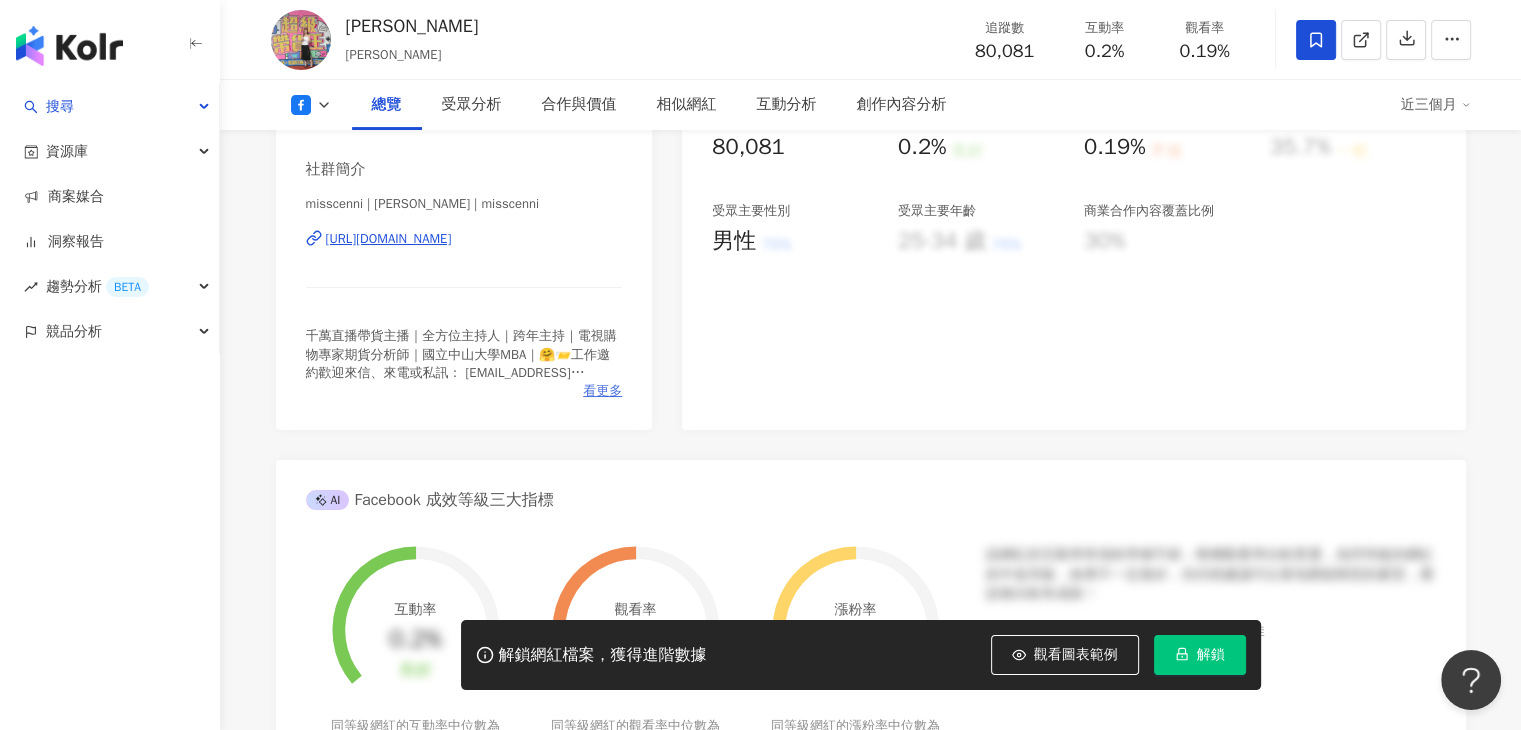 click on "看更多" at bounding box center [602, 391] 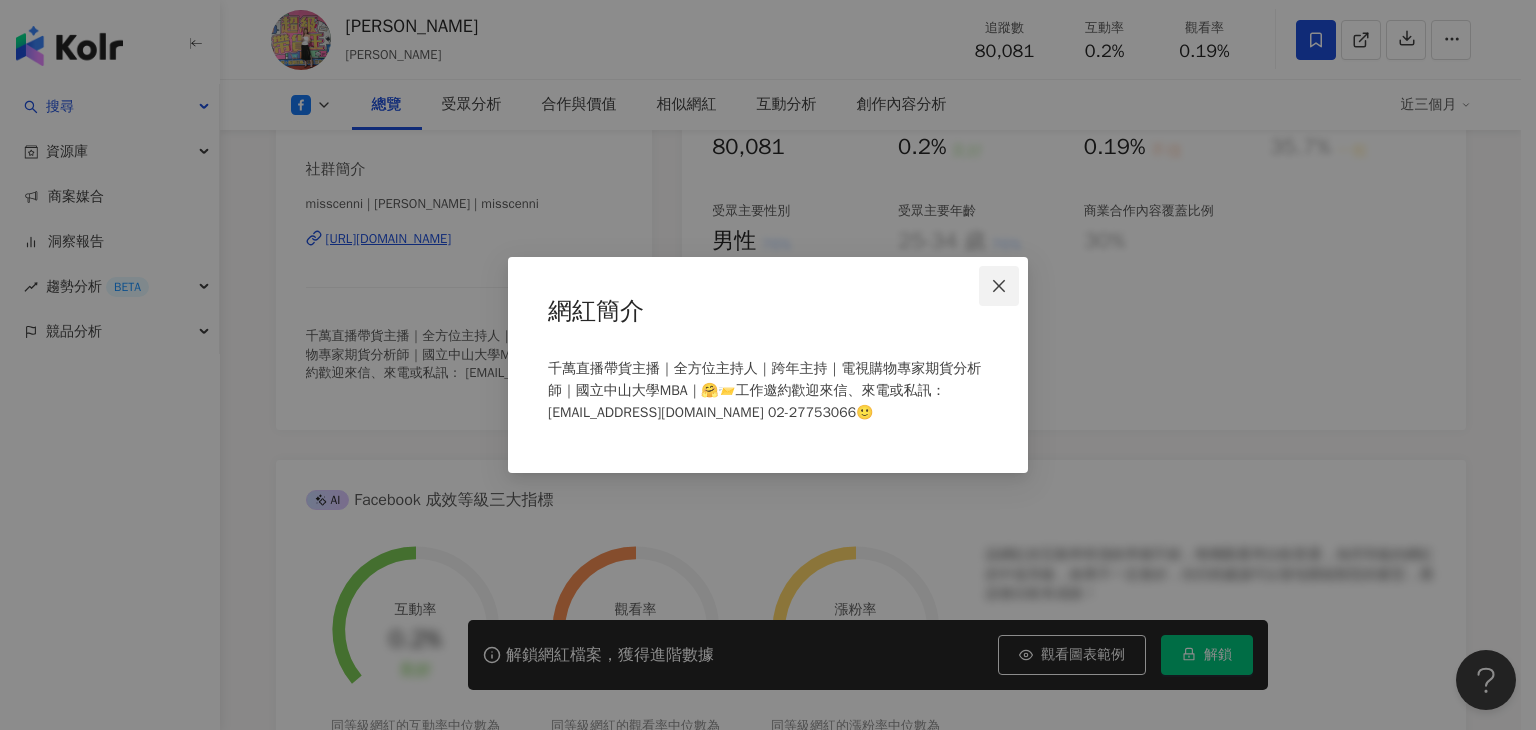 click 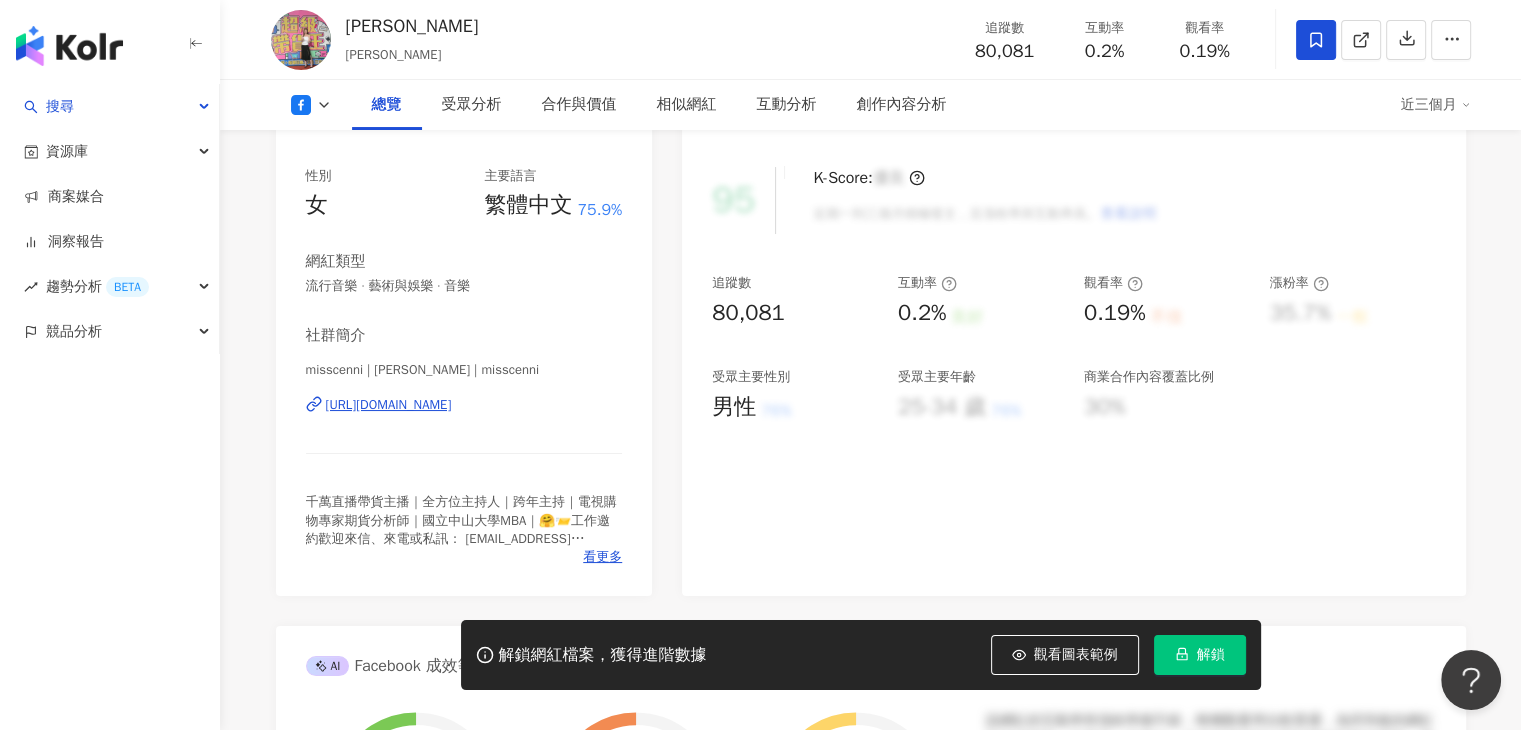 scroll, scrollTop: 200, scrollLeft: 0, axis: vertical 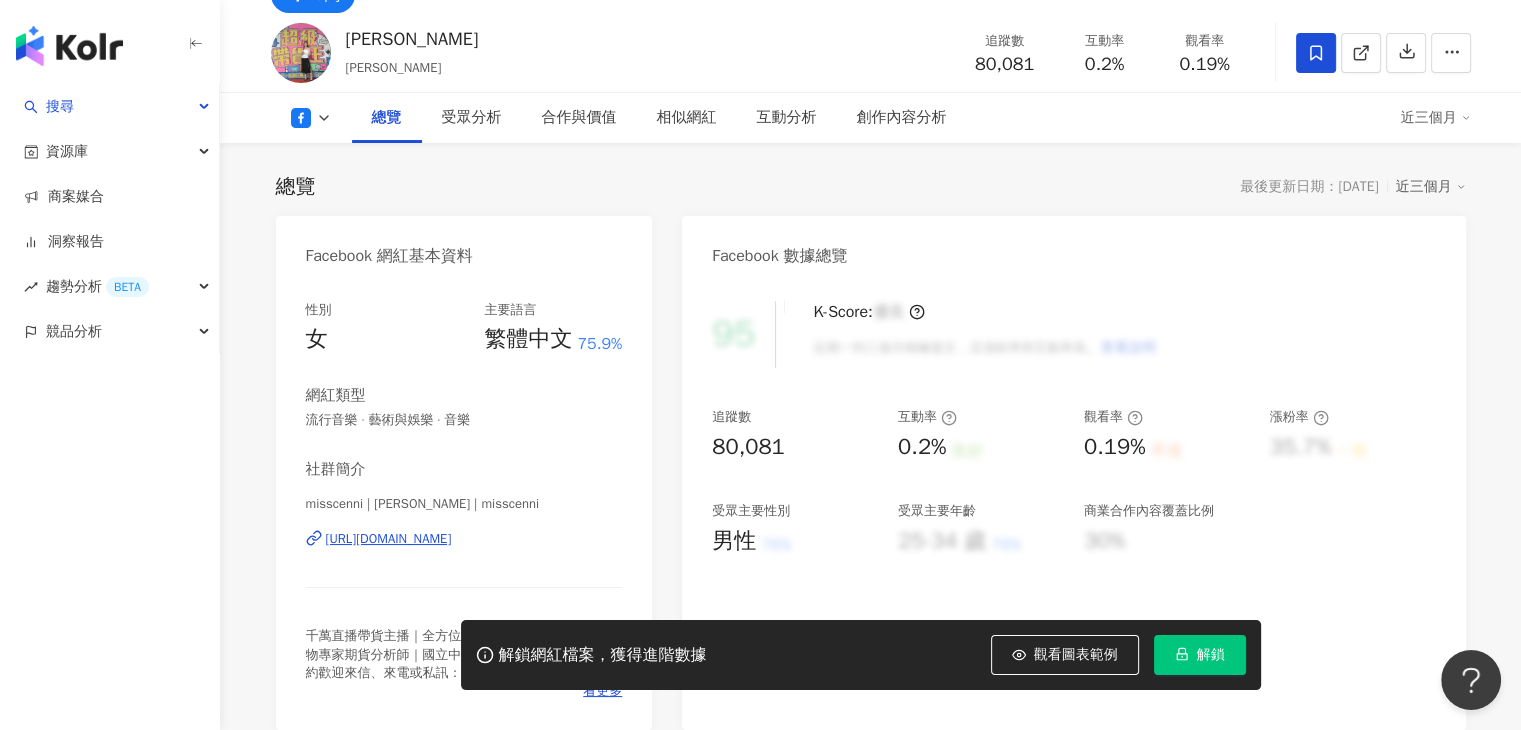 click 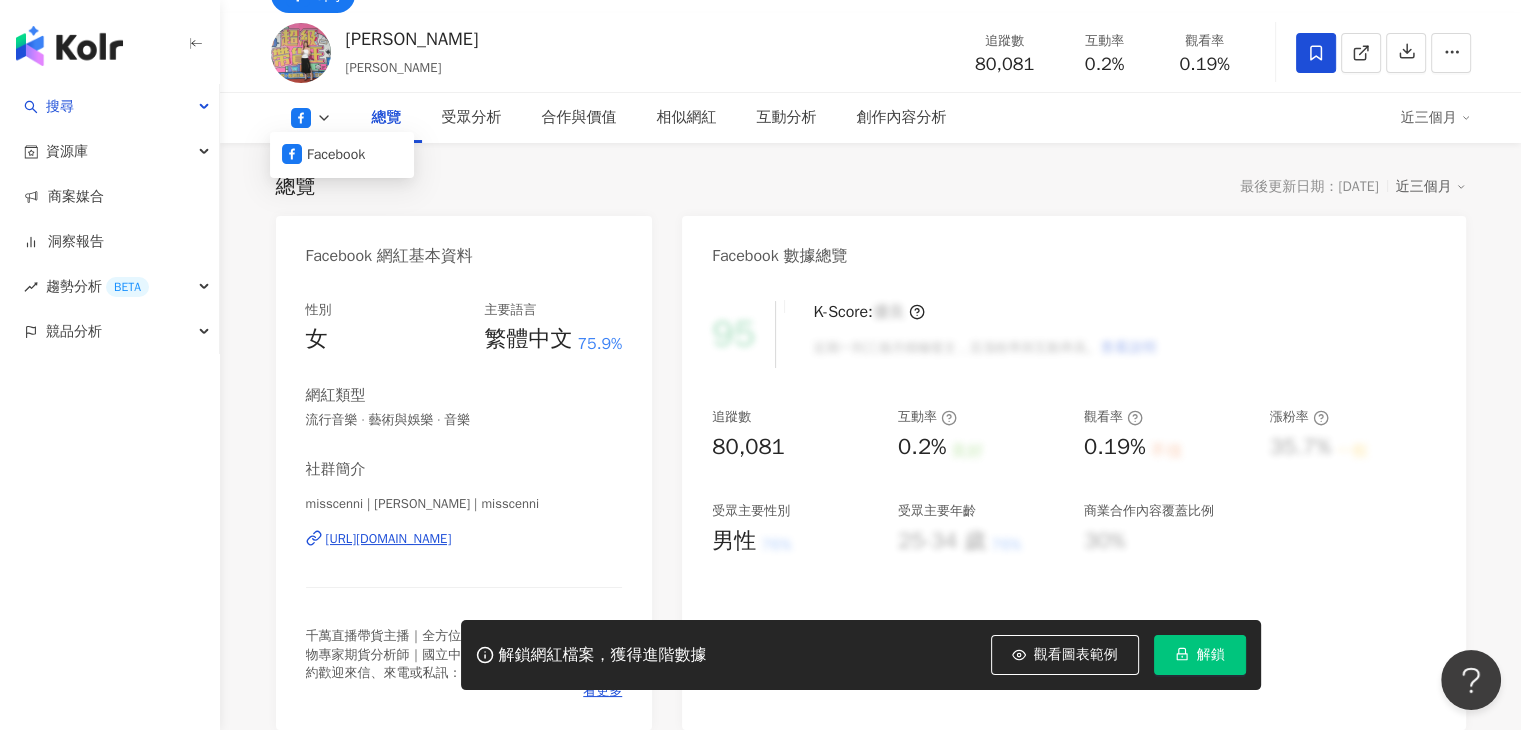 click on "總覽 最後更新日期：2025/7/21 近三個月" at bounding box center (871, 187) 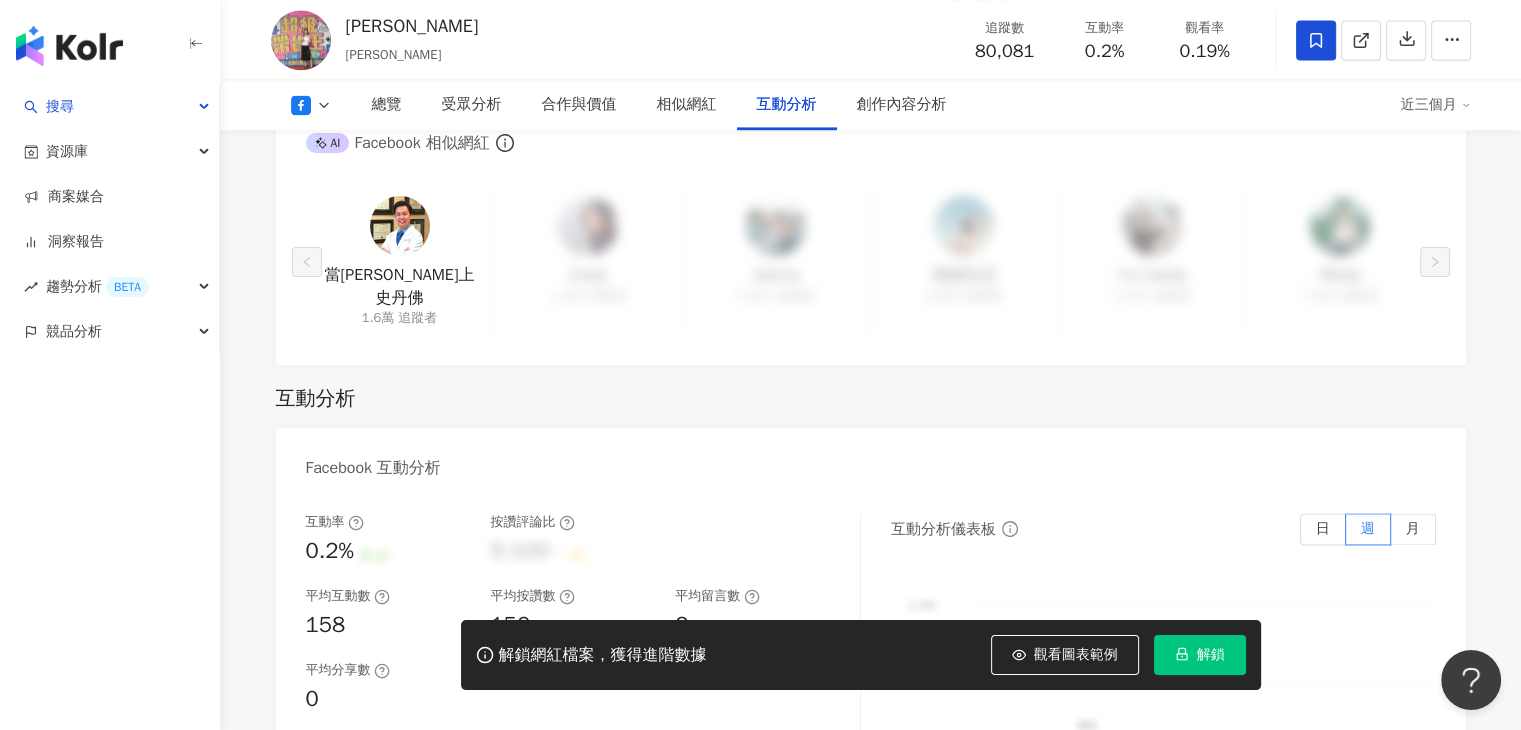 scroll, scrollTop: 2800, scrollLeft: 0, axis: vertical 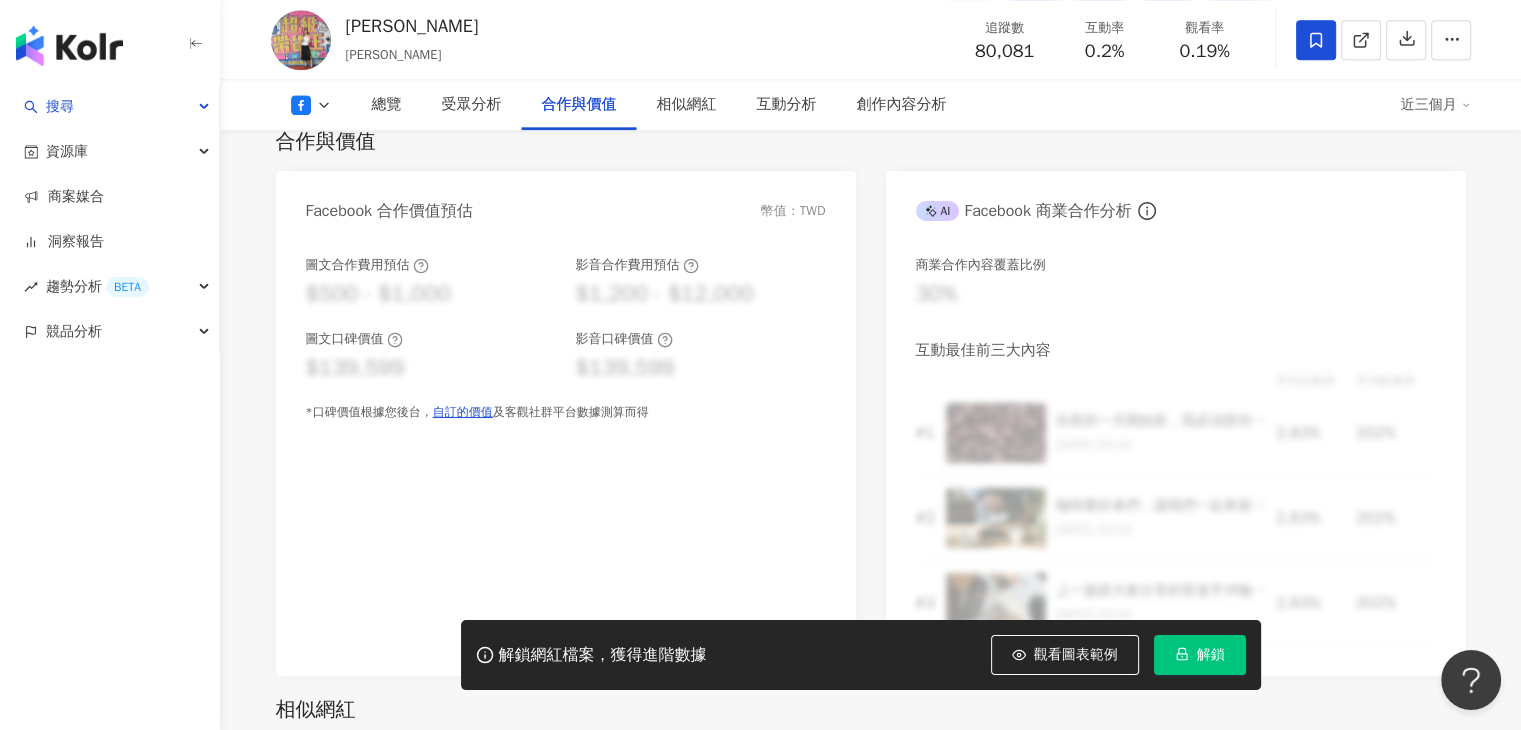 click 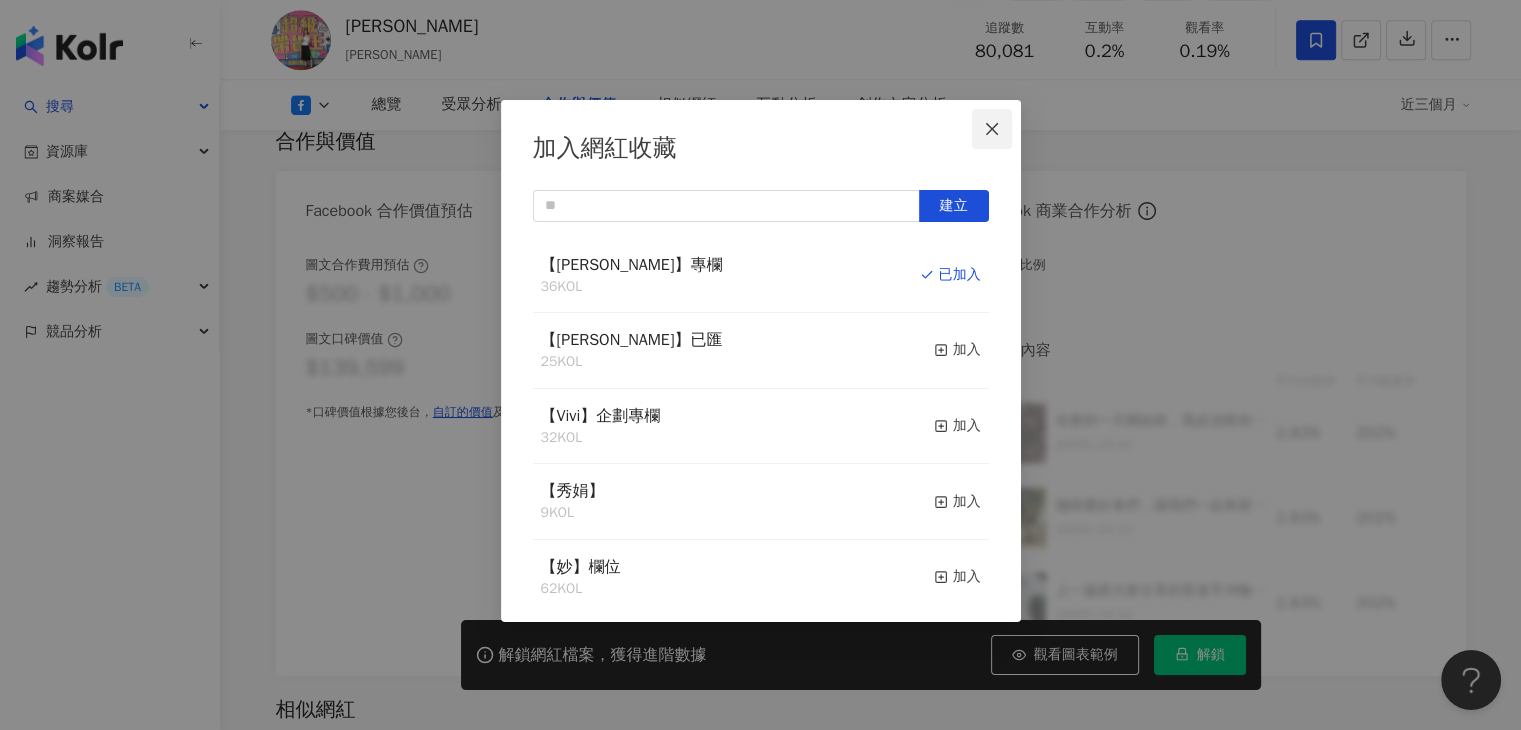 click 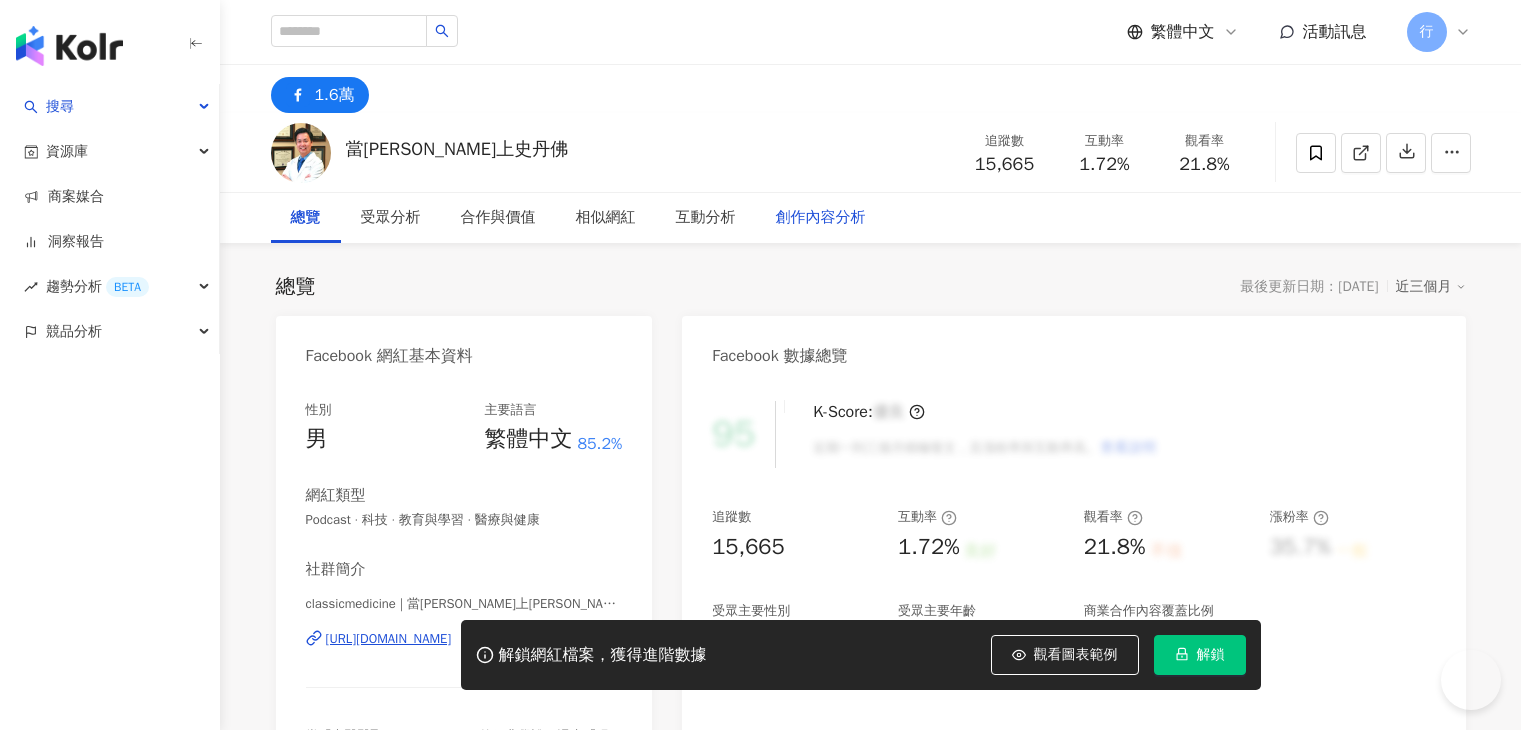 scroll, scrollTop: 0, scrollLeft: 0, axis: both 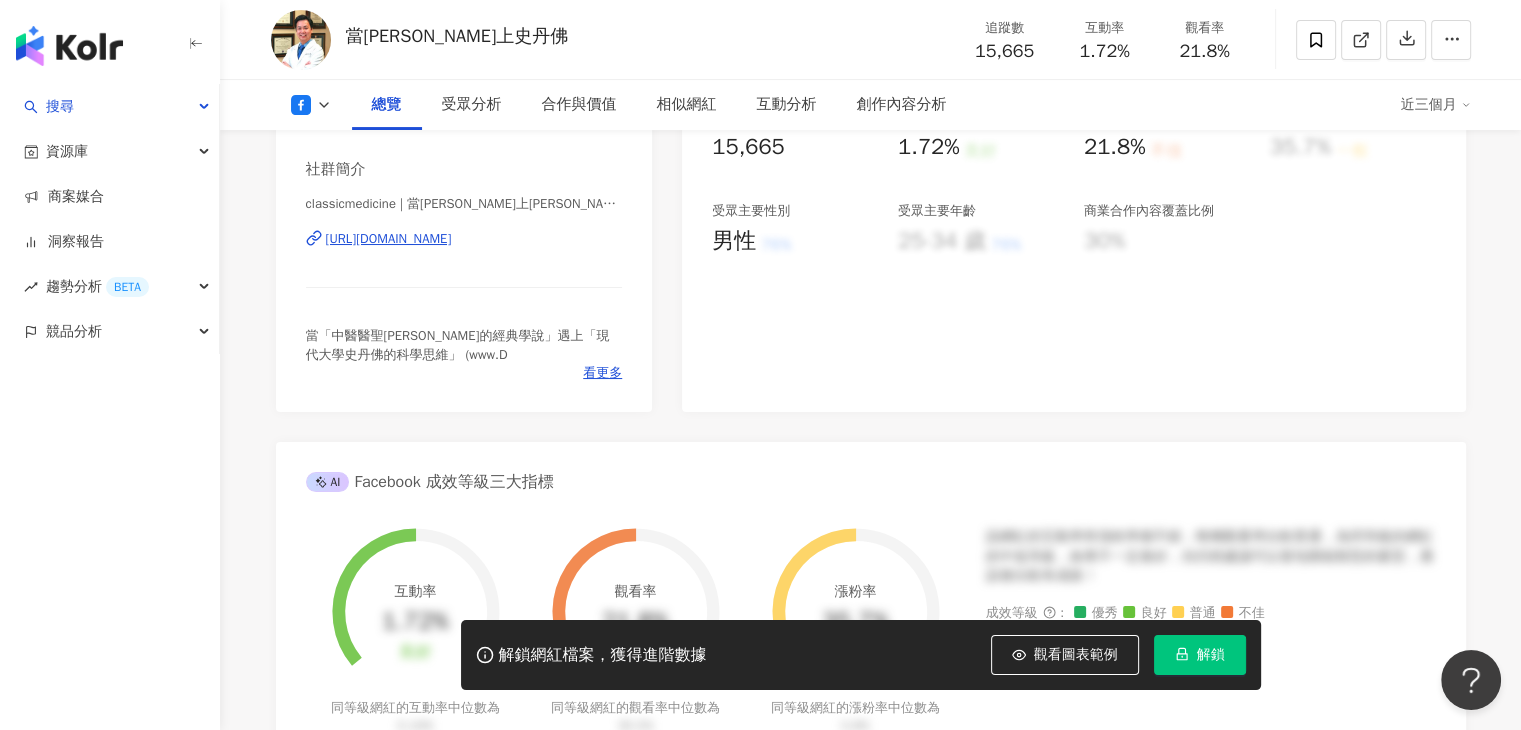 click on "性別   男 主要語言   繁體中文 85.2% 網紅類型 Podcast · 科技 · 教育與學習 · 醫療與健康 社群簡介 classicmedicine | 當張仲景遇上史丹佛 | classicmedicine https://www.facebook.com/435945989857310 當「中醫醫聖張仲景的經典學說」遇上「現代大學史丹佛的科學思維」 (www.D 看更多" at bounding box center [464, 196] 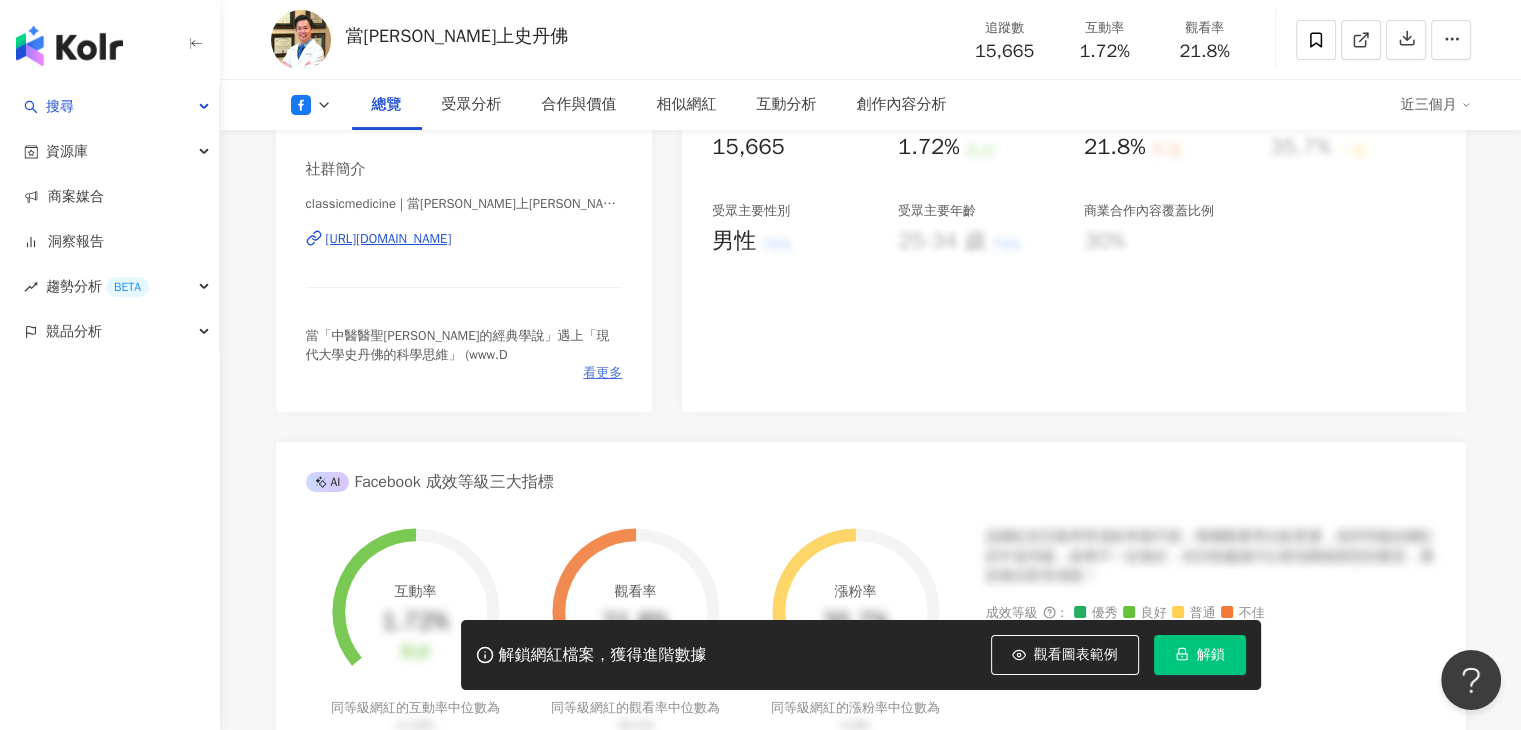 click on "看更多" at bounding box center [602, 373] 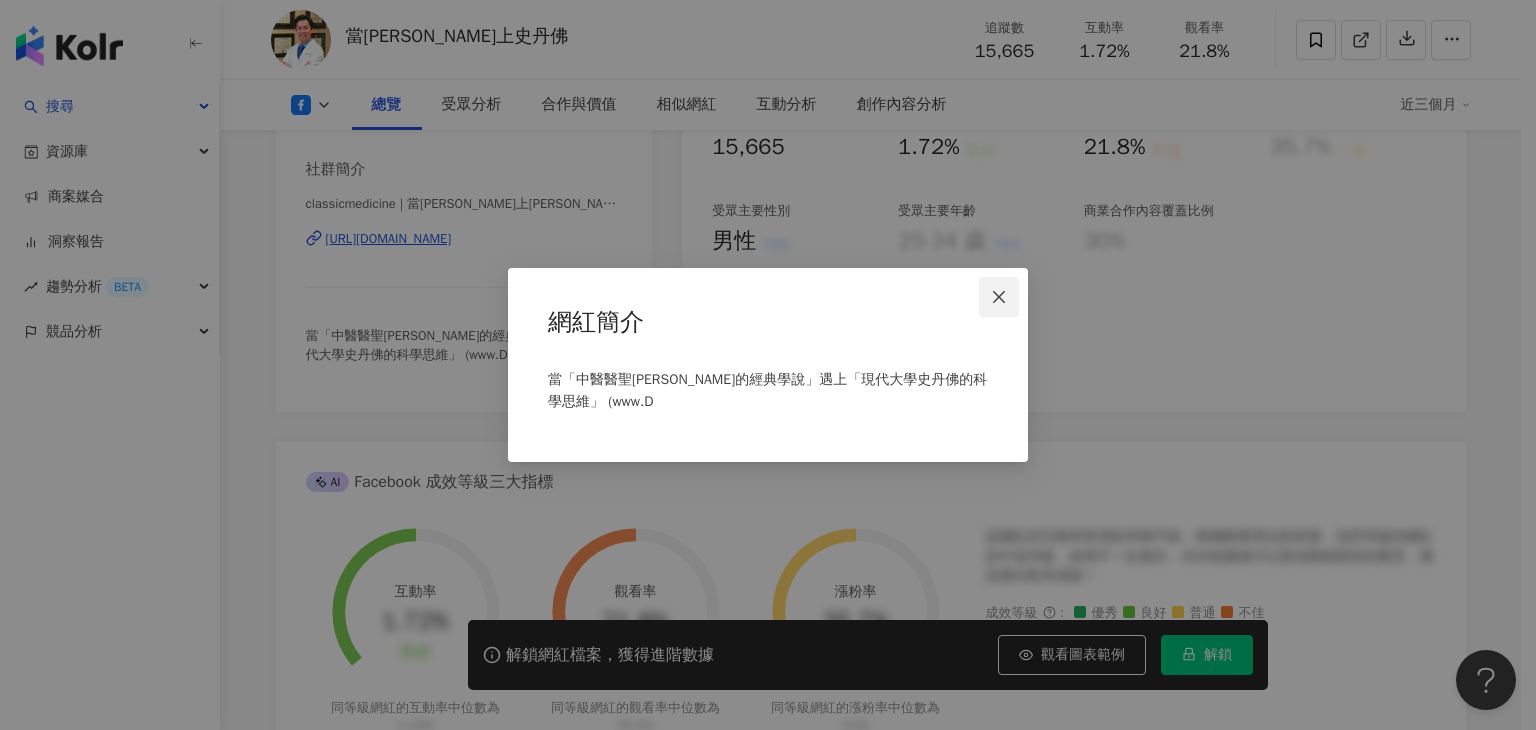 click 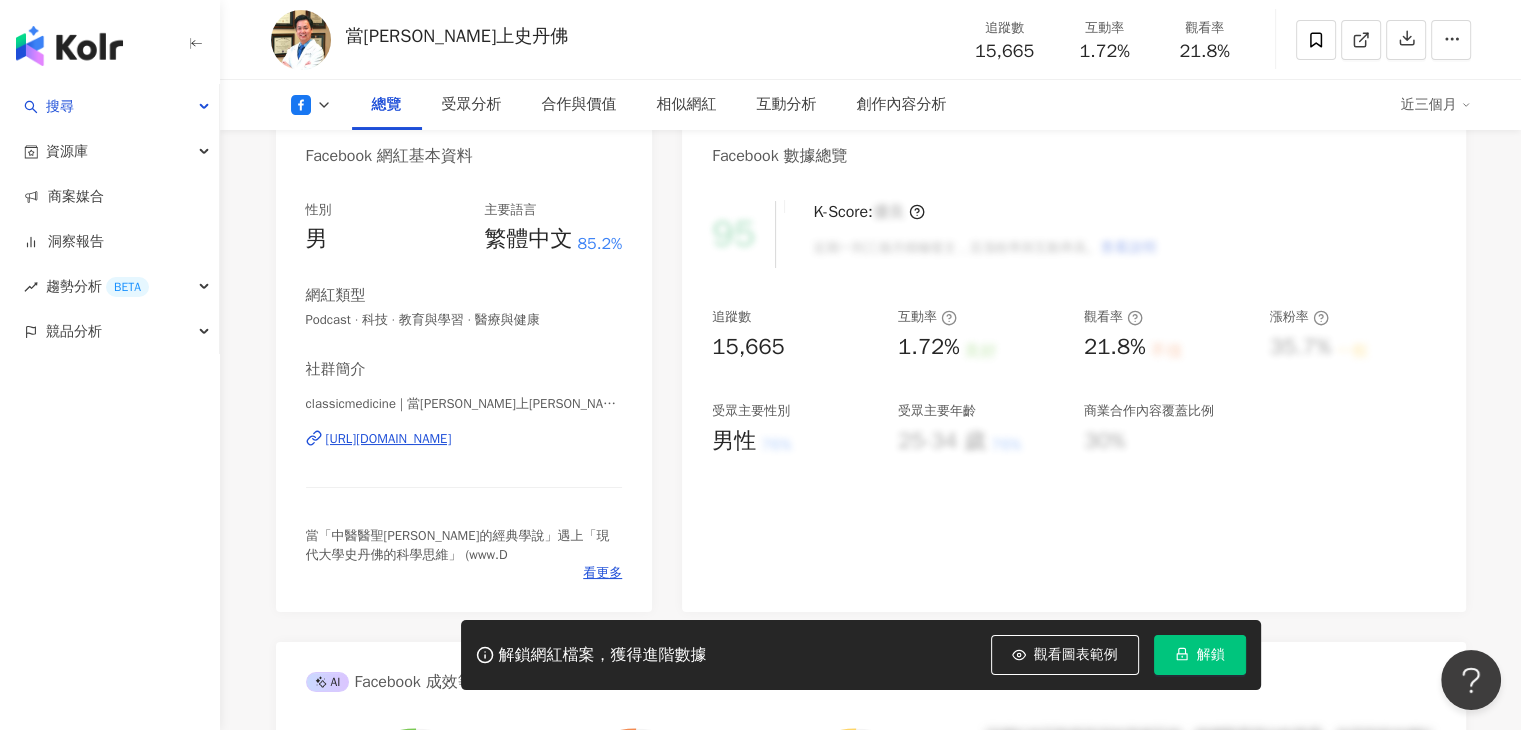 scroll, scrollTop: 0, scrollLeft: 0, axis: both 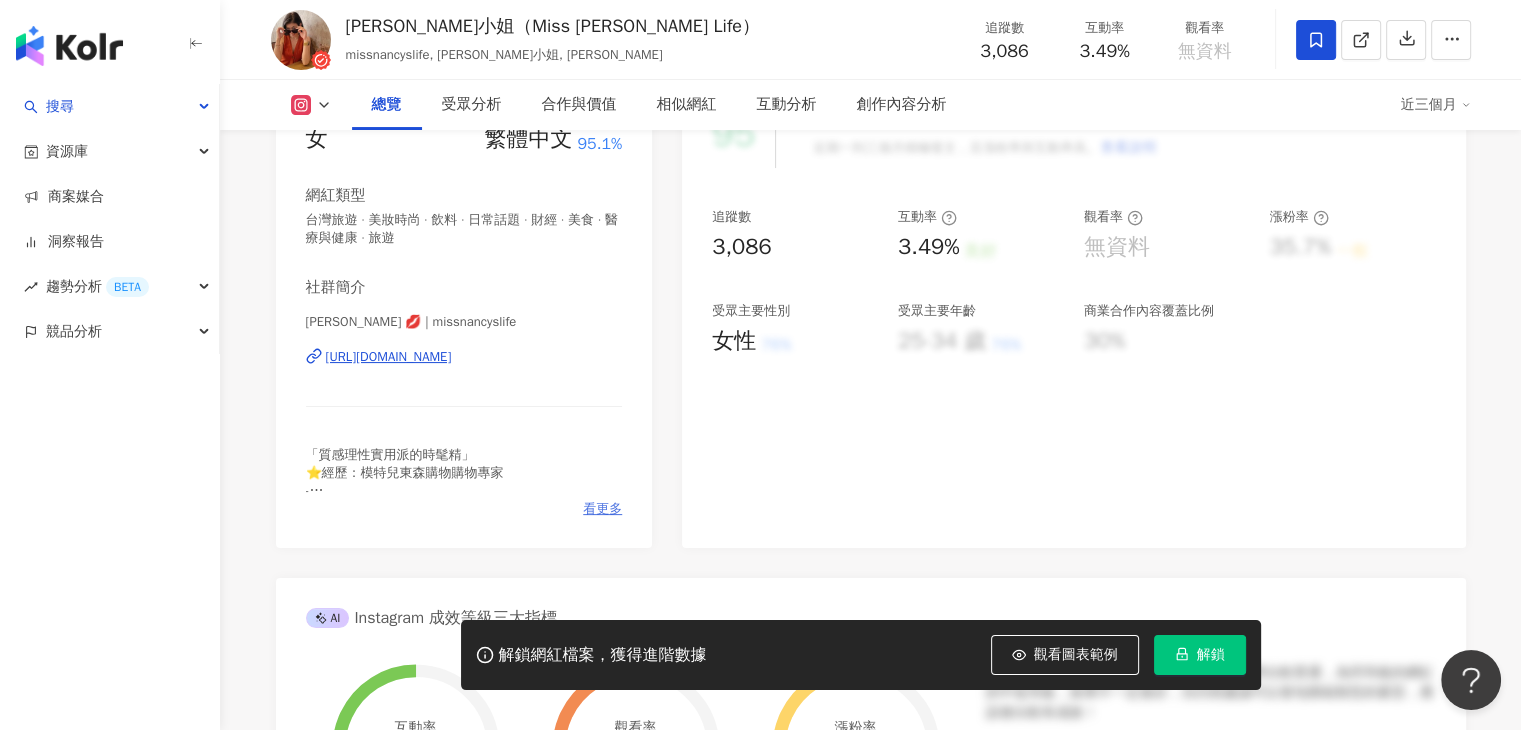 click on "看更多" at bounding box center [602, 509] 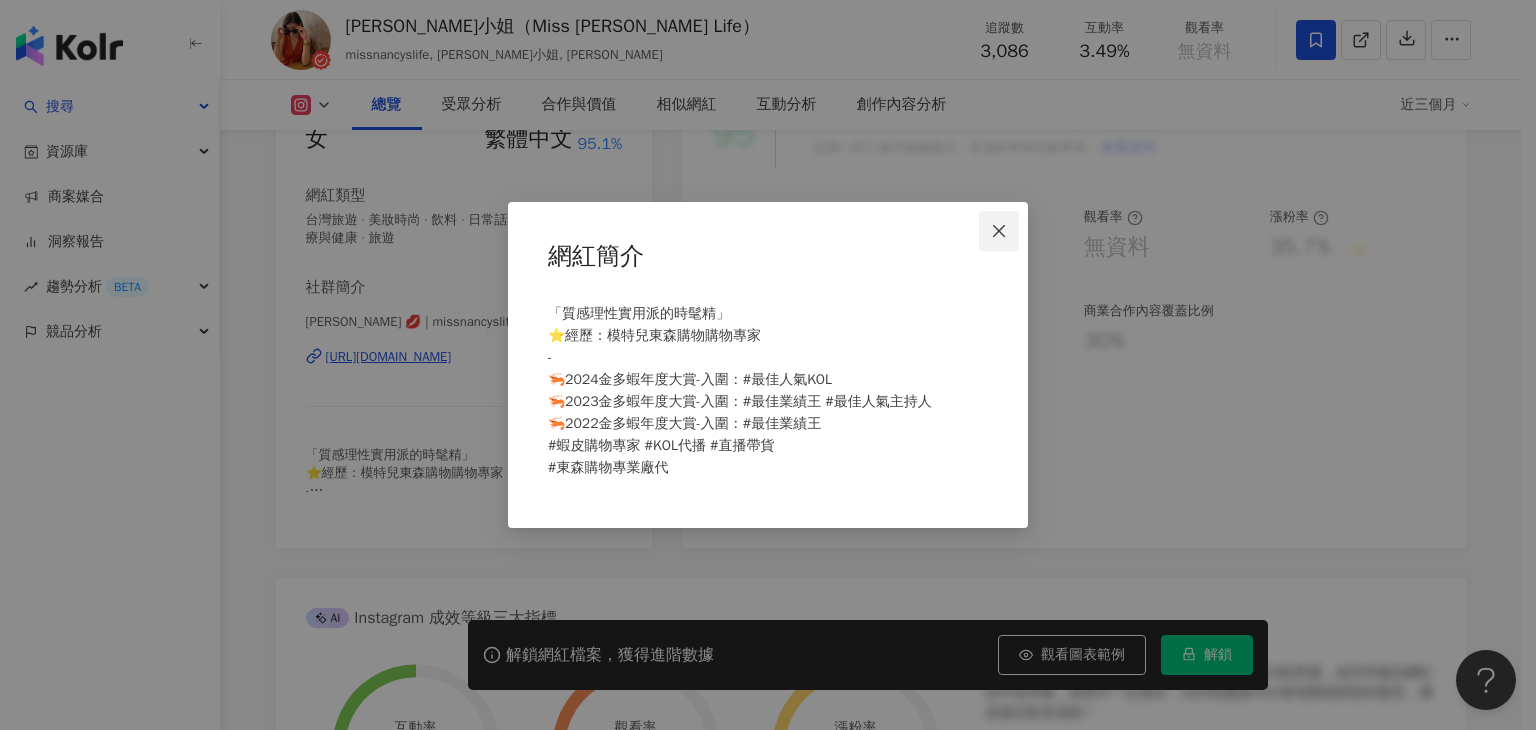 click 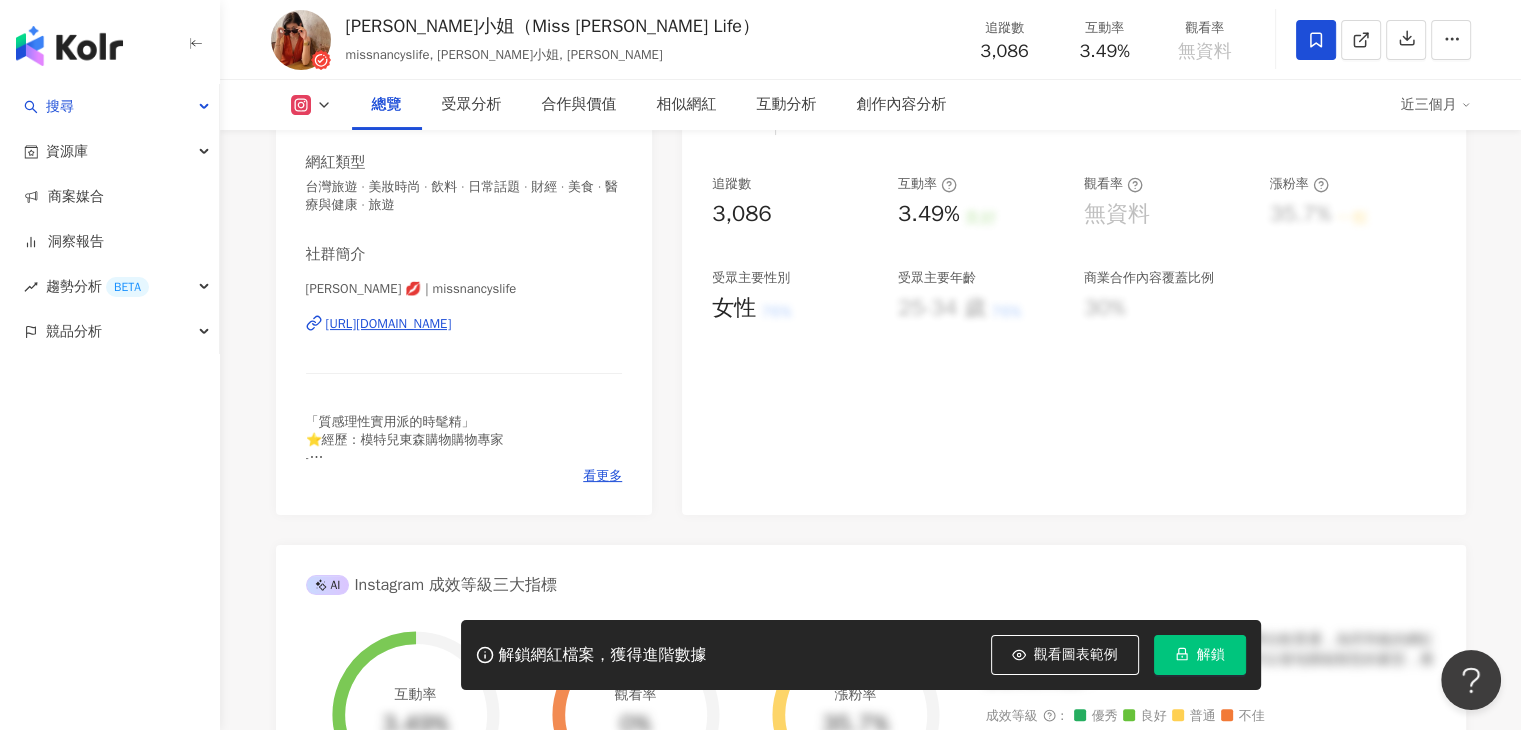 scroll, scrollTop: 500, scrollLeft: 0, axis: vertical 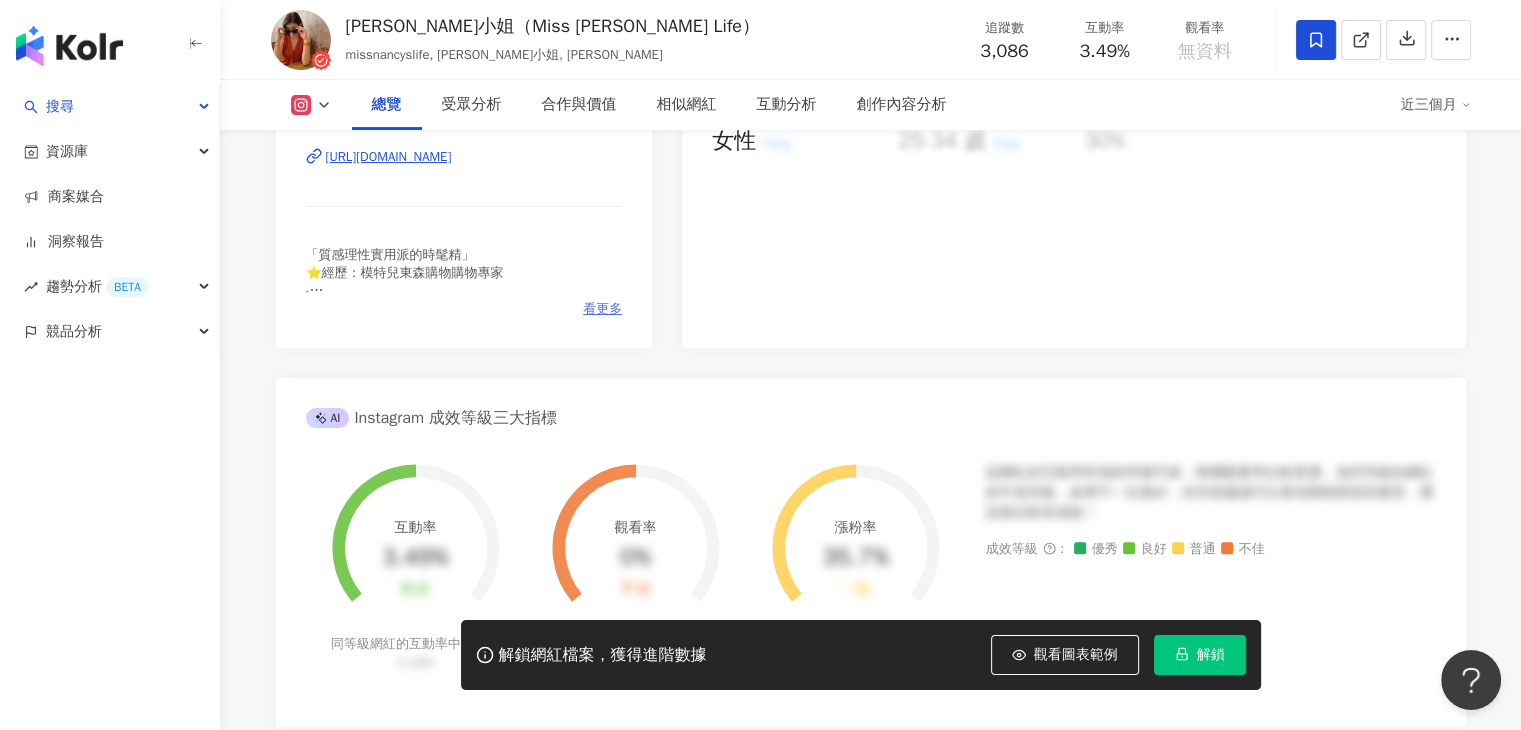 click on "看更多" at bounding box center [602, 309] 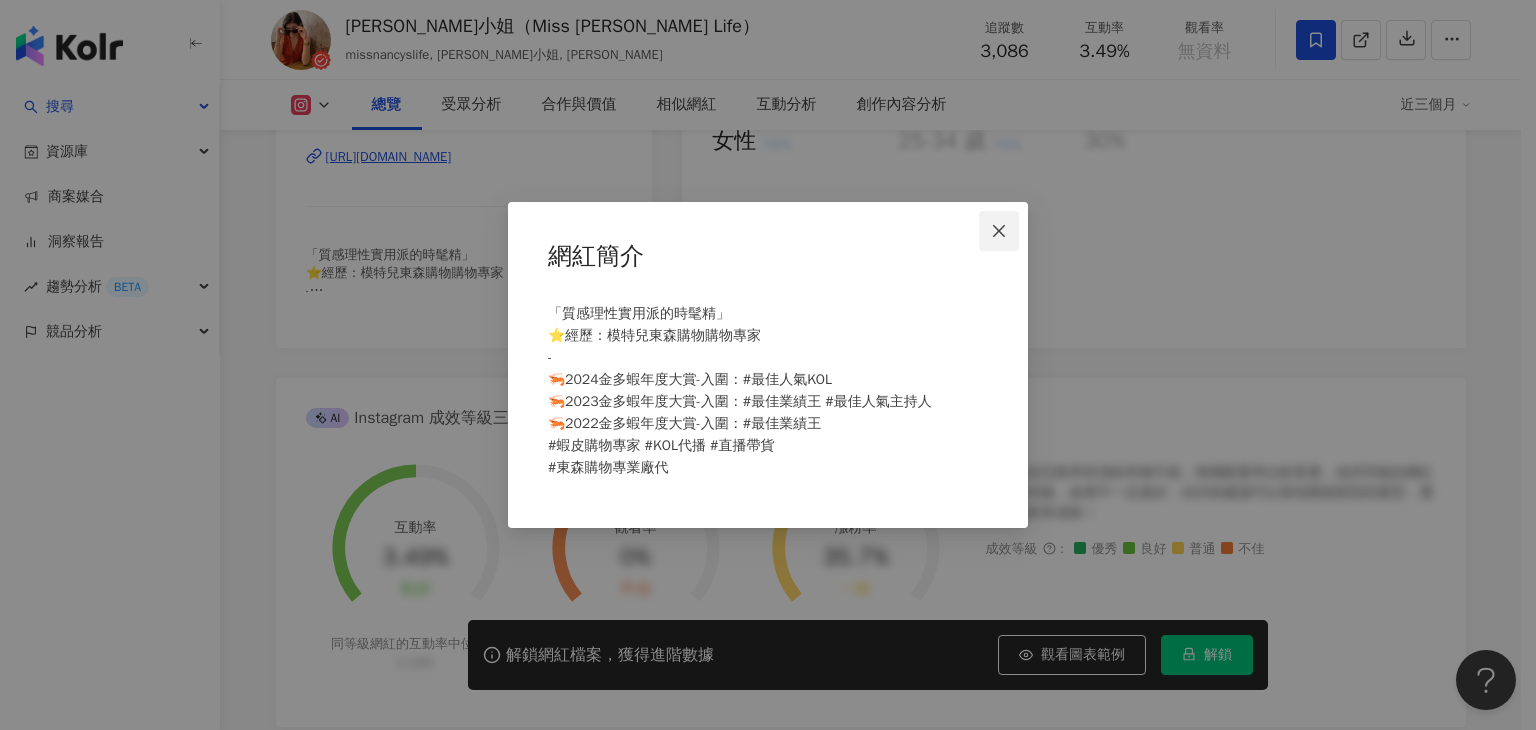 click at bounding box center (999, 231) 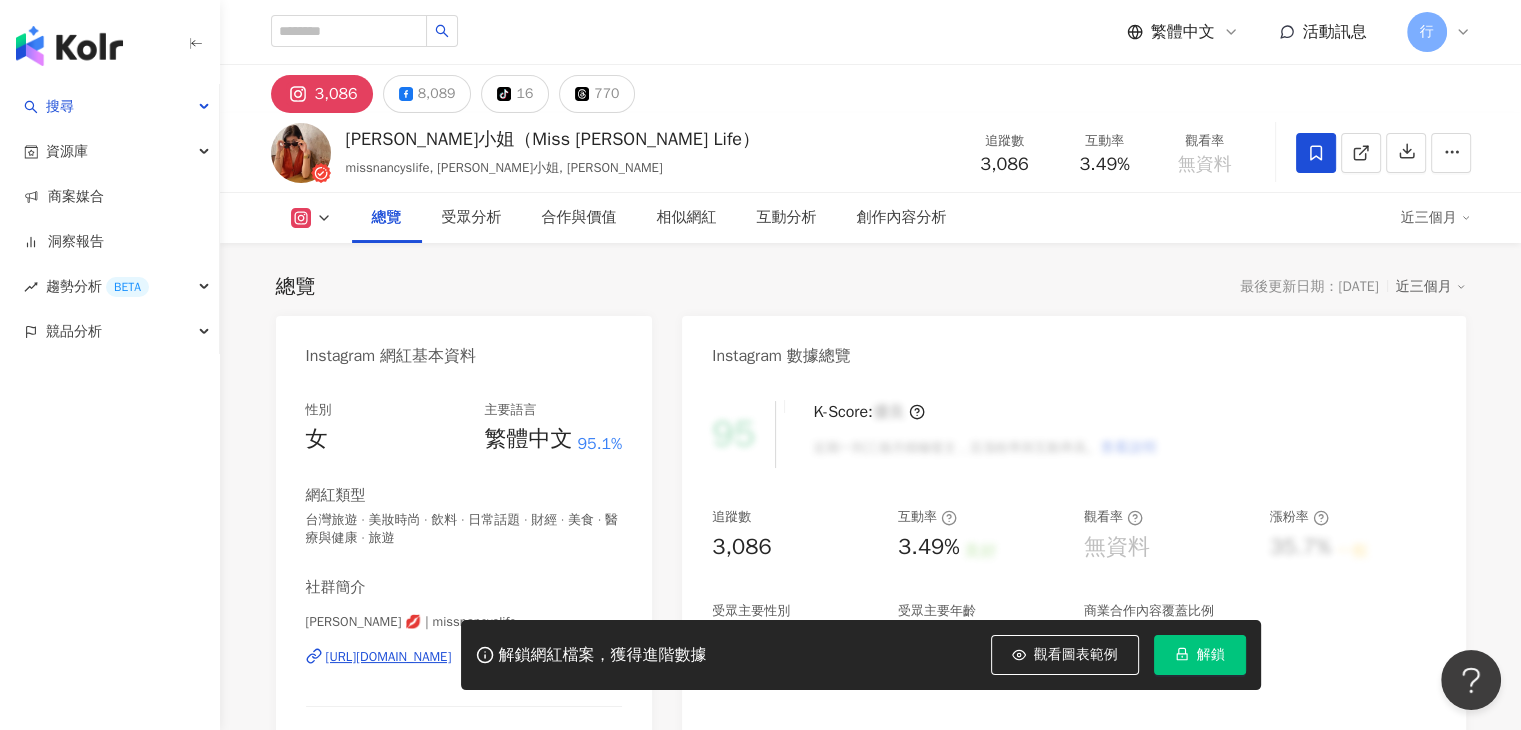 scroll, scrollTop: 300, scrollLeft: 0, axis: vertical 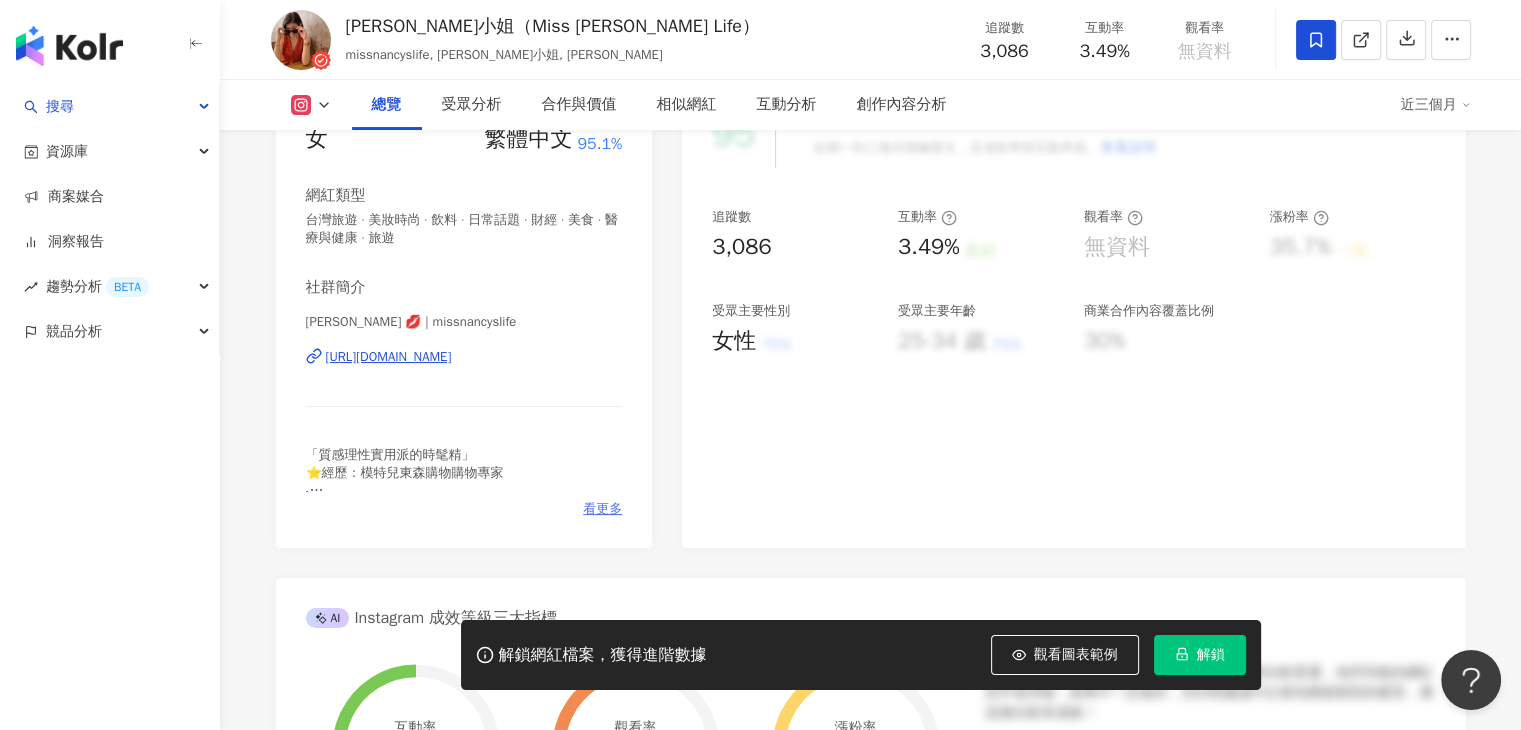 click on "看更多" at bounding box center (602, 509) 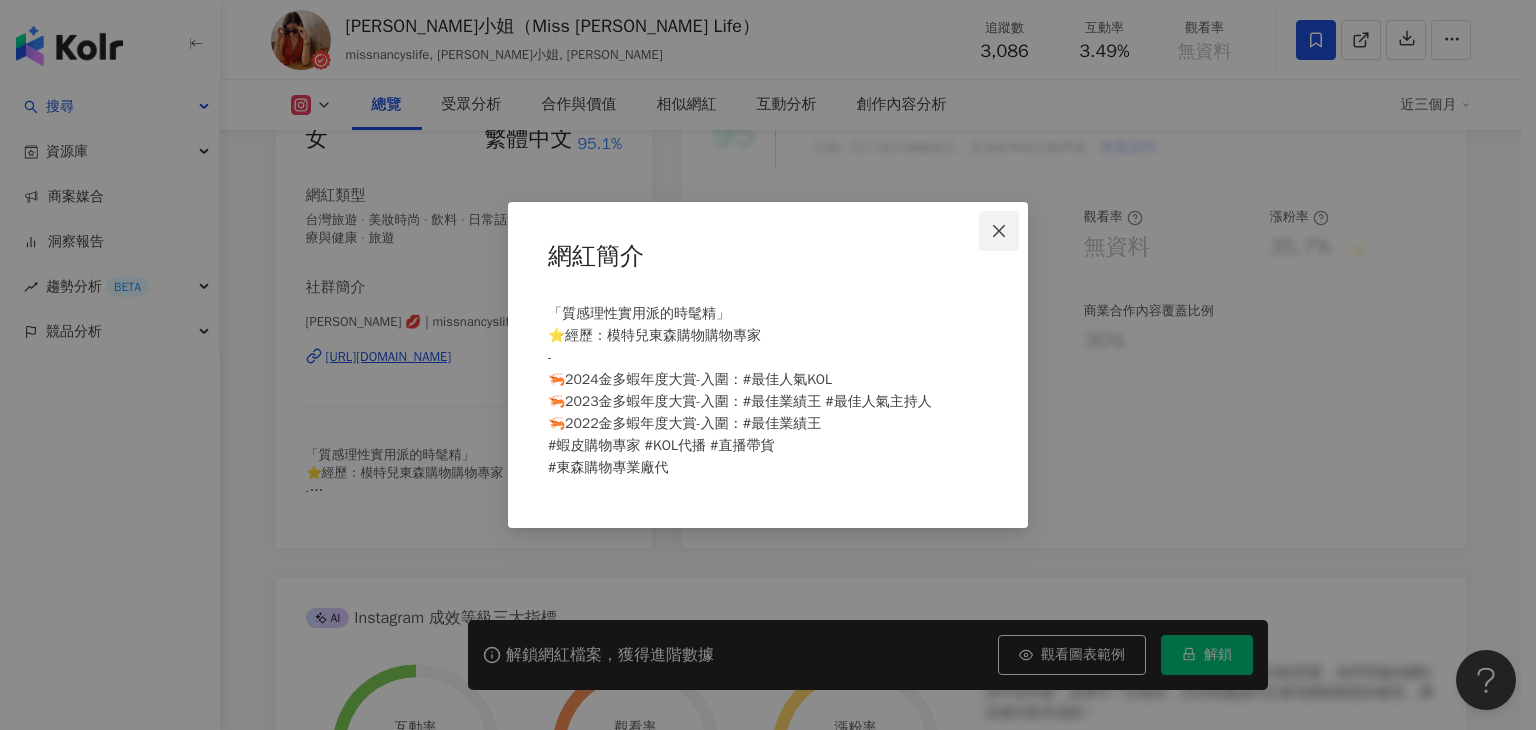 click 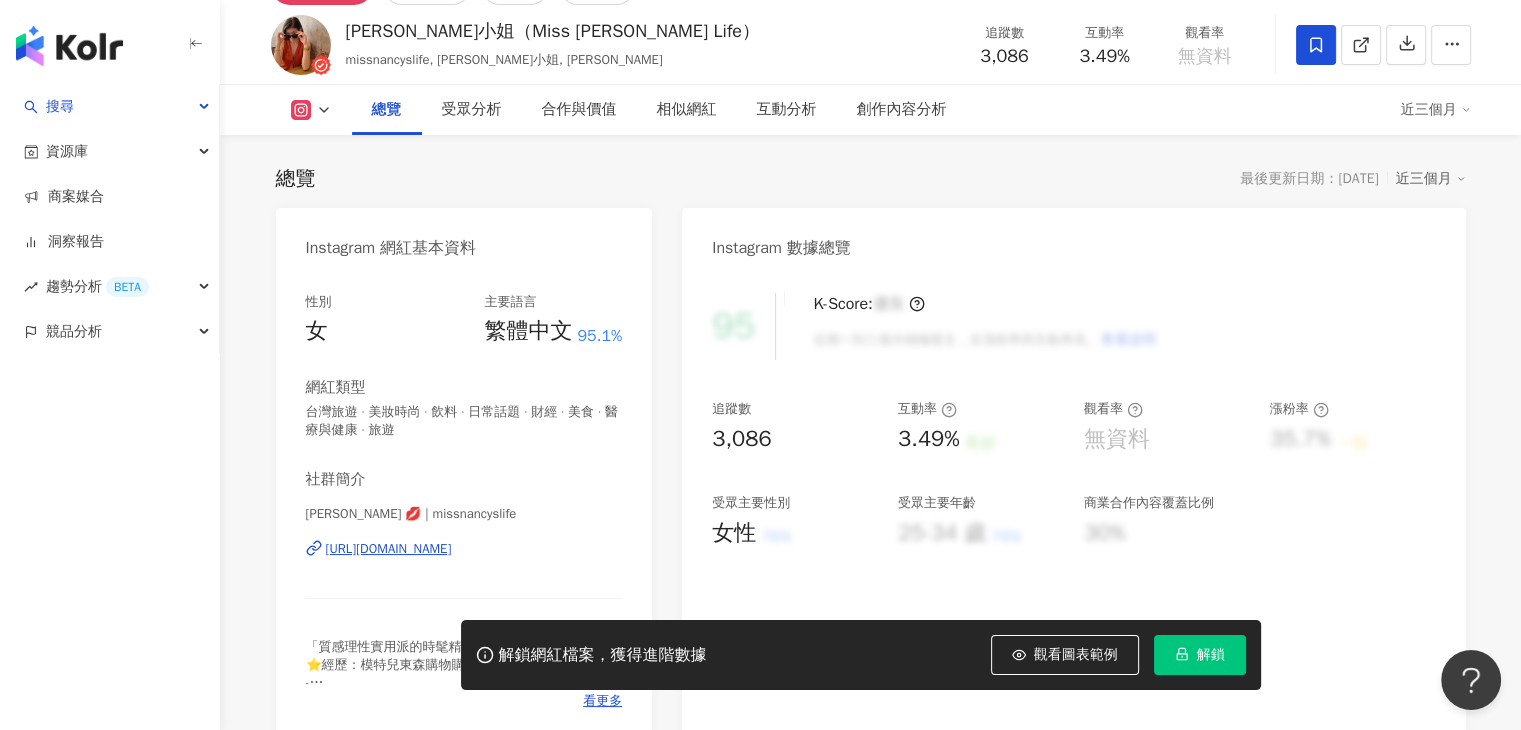 scroll, scrollTop: 0, scrollLeft: 0, axis: both 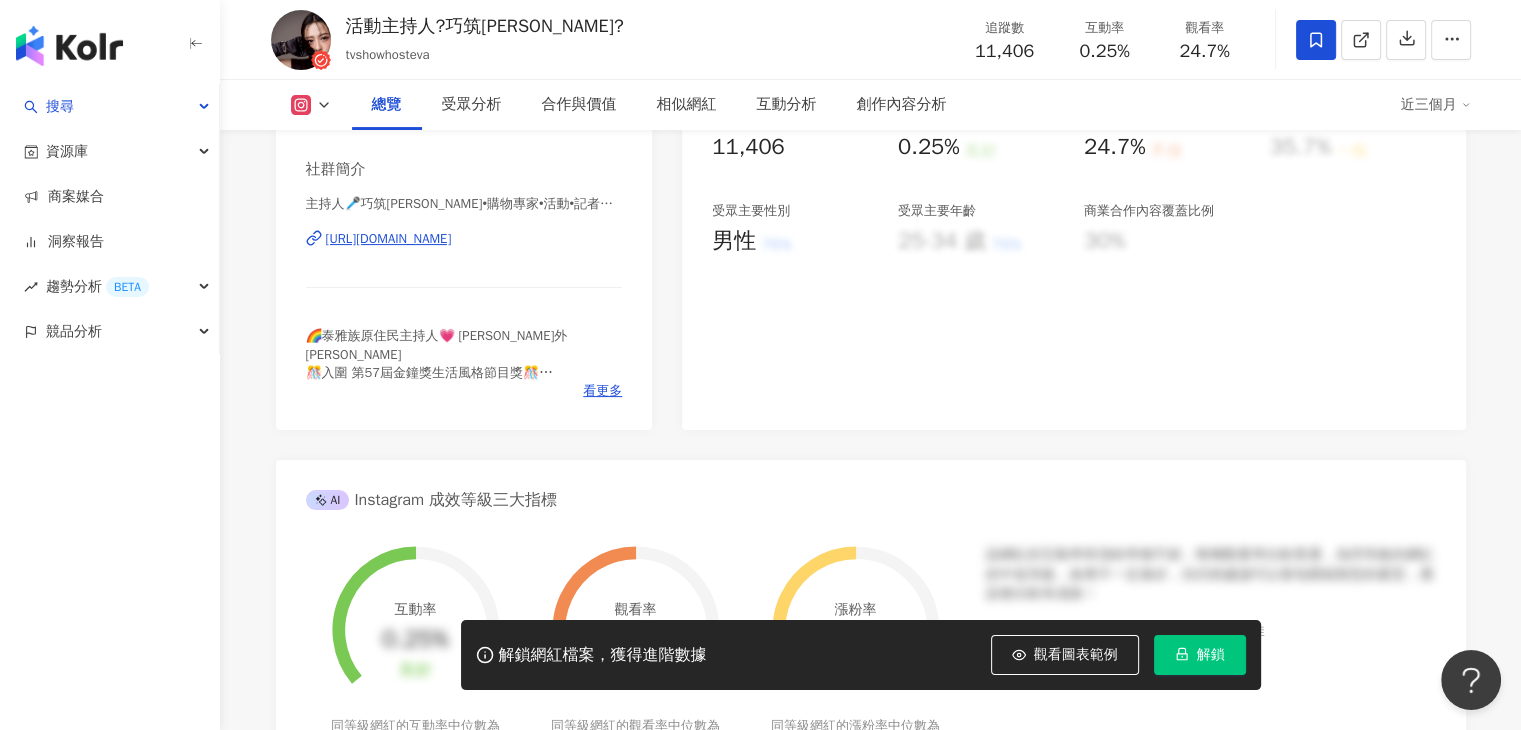 click on "性別   女 主要語言   繁體中文 98.3% 網紅類型 婦女醫學 · Podcast · 藝術與娛樂 · 日常話題 · 美食 社群簡介 主持人🎤巧筑Eva•購物專家•活動•記者會•直播•節目•講師•廣播 | tvshowhosteva https://www.instagram.com/tvshowhosteva/ 🌈泰雅族原住民主持人💗 孟艾·給外Mongay Keway
🎊入圍 第57屆金鐘獎生活風格節目獎🎊
✨️部落抓風味✨️節目主持人👣
🎙Alian96.3原住民族廣播電台主持人
🎤2023蝦皮購物年度最佳導單王🏆
🎤電視購物專家/活動/記者會/晚會/電商銷售主持🎁🔥 看更多" at bounding box center [464, 205] 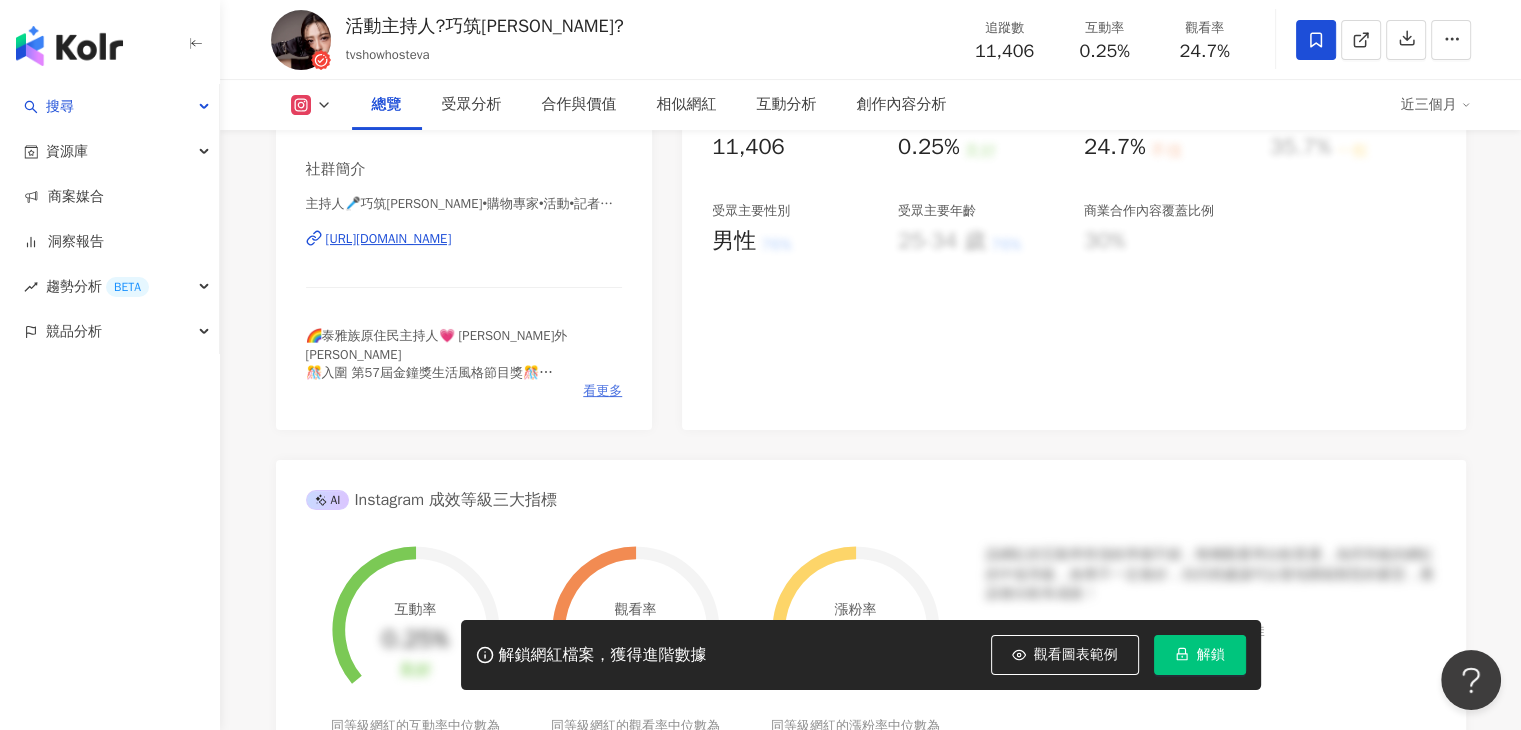 click on "看更多" at bounding box center (602, 391) 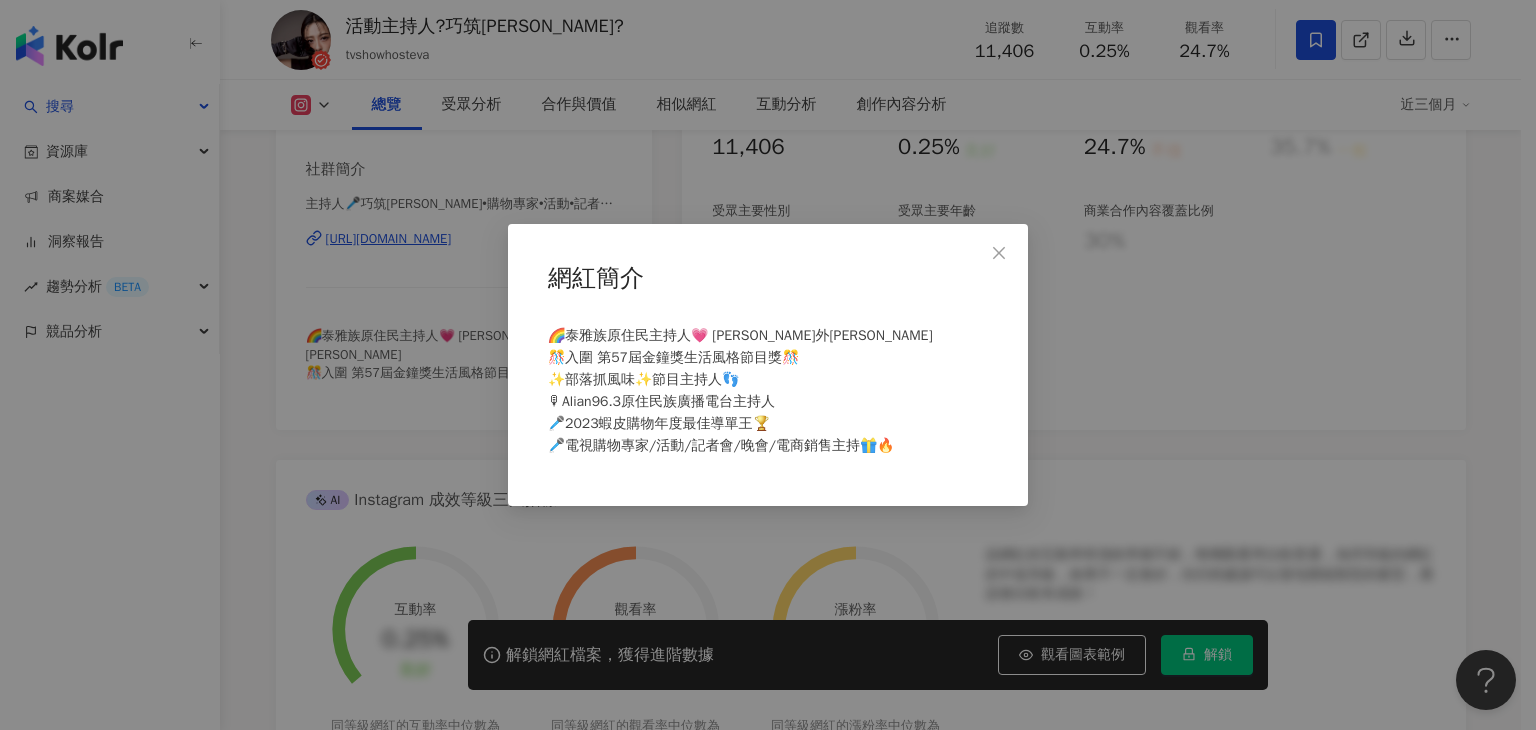 click on "網紅簡介 🌈泰雅族原住民主持人💗 孟艾·給外Mongay Keway
🎊入圍 第57屆金鐘獎生活風格節目獎🎊
✨️部落抓風味✨️節目主持人👣
🎙Alian96.3原住民族廣播電台主持人
🎤2023蝦皮購物年度最佳導單王🏆
🎤電視購物專家/活動/記者會/晚會/電商銷售主持🎁🔥" at bounding box center [768, 365] 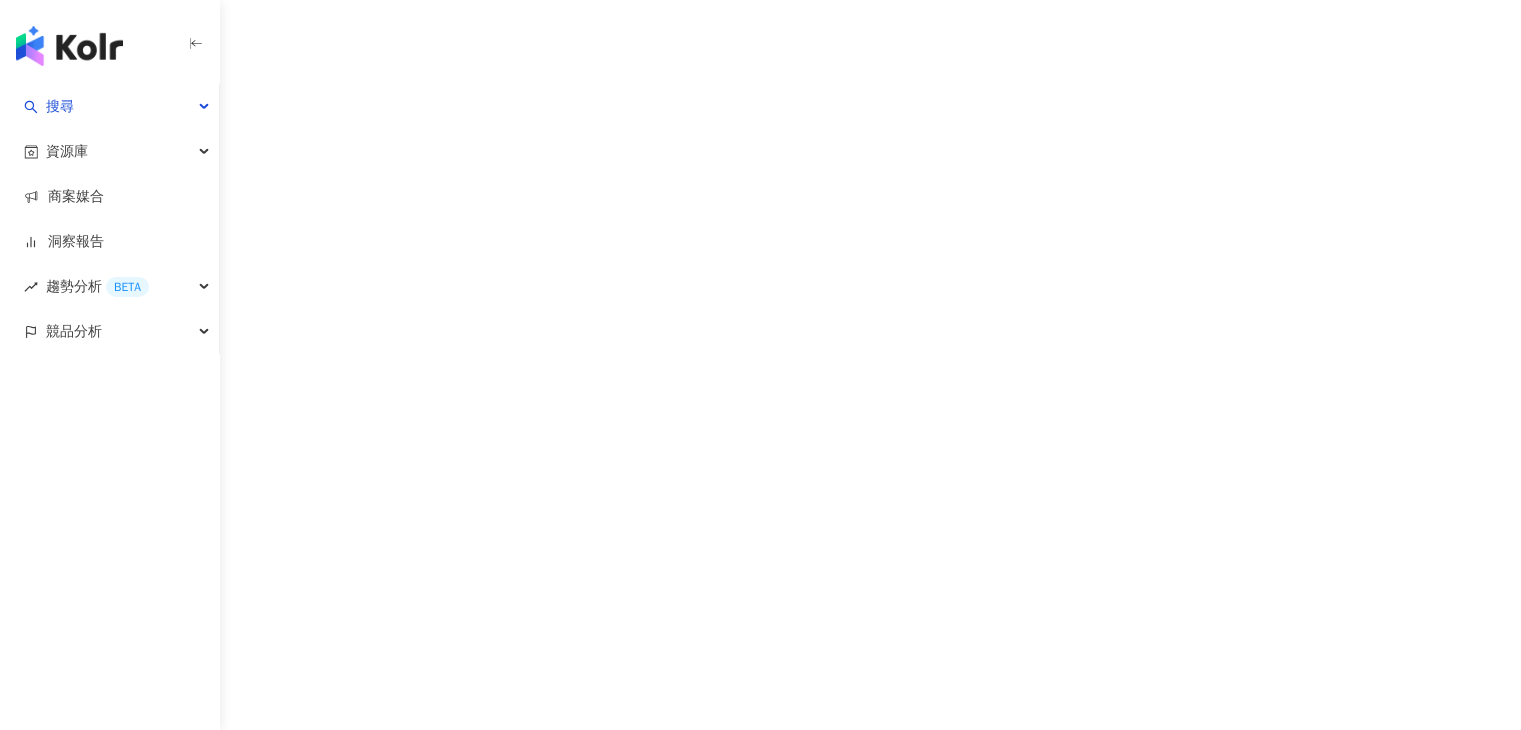 scroll, scrollTop: 0, scrollLeft: 0, axis: both 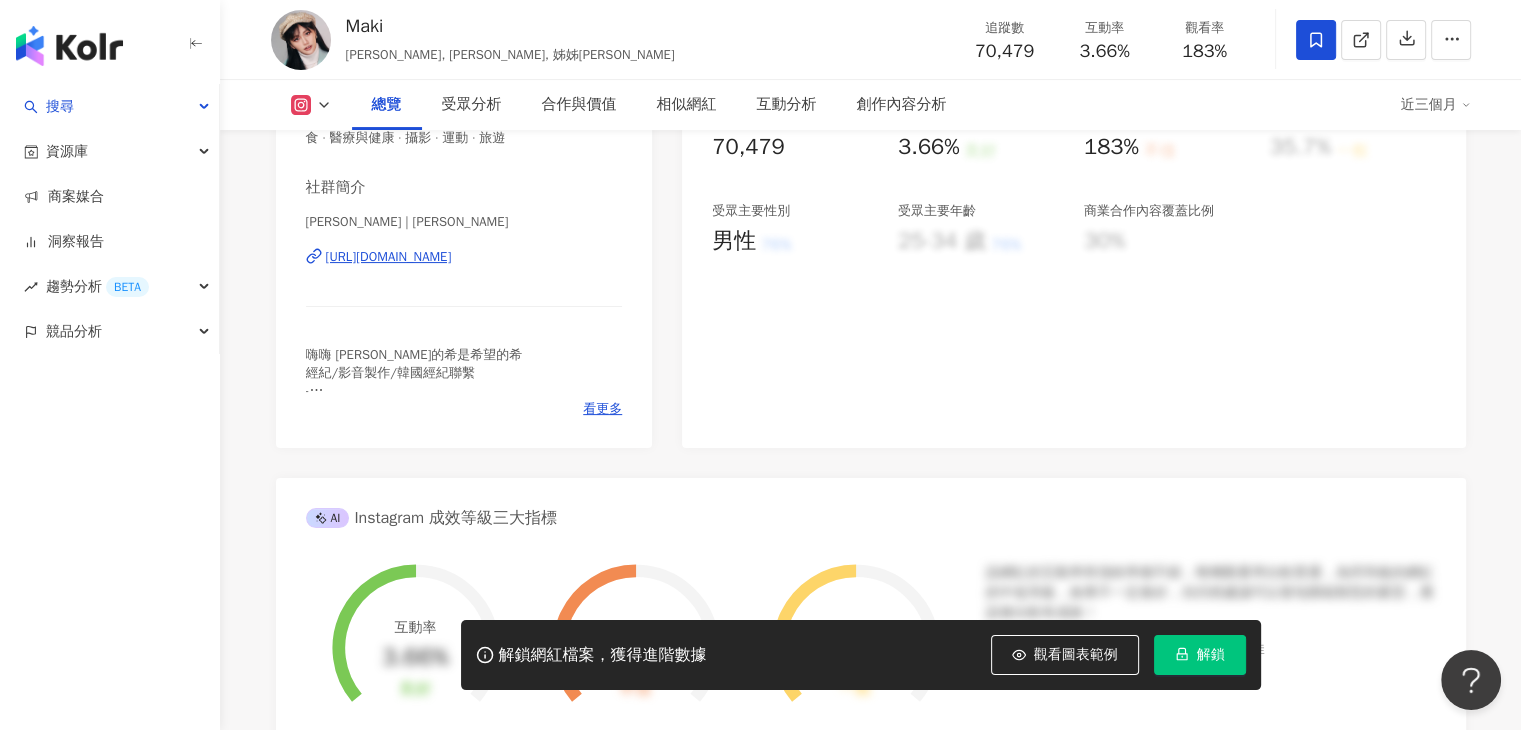 click on "嗨嗨 麻希的希是希望的希
經紀/影音製作/韓國經紀聯繫
-
❌團購不接新產品❌
📮商業邀約麻煩發信📮
makihagami@gmail.com
-
👇🏻團購連結點linktree🔗" at bounding box center (464, 373) 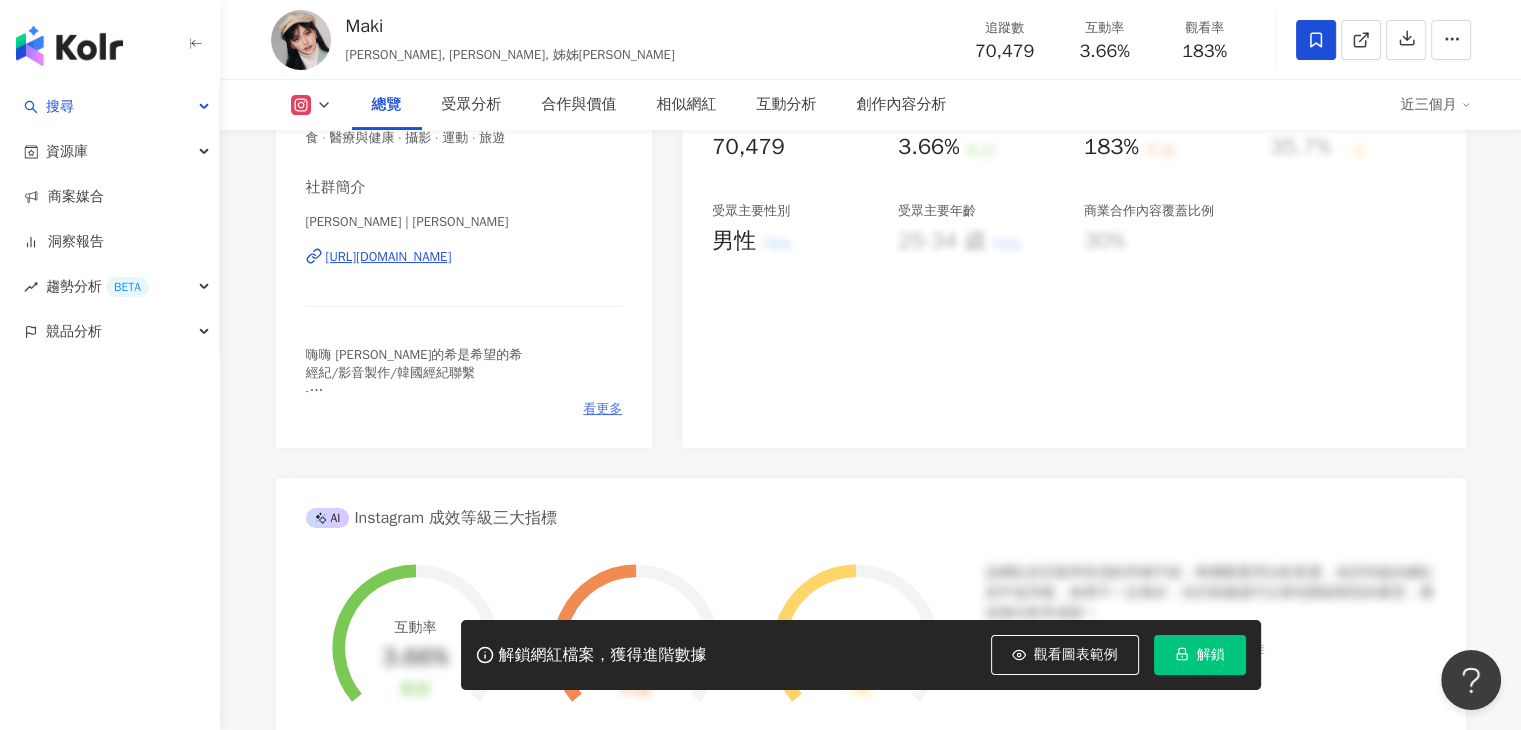 click on "看更多" at bounding box center (602, 409) 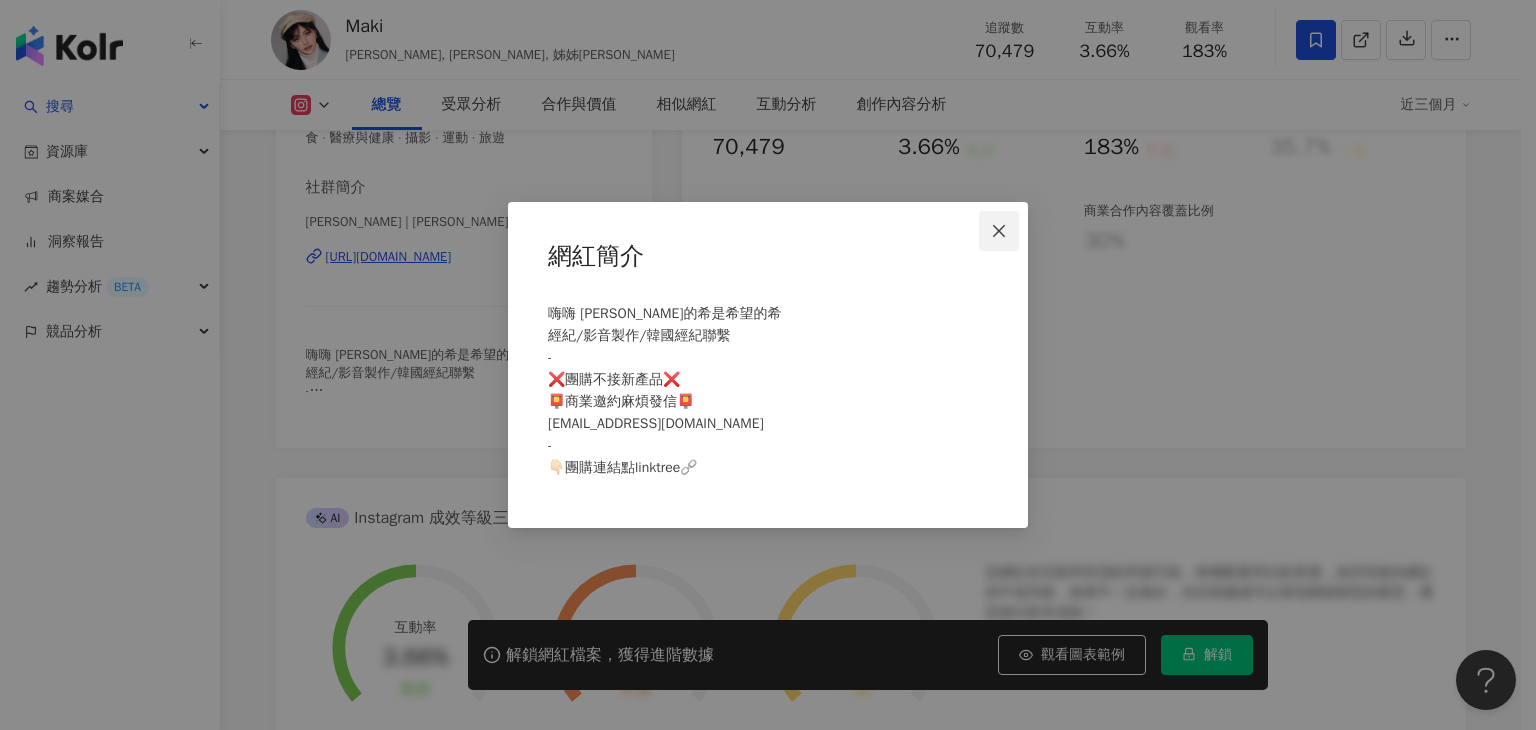 click 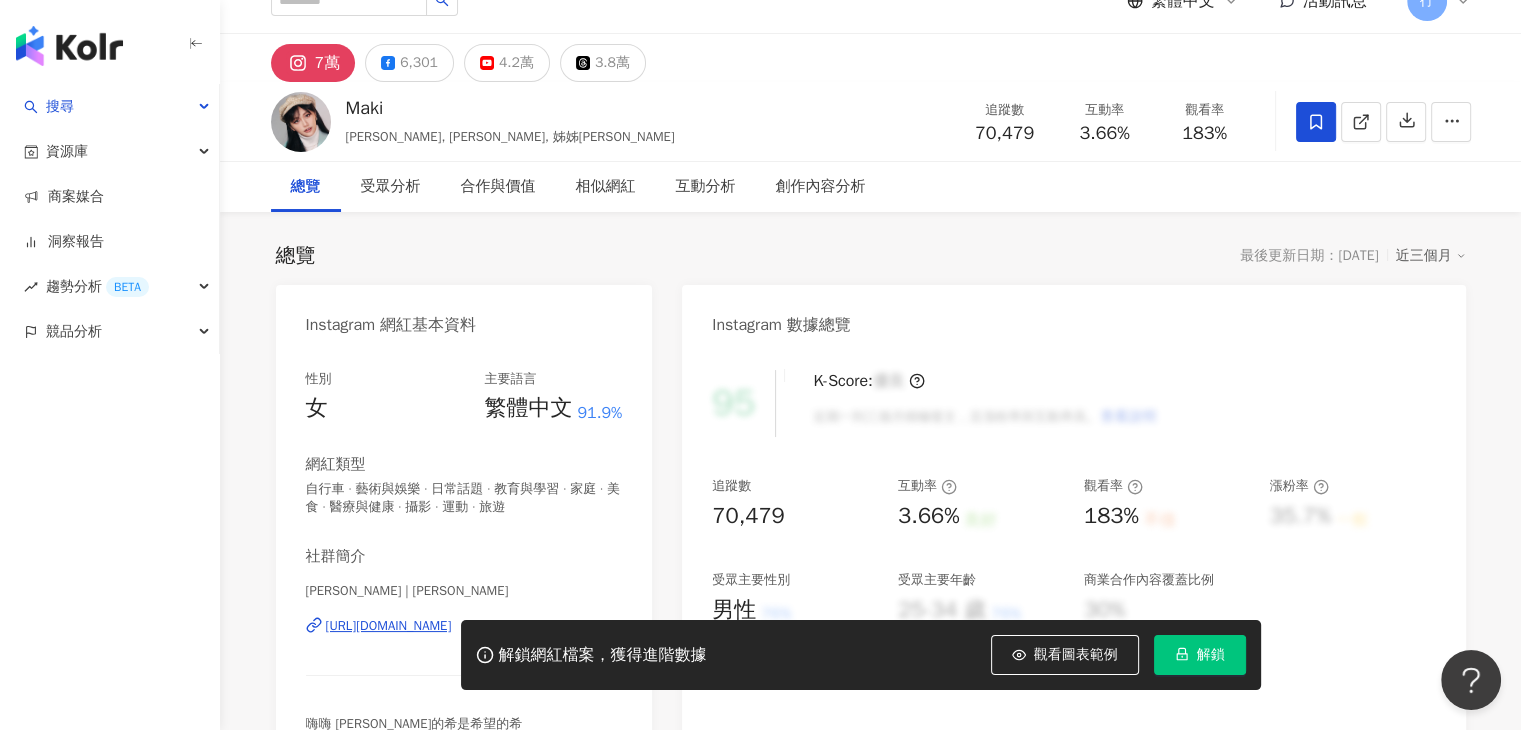 scroll, scrollTop: 0, scrollLeft: 0, axis: both 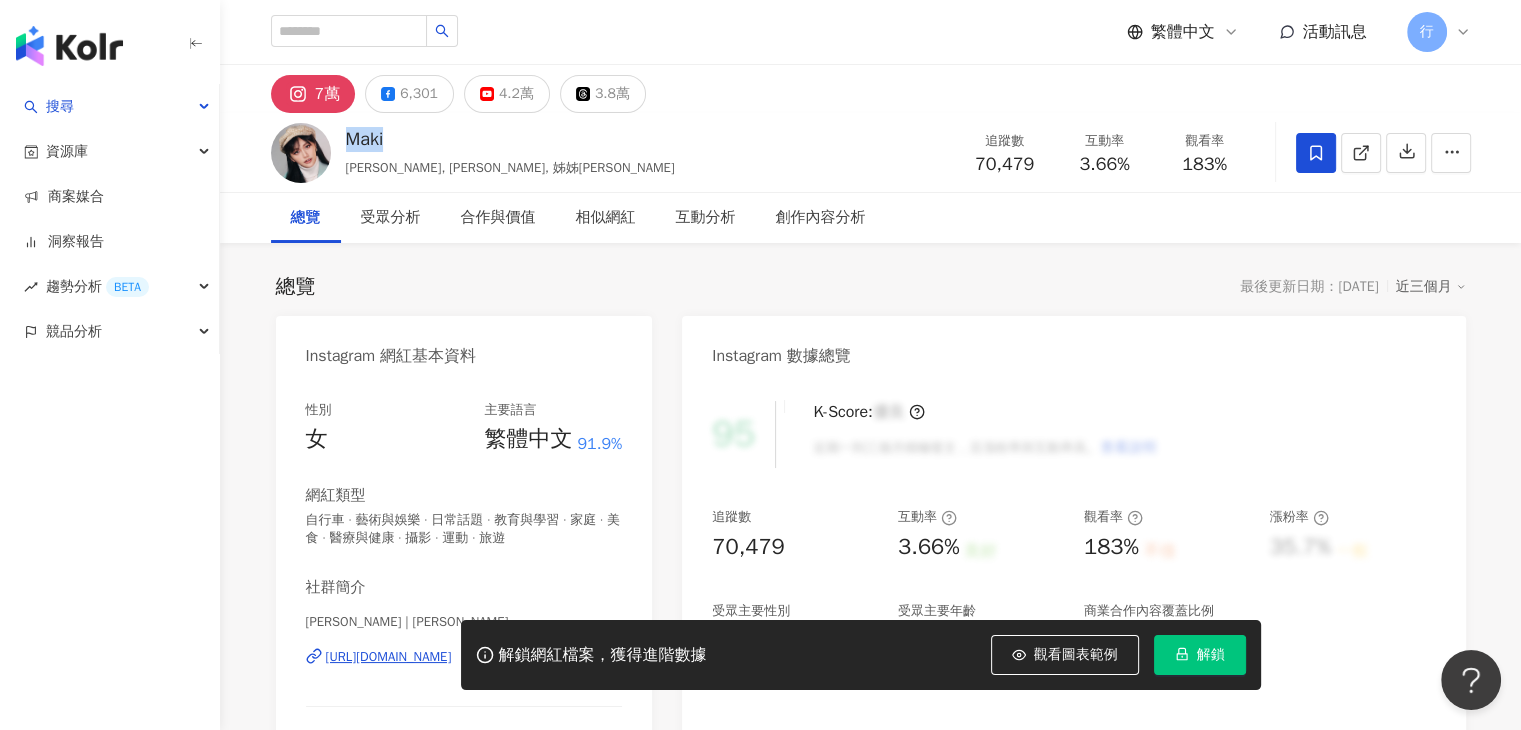 drag, startPoint x: 418, startPoint y: 133, endPoint x: 348, endPoint y: 138, distance: 70.178345 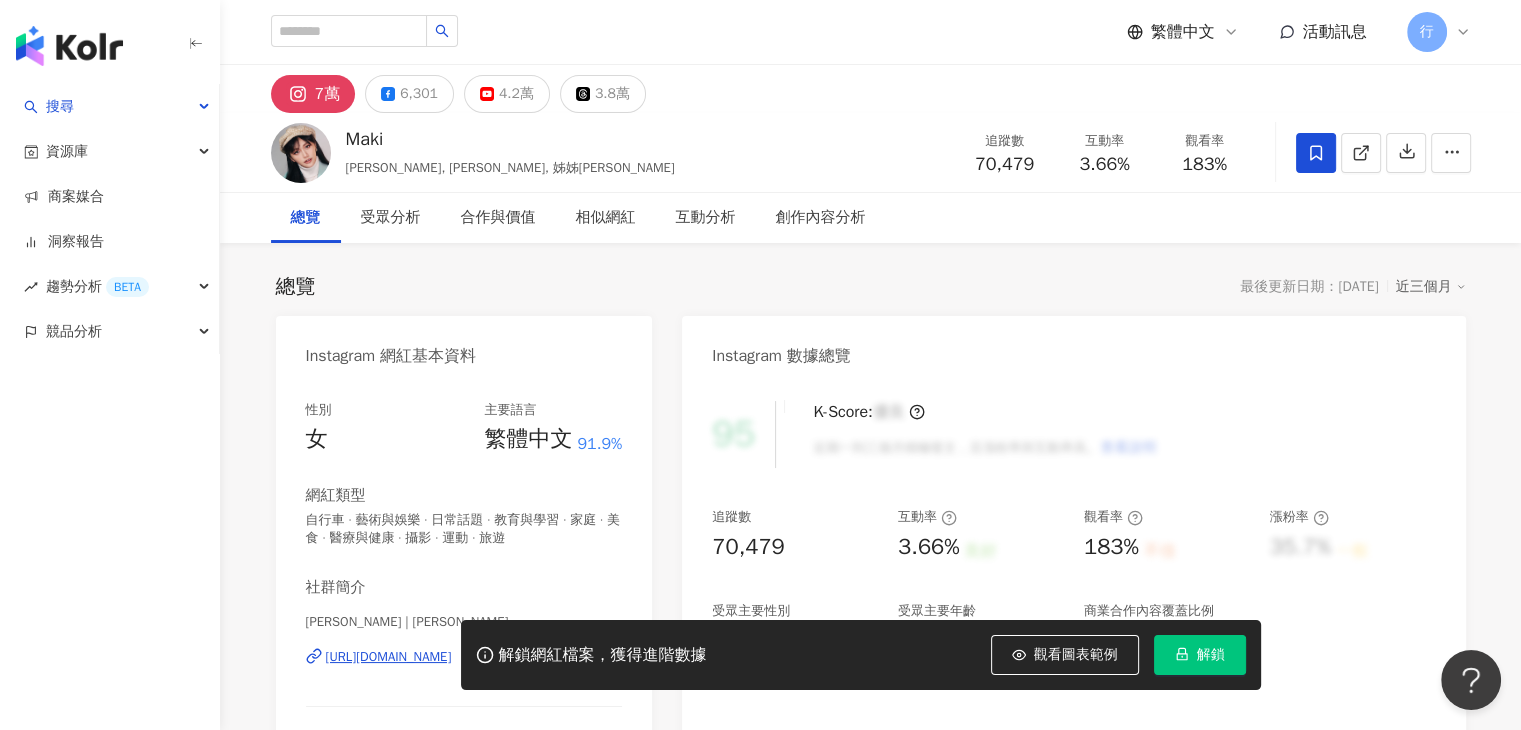 click on "Instagram 數據總覽" at bounding box center [1073, 348] 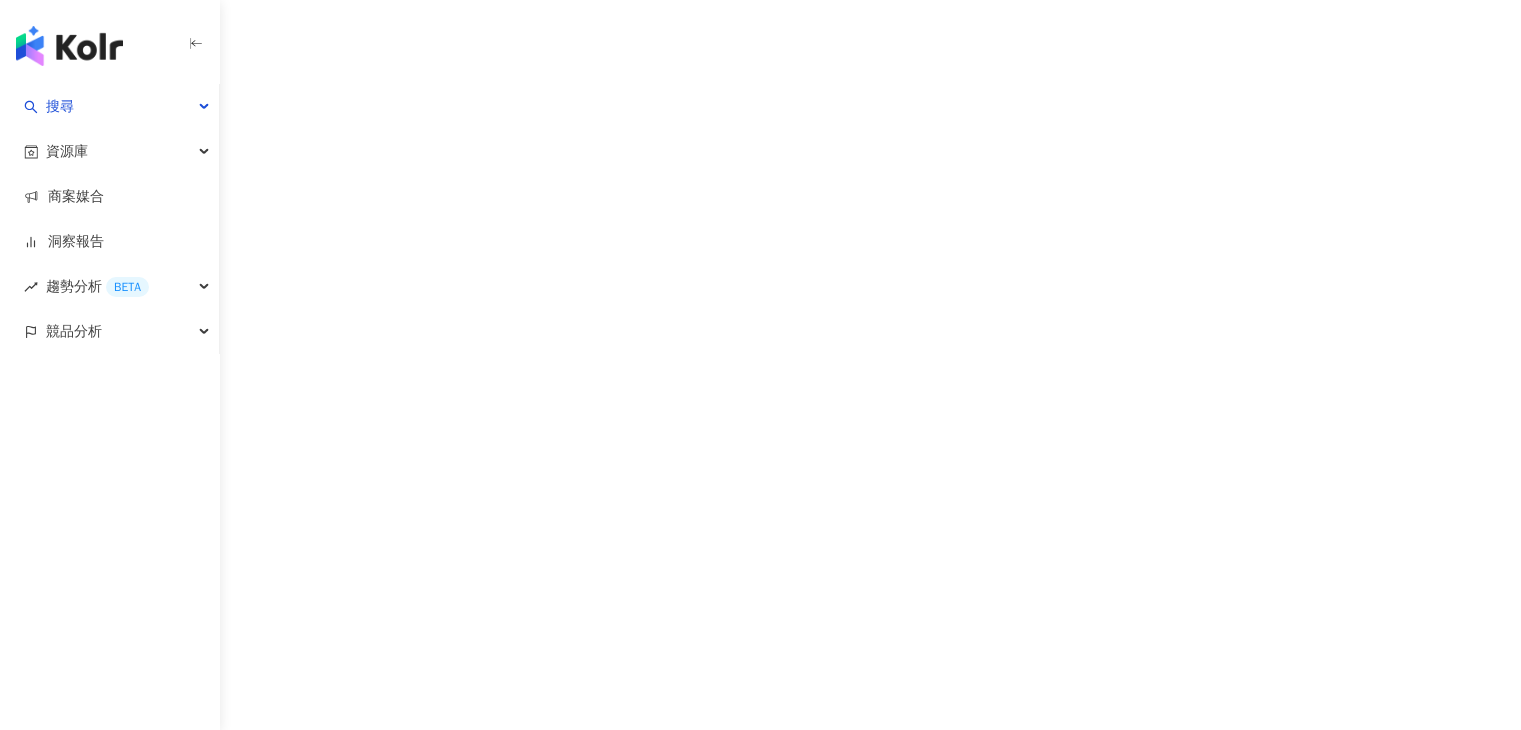 scroll, scrollTop: 0, scrollLeft: 0, axis: both 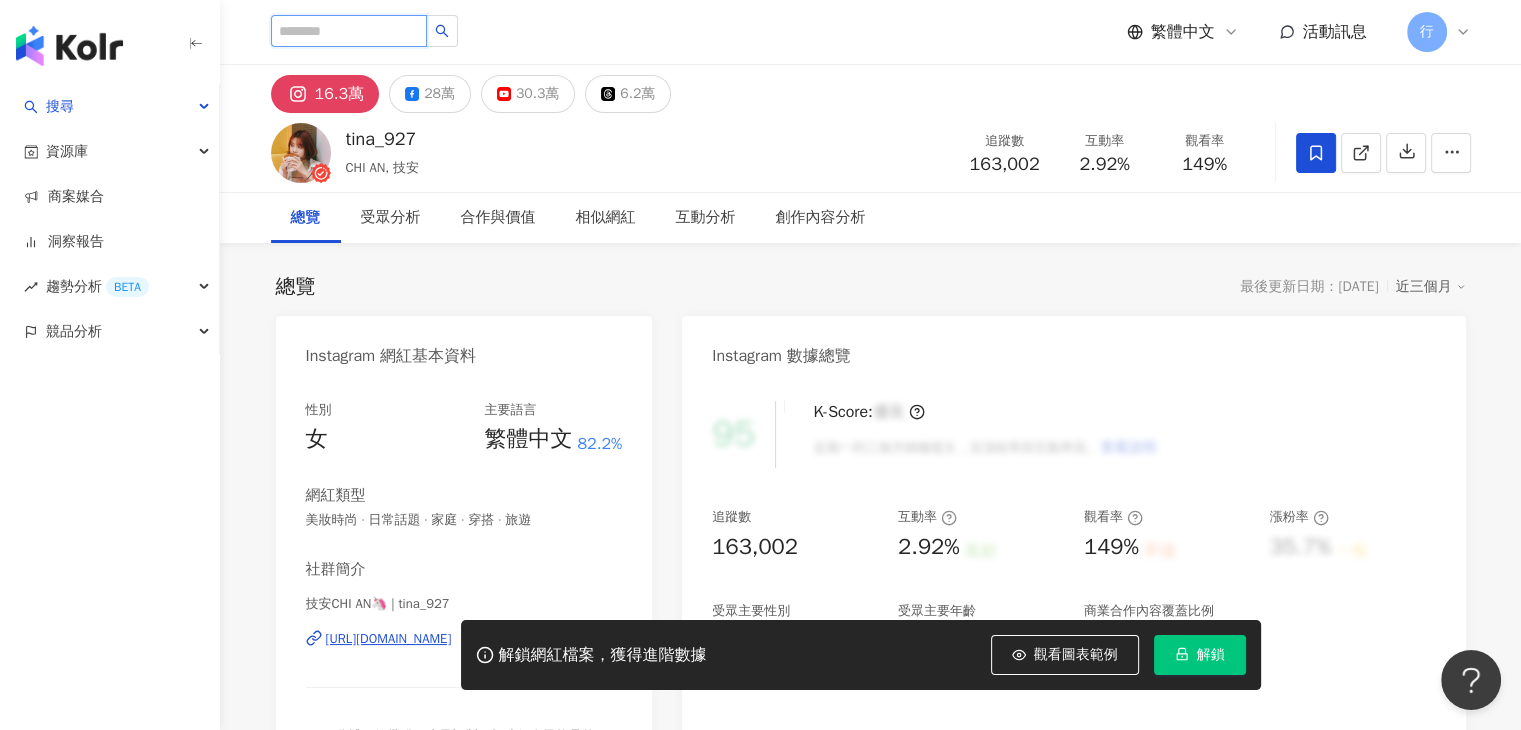 click at bounding box center (349, 31) 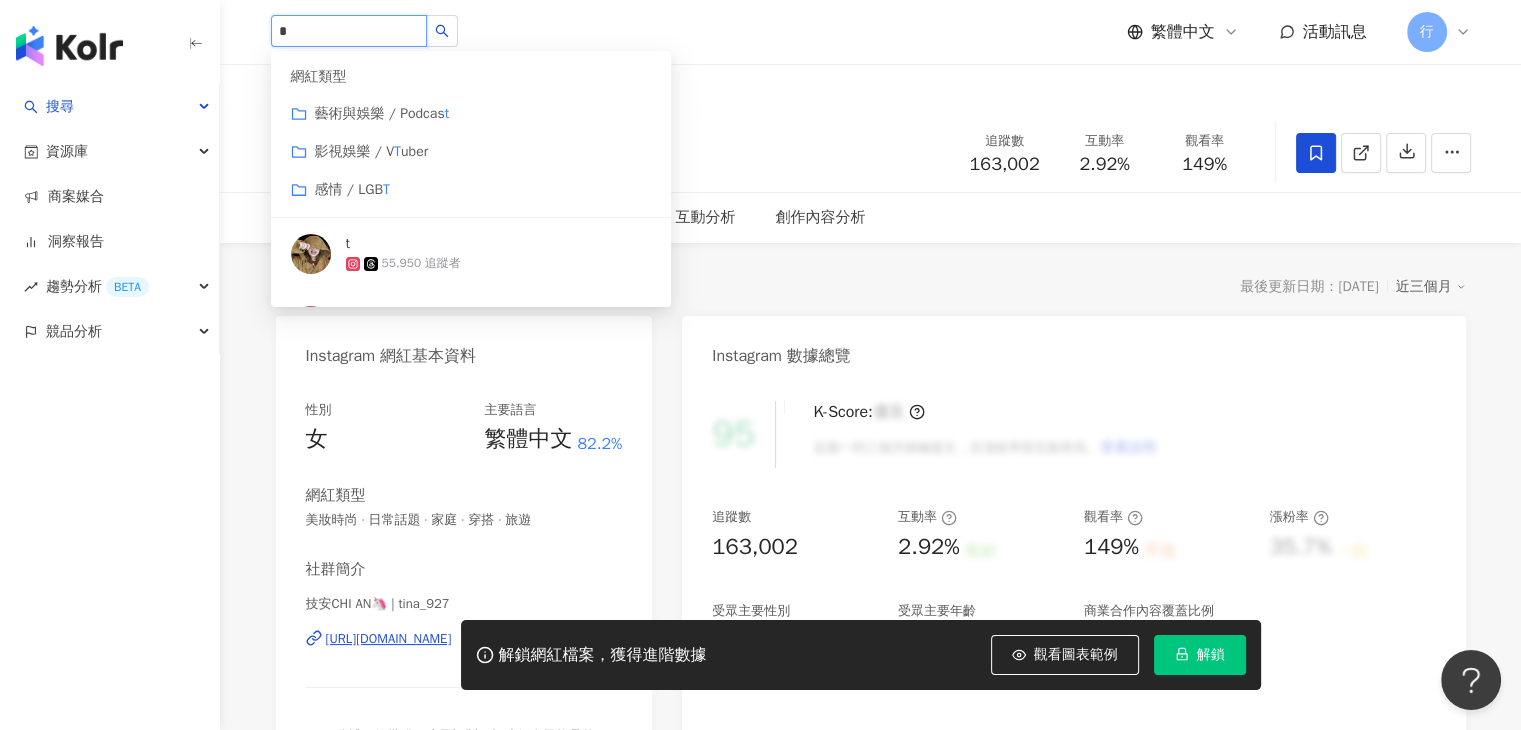 type on "*" 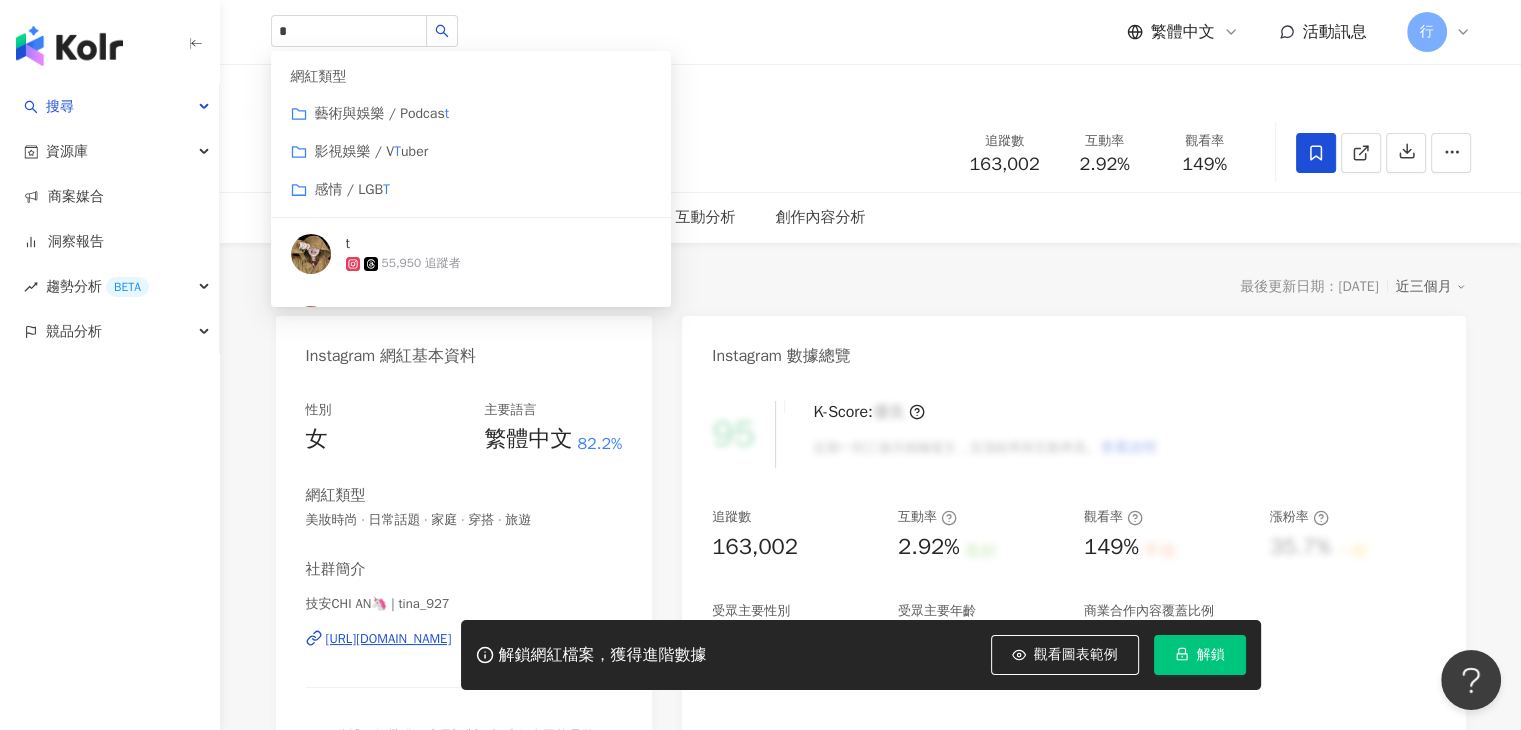 click on "16.3萬 28萬 30.3萬 6.2萬" at bounding box center (871, 89) 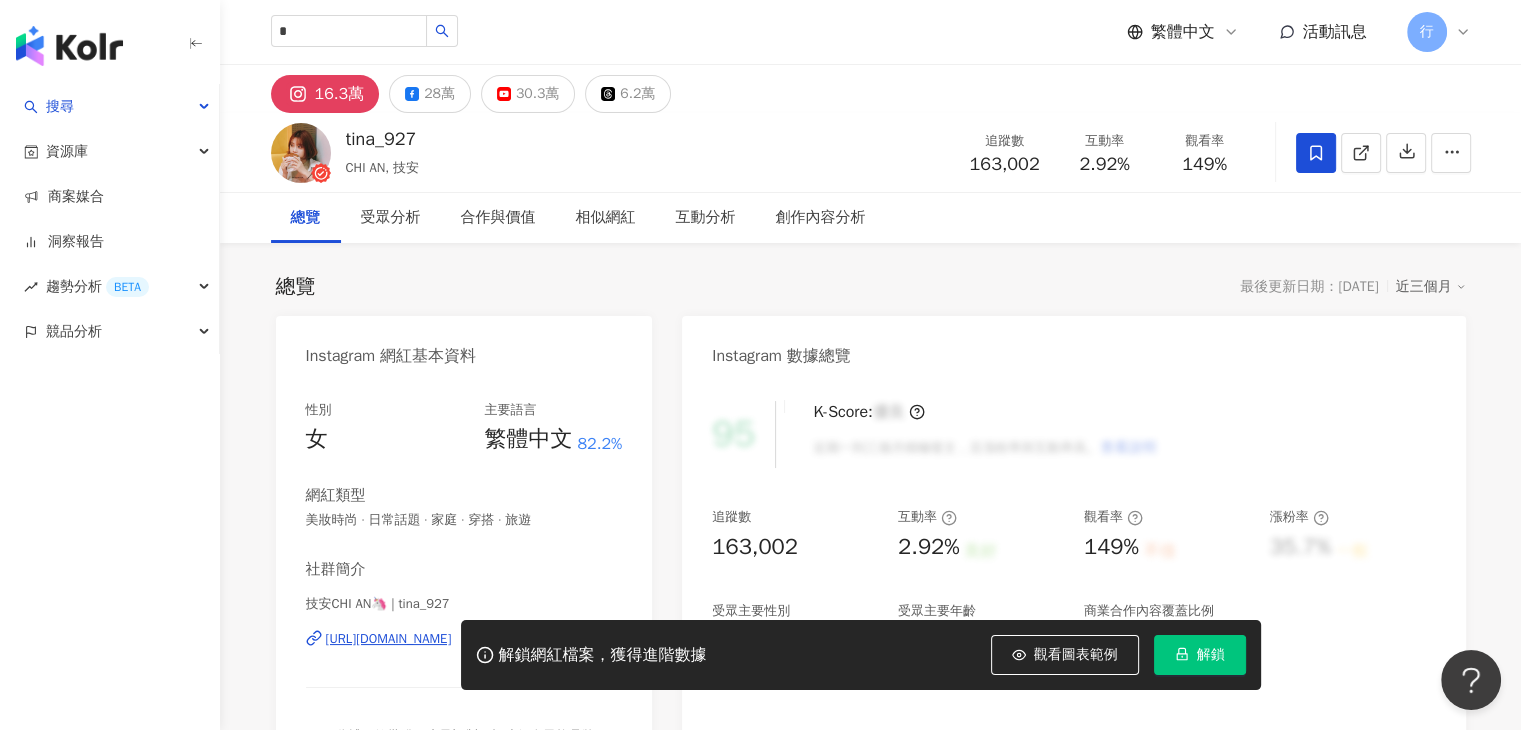 click on "tina_927 CHI AN, 技安 追蹤數 163,002 互動率 2.92% 觀看率 149%" at bounding box center [871, 152] 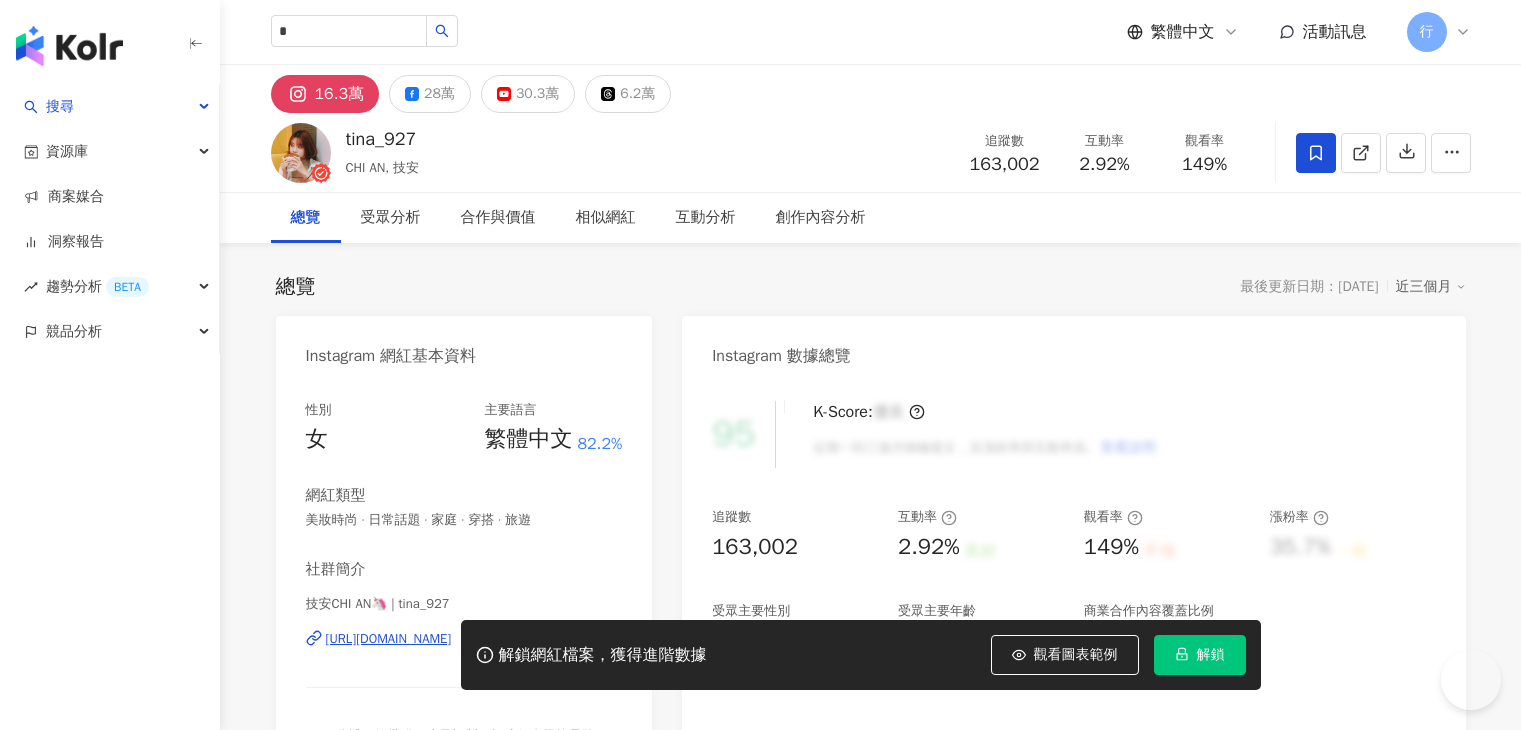 scroll, scrollTop: 0, scrollLeft: 0, axis: both 